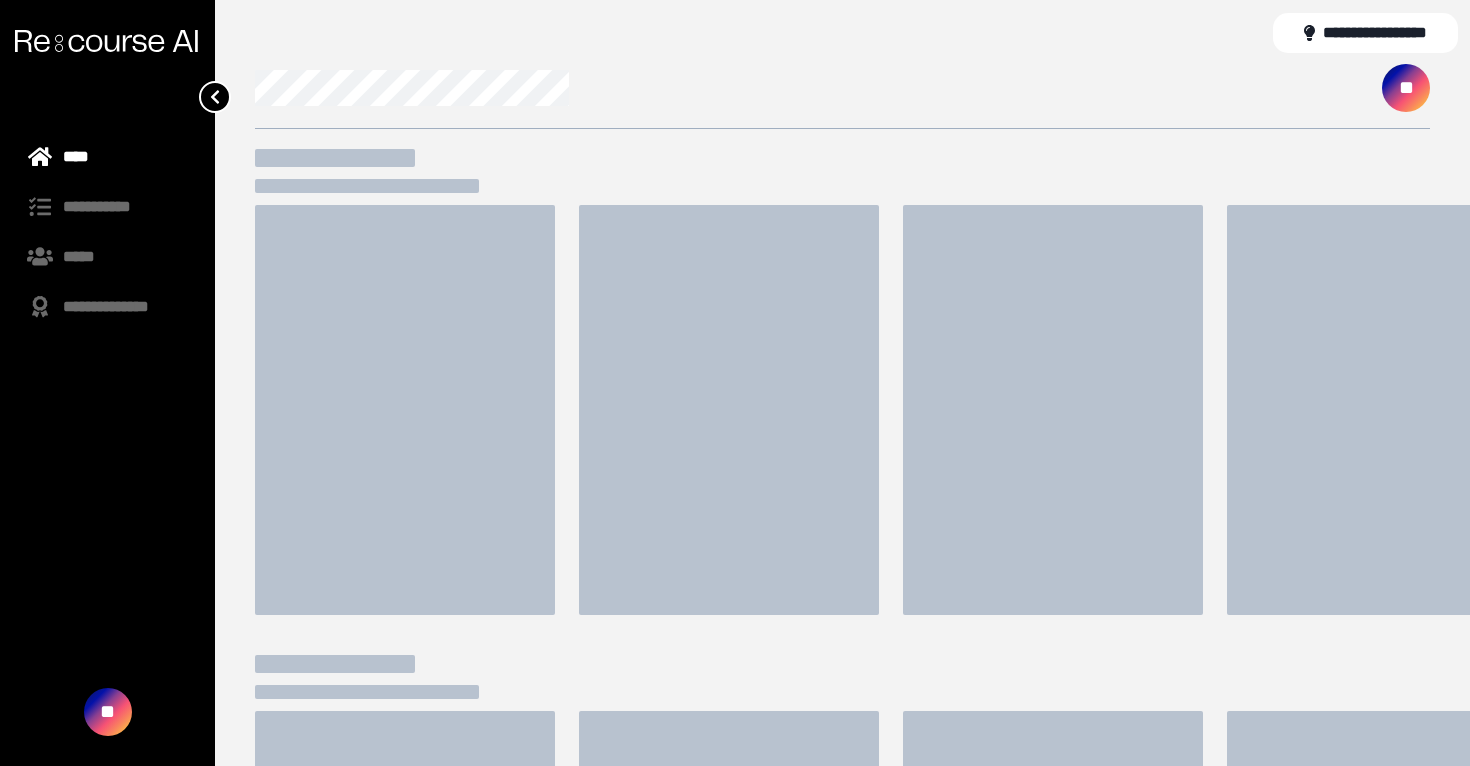 scroll, scrollTop: 0, scrollLeft: 0, axis: both 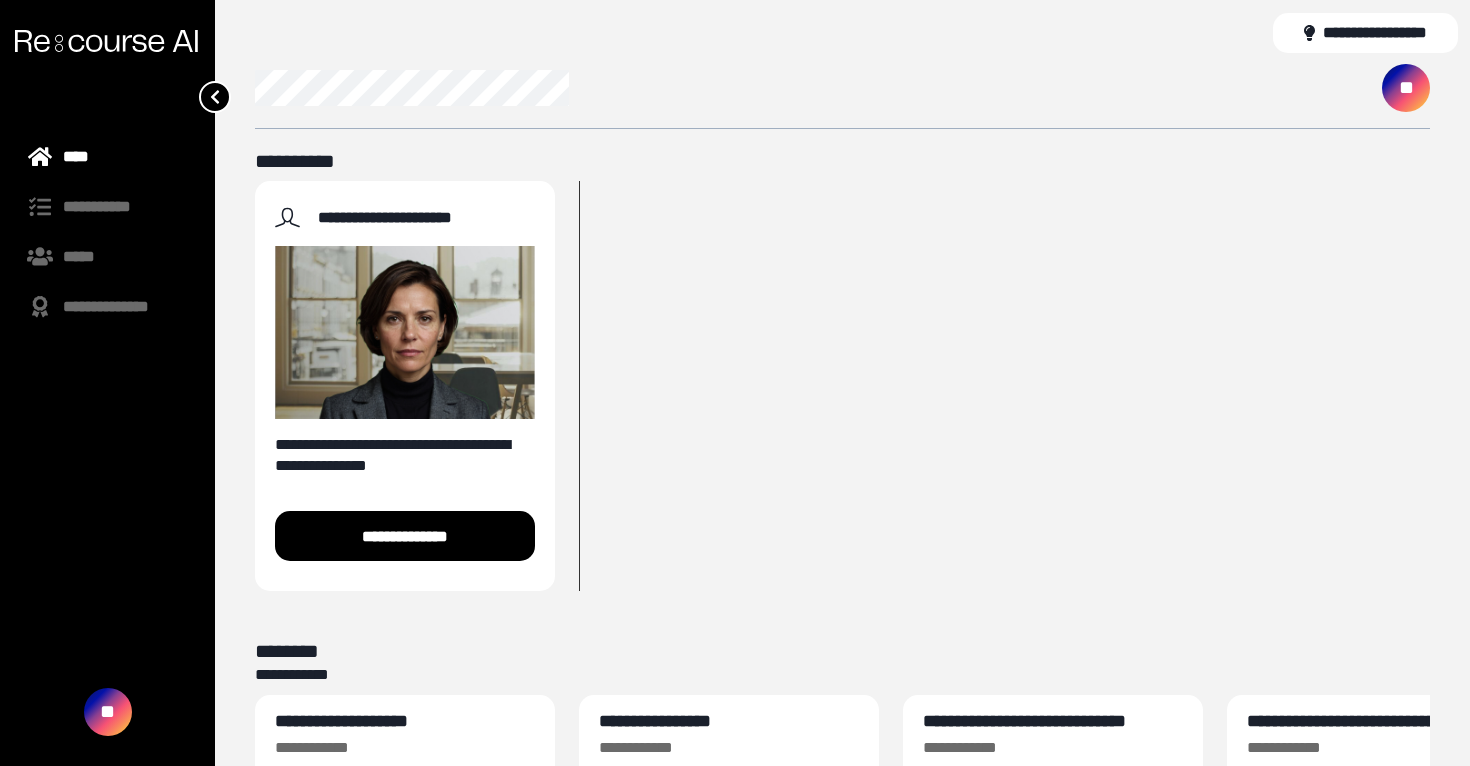 click on "**********" at bounding box center [1430, 390] 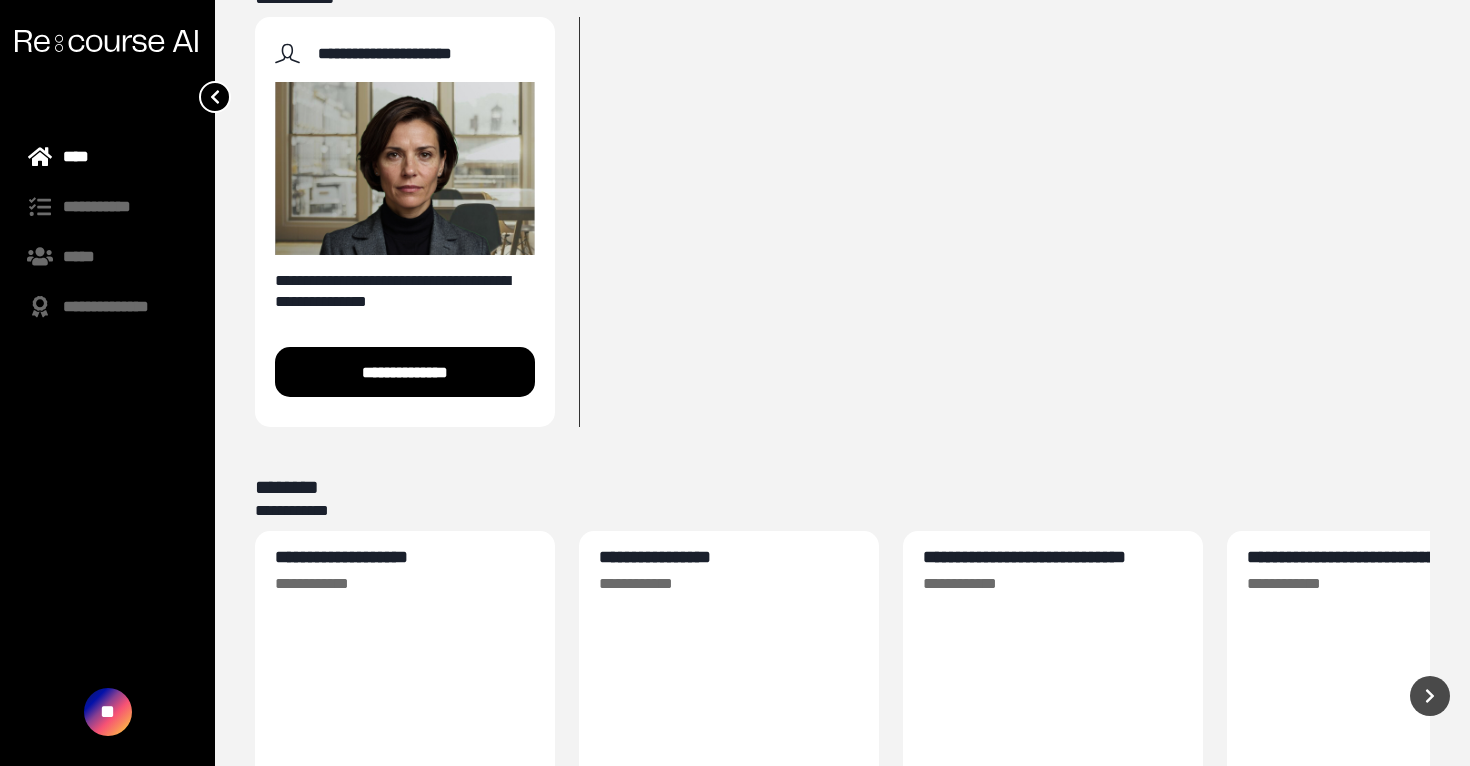 scroll, scrollTop: 267, scrollLeft: 0, axis: vertical 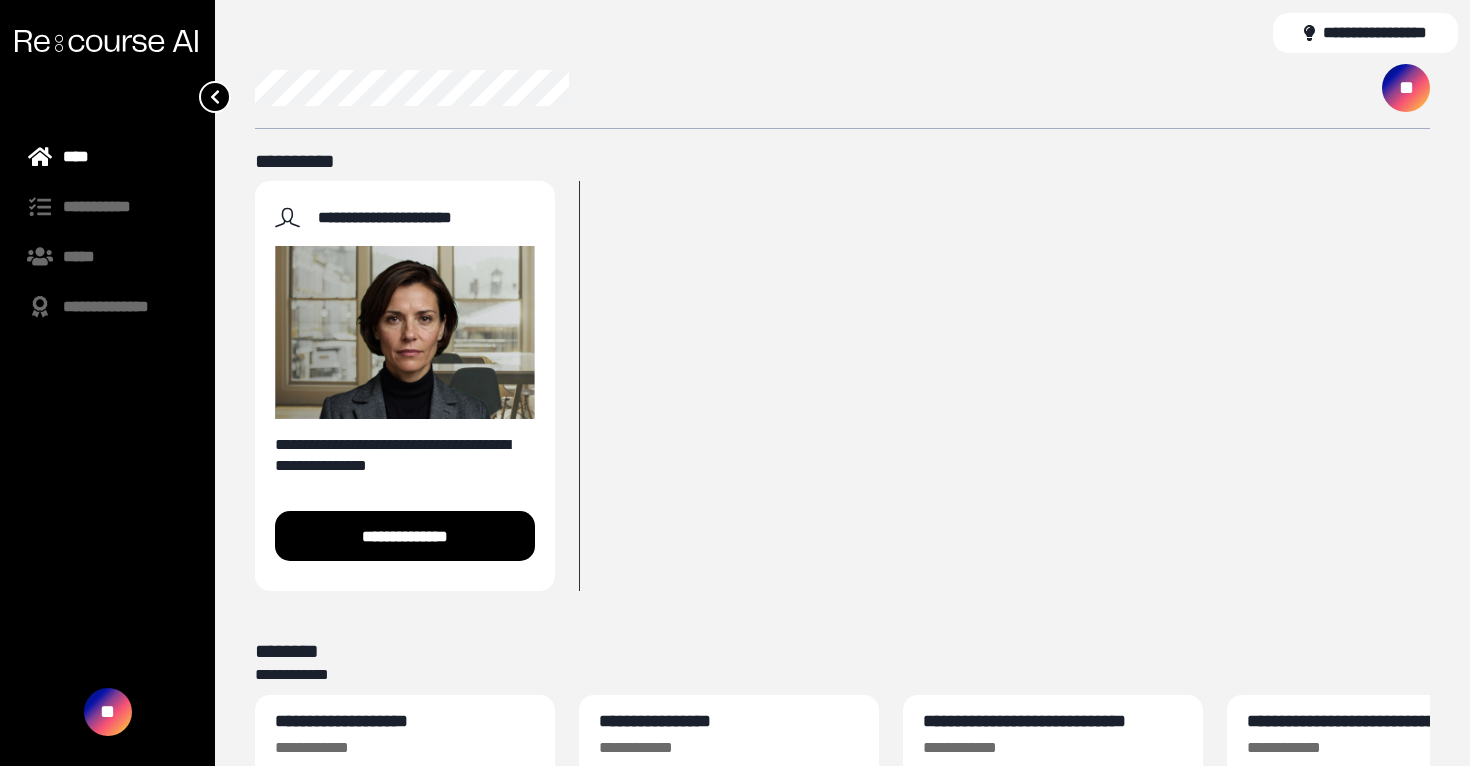 click on "**********" at bounding box center (405, 386) 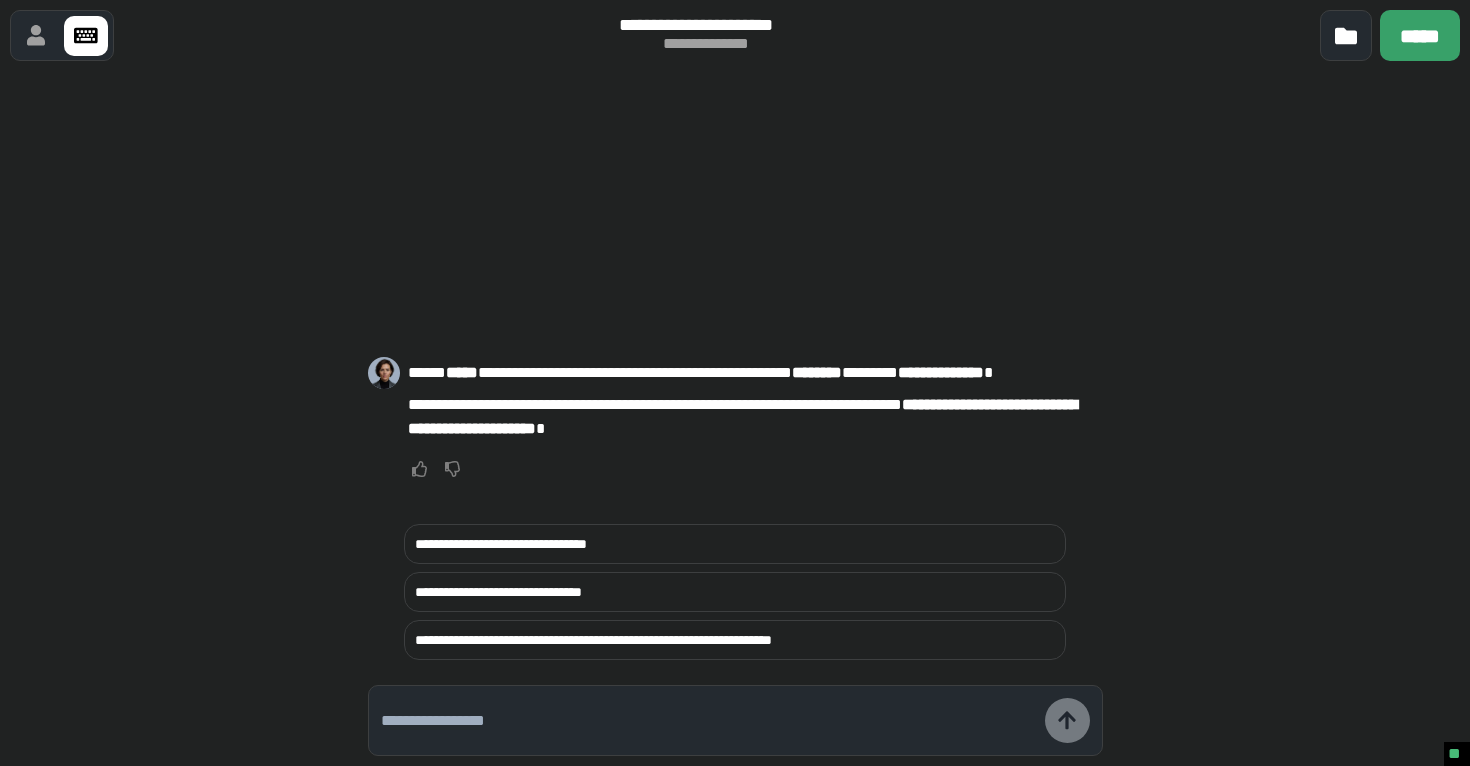 click 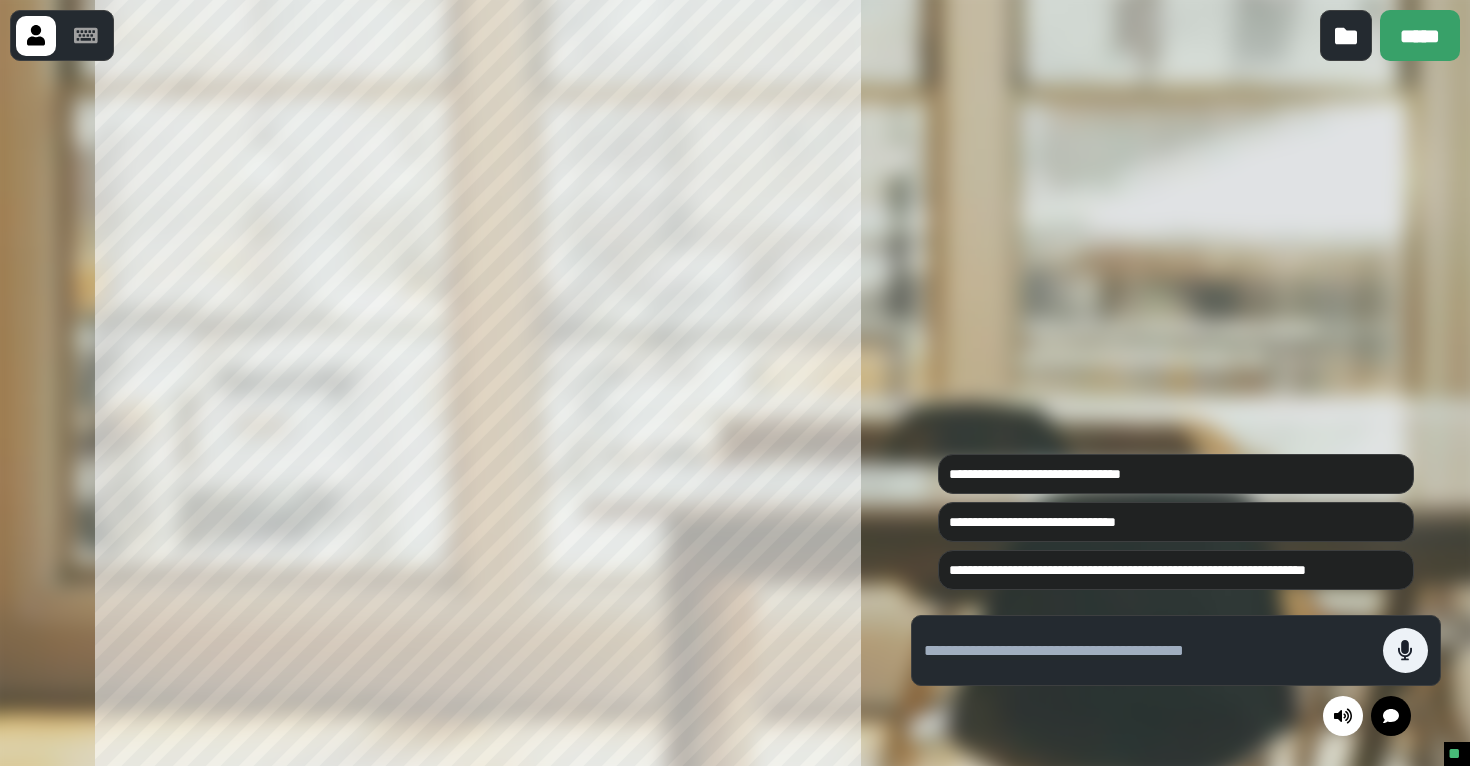 click at bounding box center [441, 413] 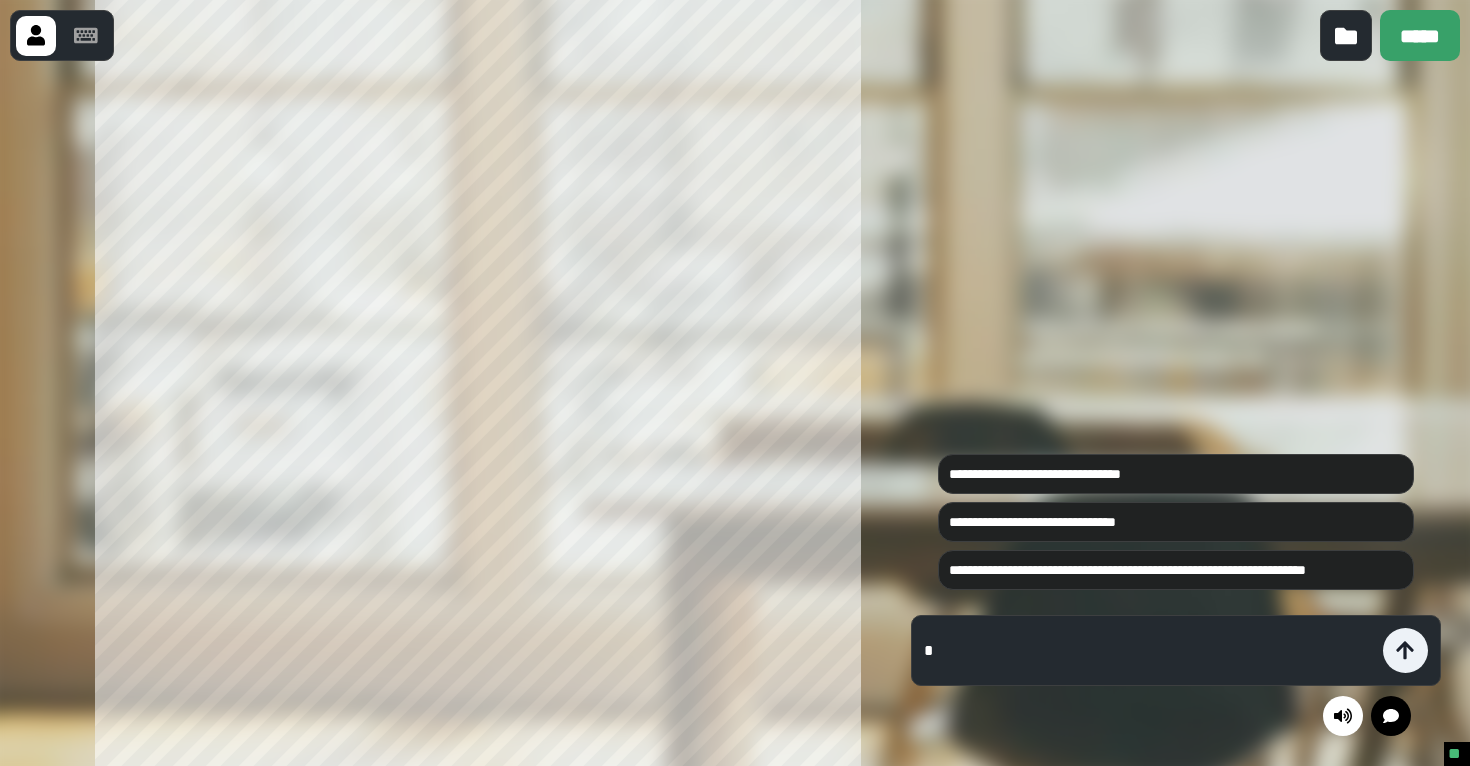 type on "**" 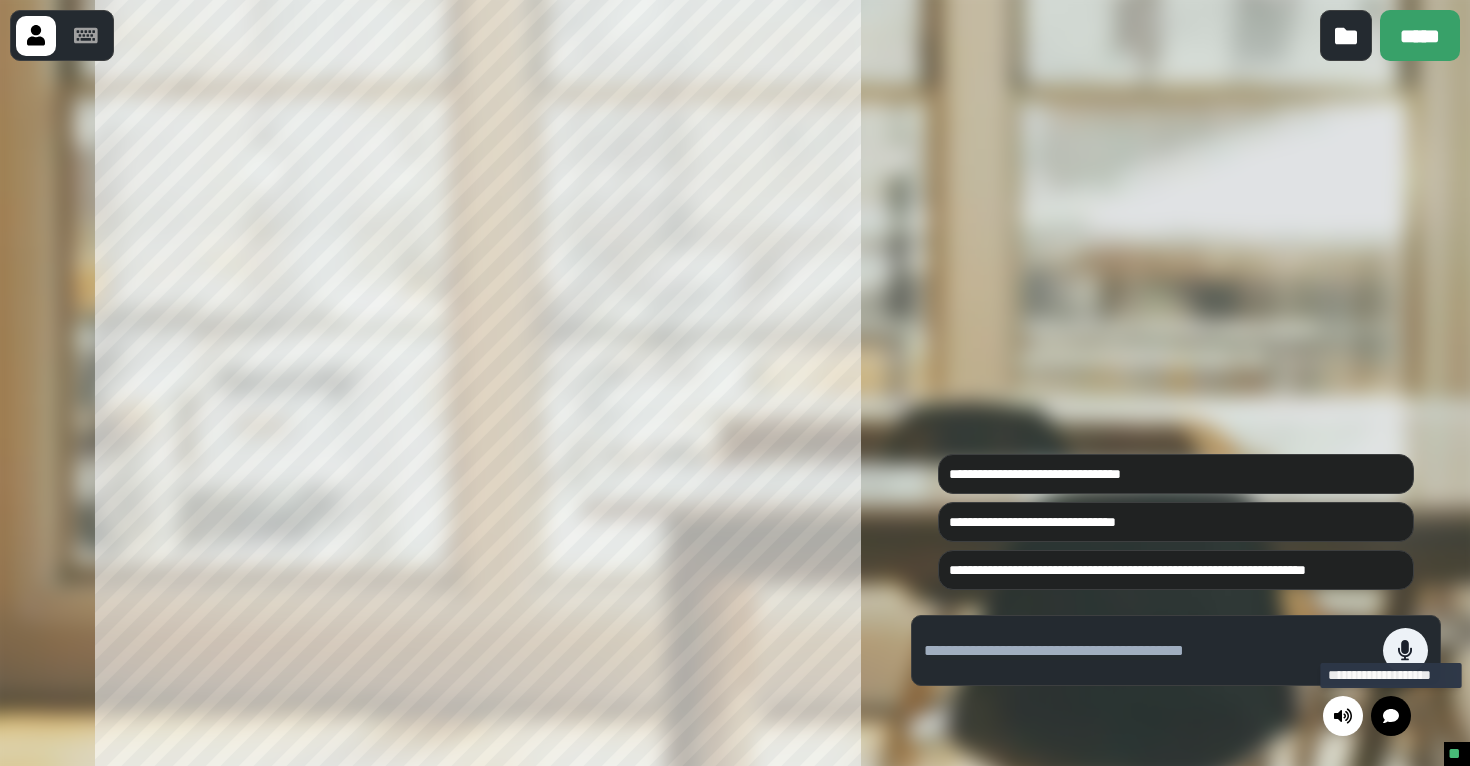 click 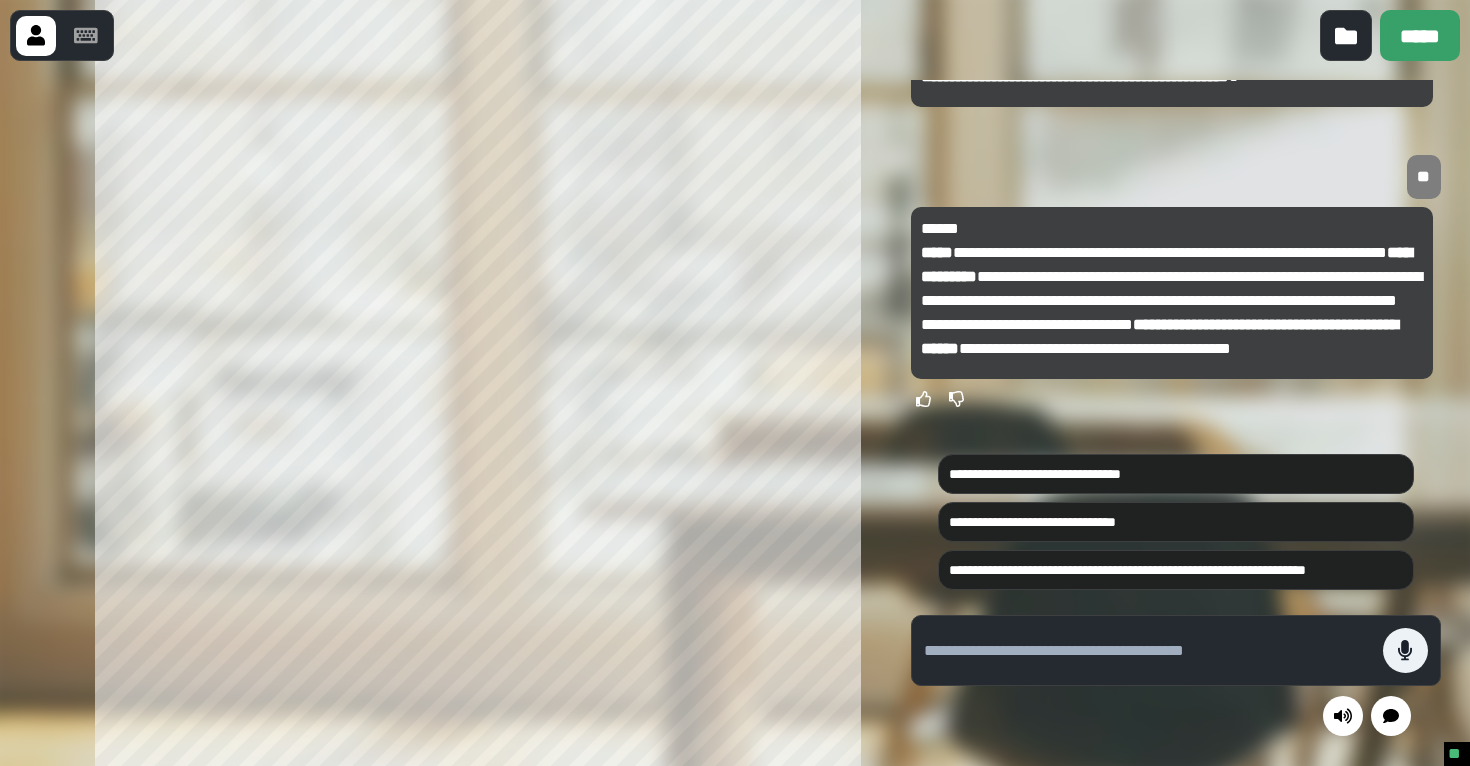 scroll, scrollTop: -105, scrollLeft: 0, axis: vertical 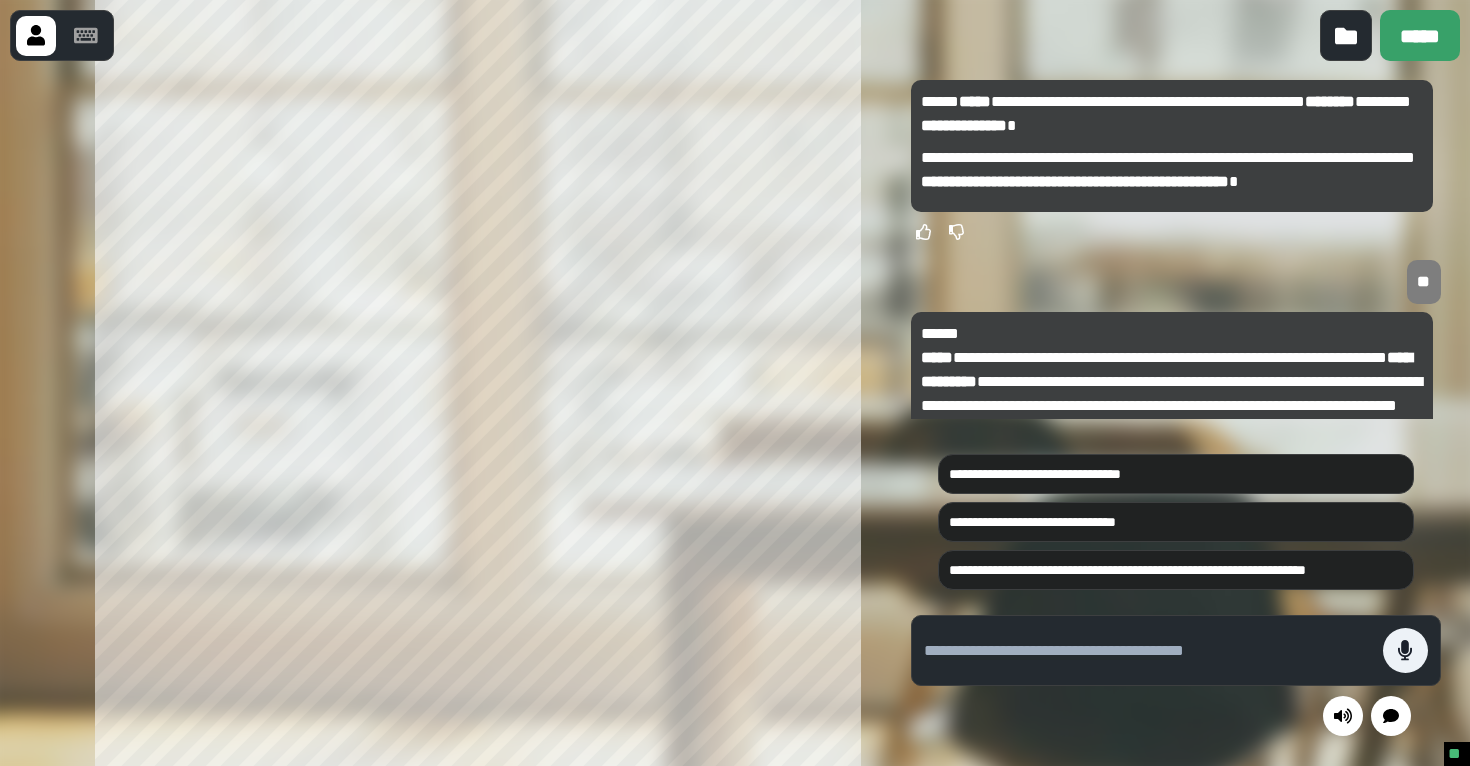 click on "**********" at bounding box center (1172, 114) 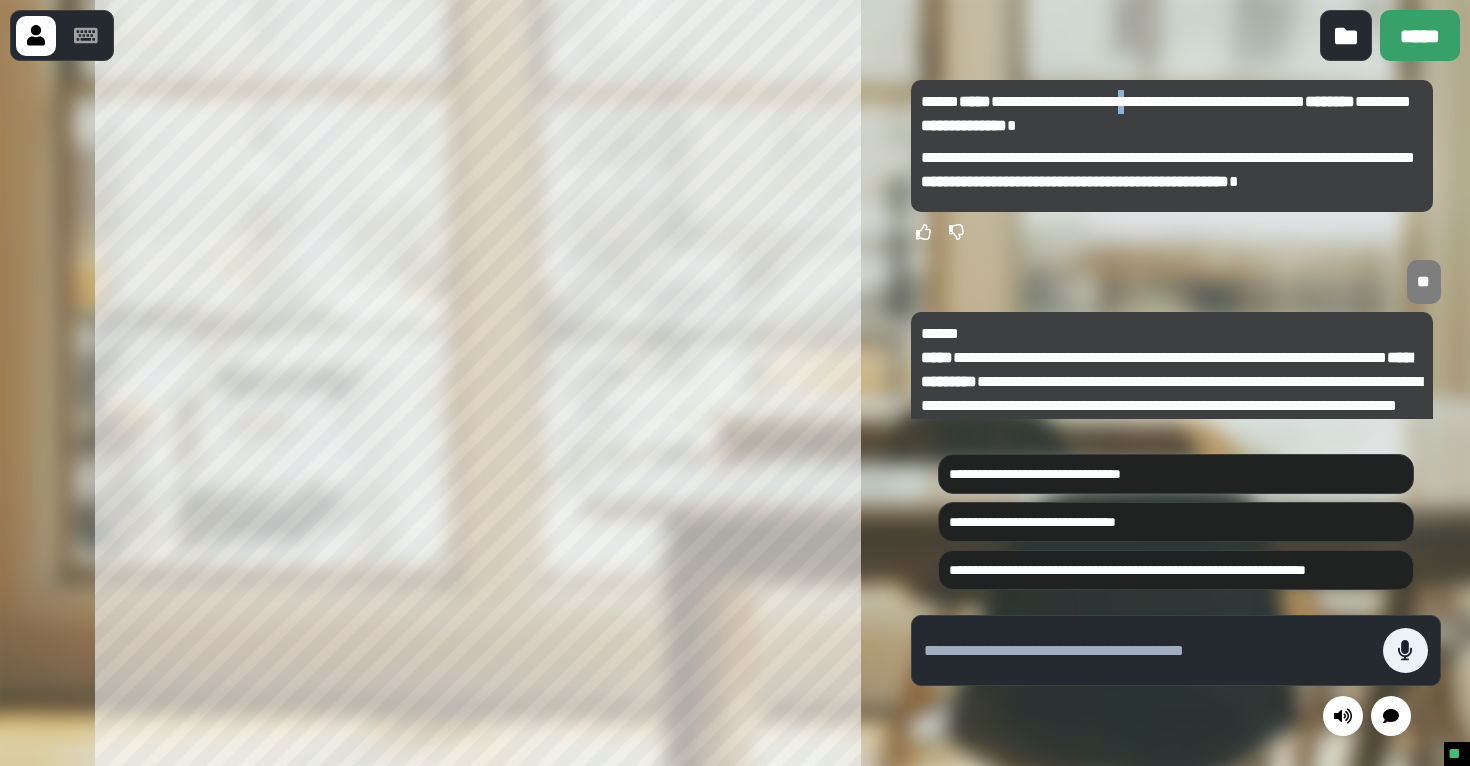 click on "**********" at bounding box center (1172, 114) 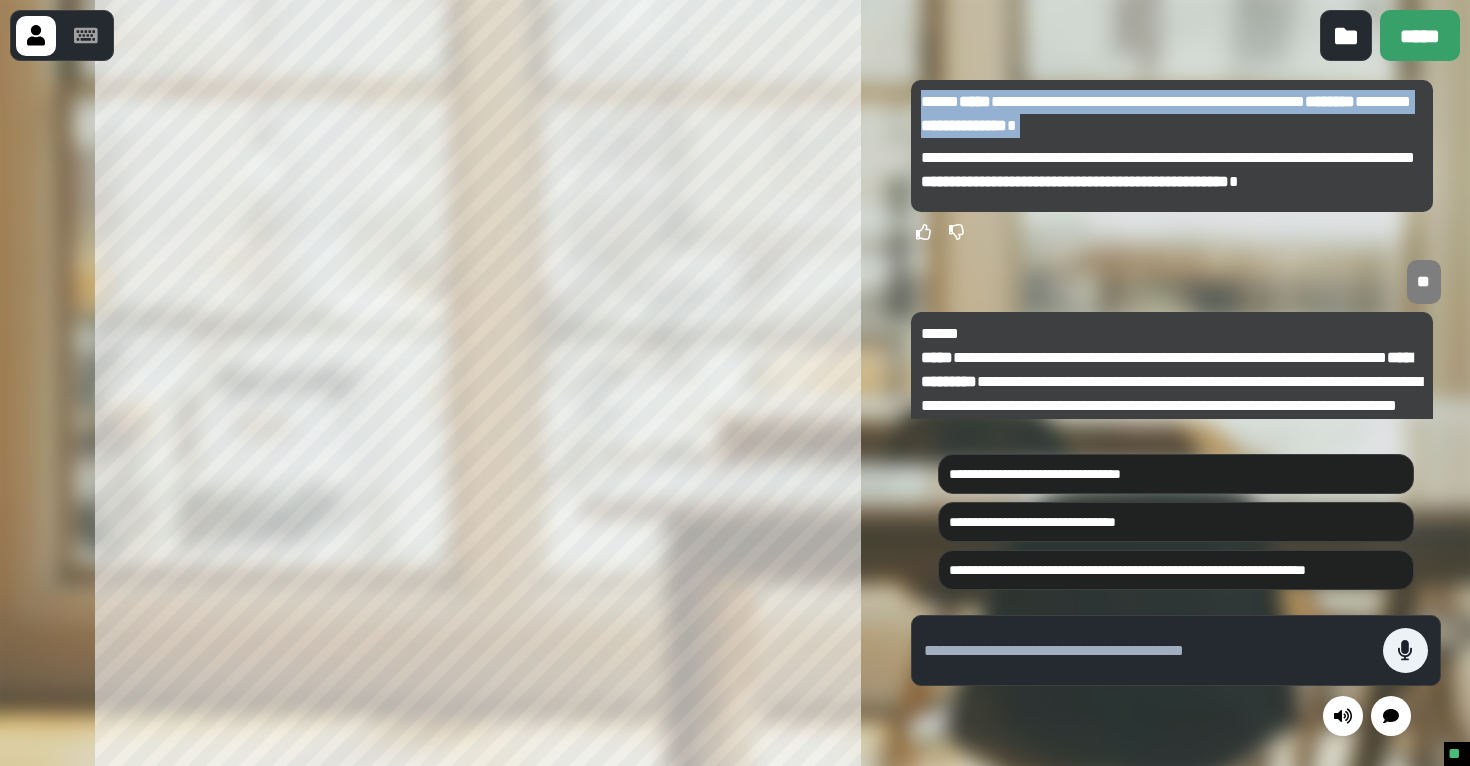 drag, startPoint x: 1126, startPoint y: 111, endPoint x: 1126, endPoint y: 170, distance: 59 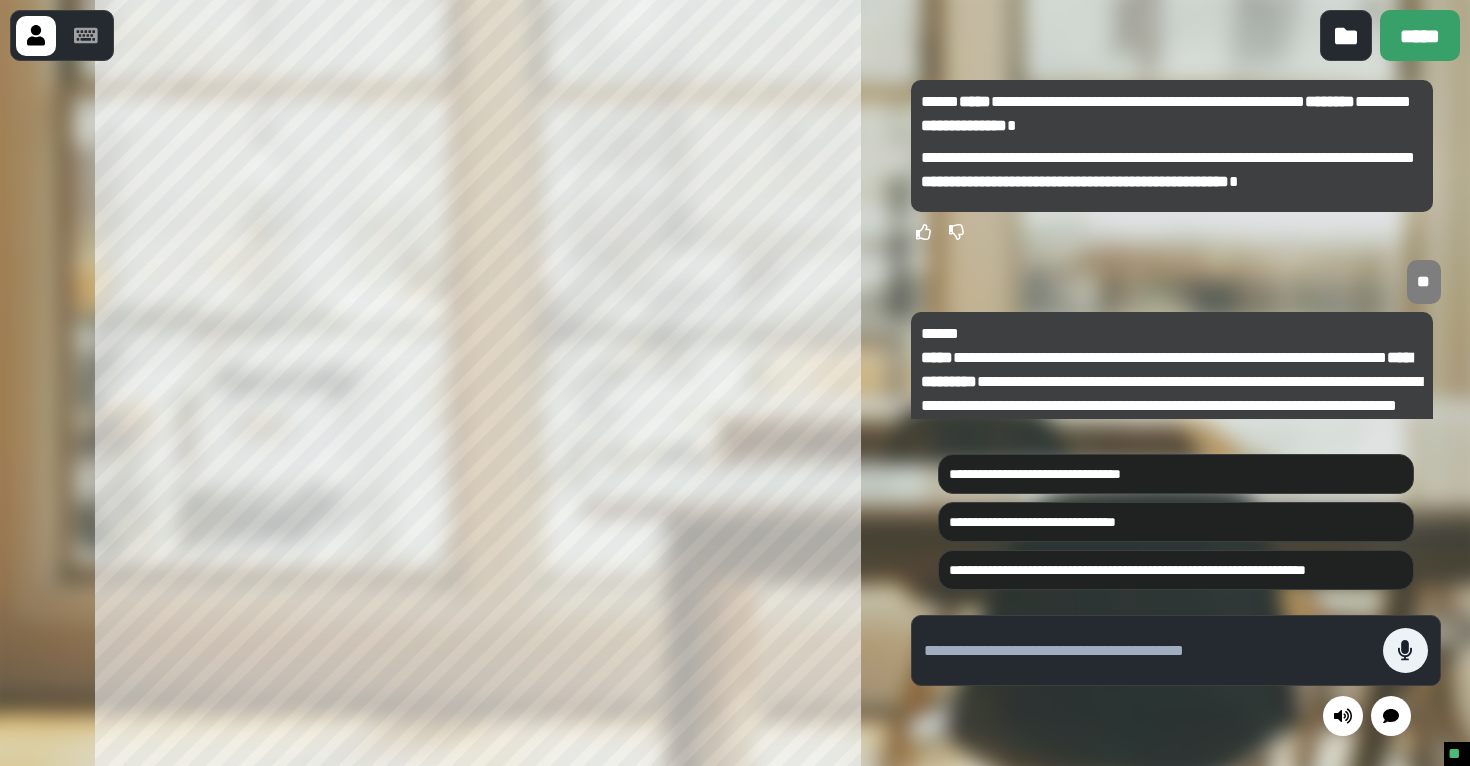 click on "**********" at bounding box center (1172, 170) 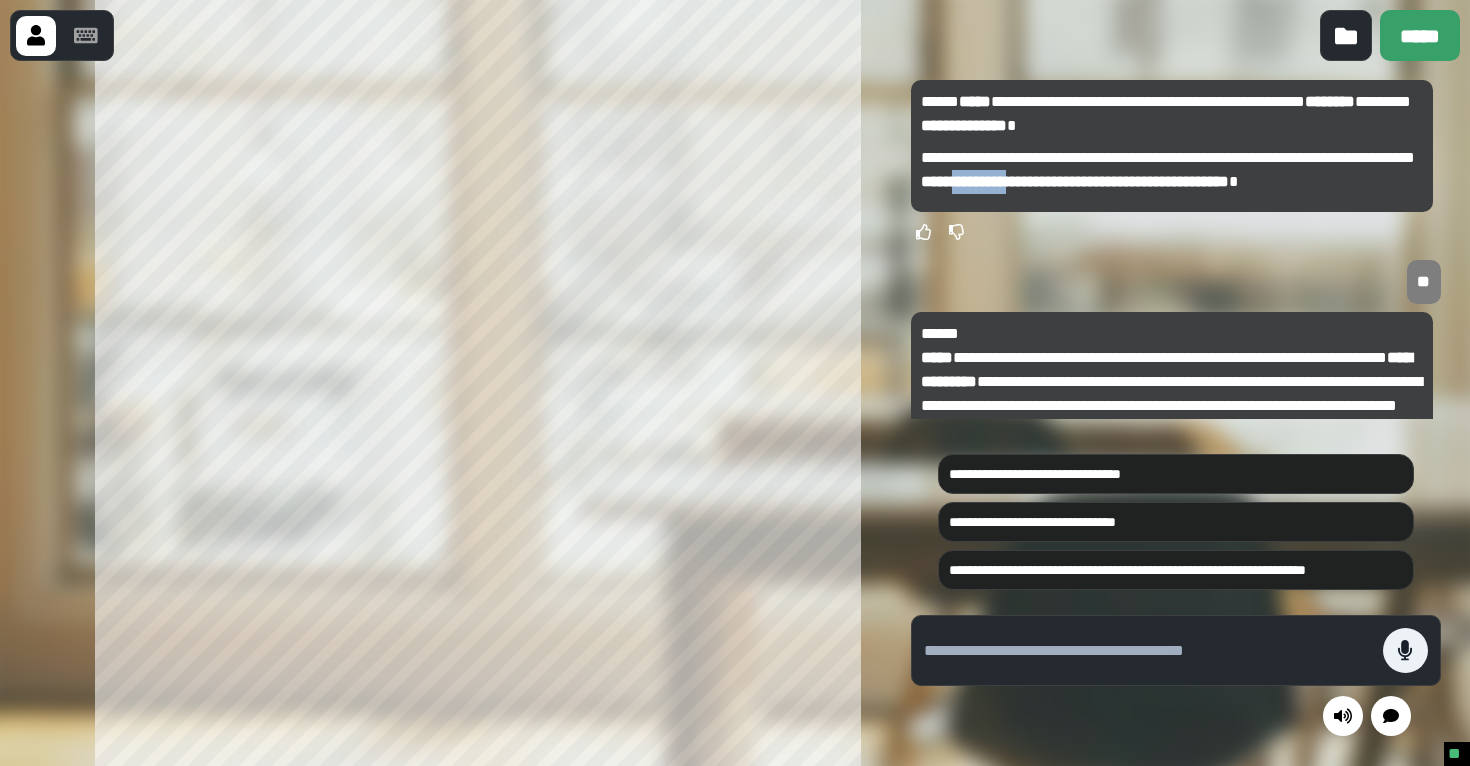 click on "**********" at bounding box center (1172, 170) 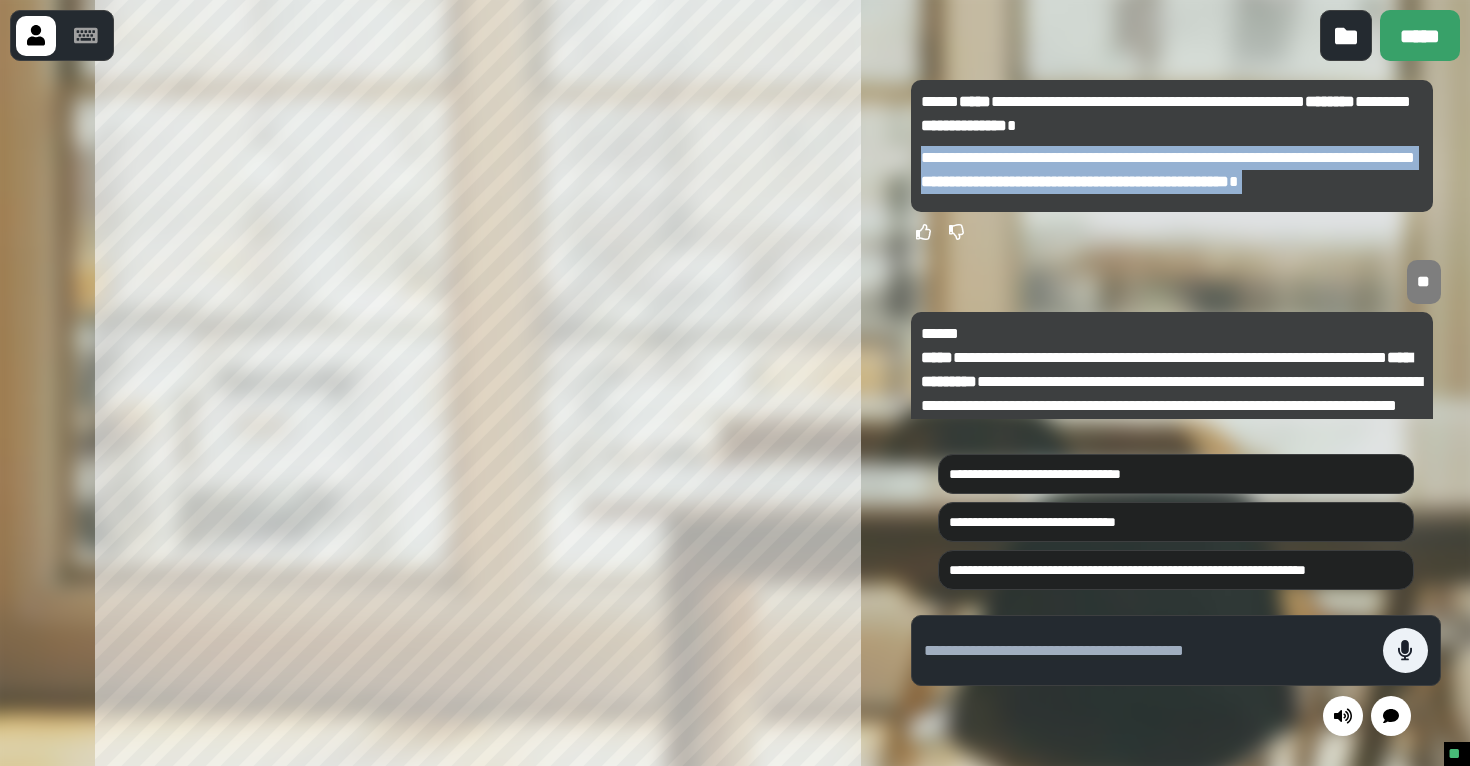 click on "**********" at bounding box center [1172, 170] 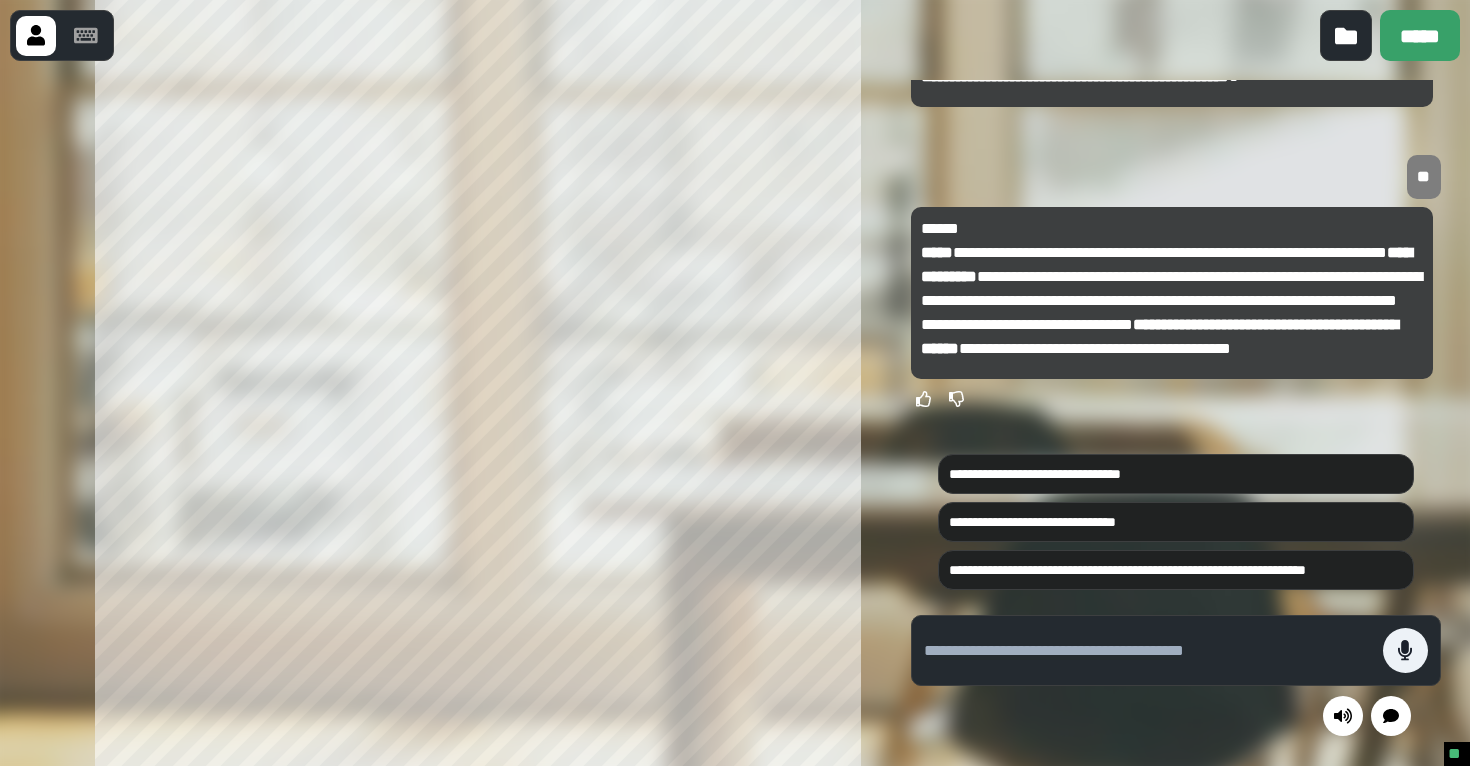 click on "**********" at bounding box center [1172, 289] 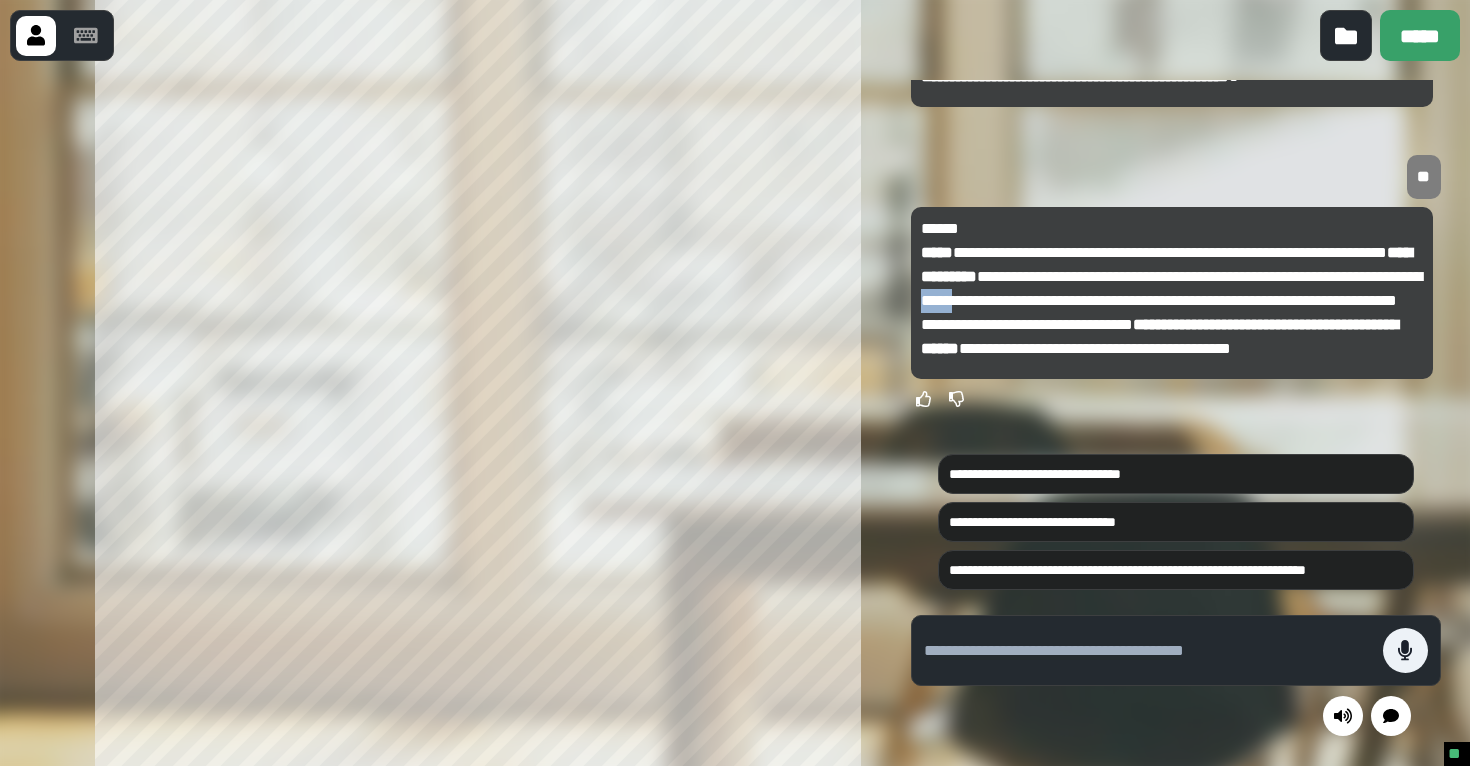 click on "**********" at bounding box center [1172, 289] 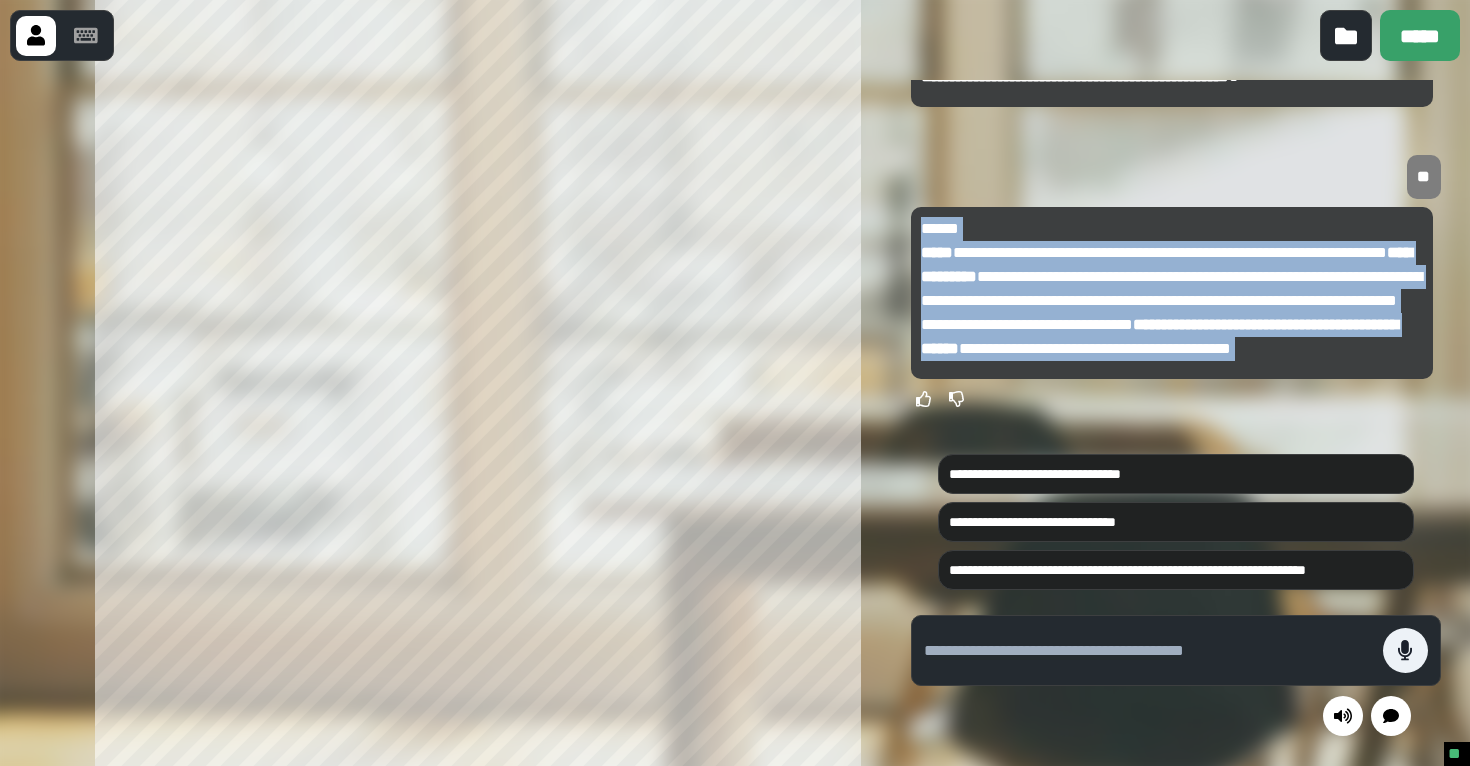 click on "**********" at bounding box center [1172, 289] 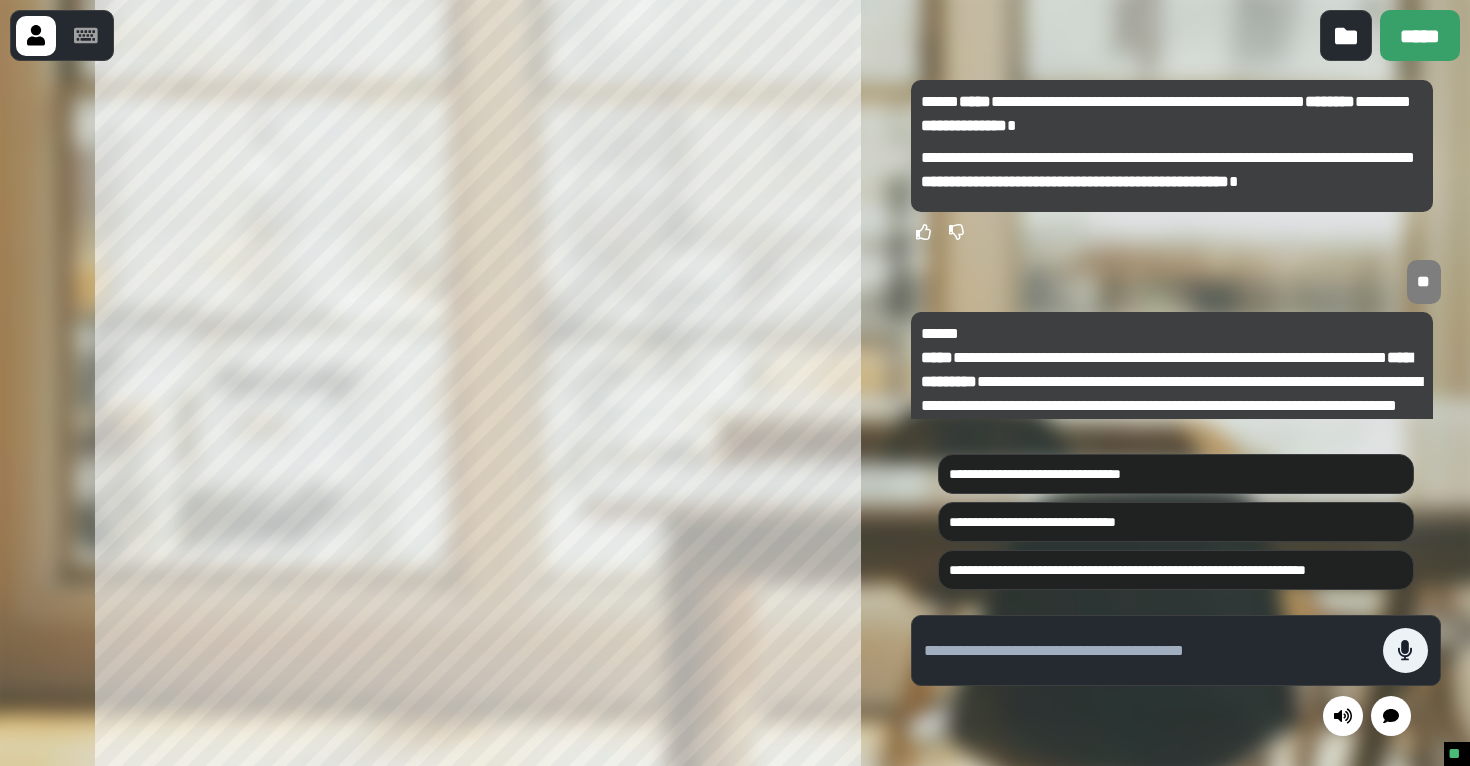 click on "**********" at bounding box center (1172, 114) 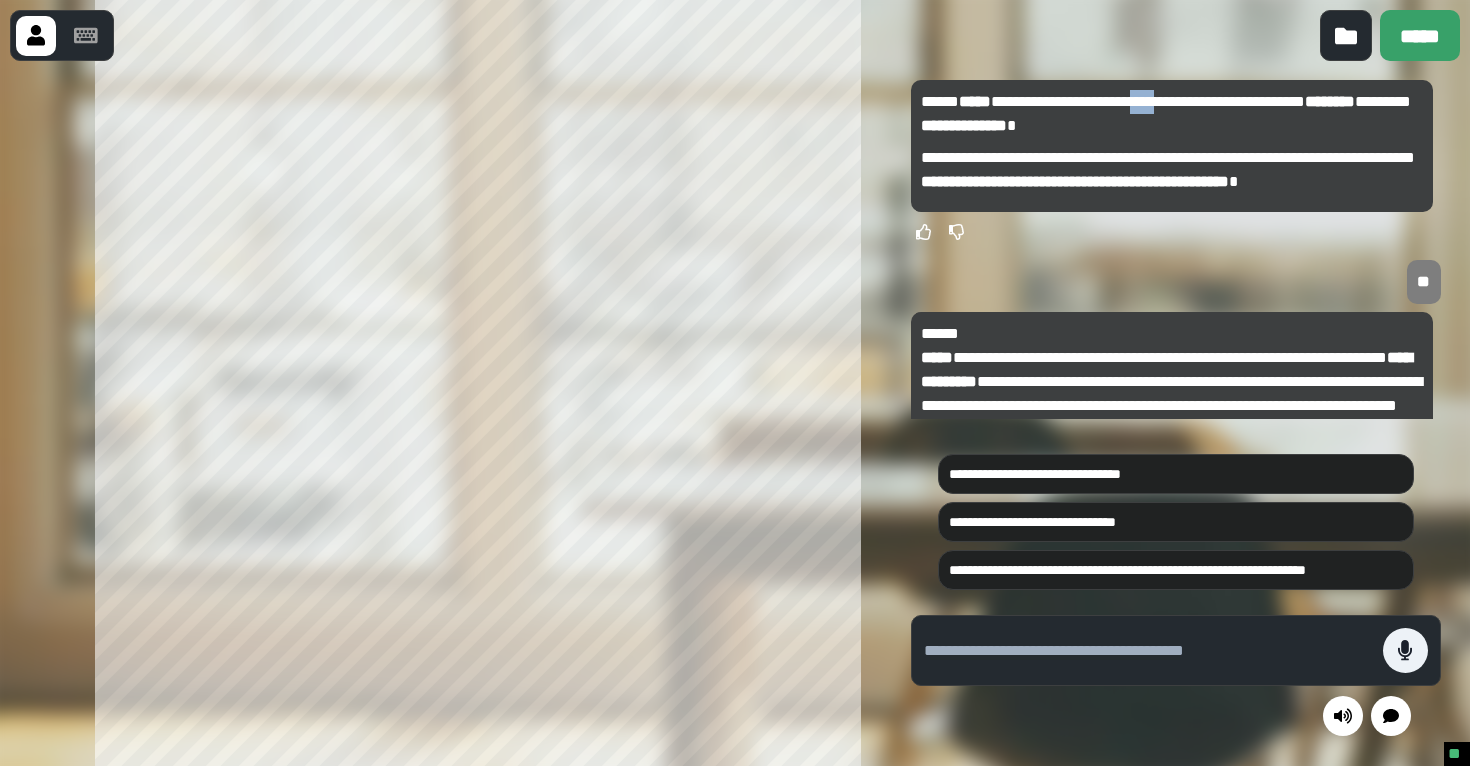 click on "**********" at bounding box center [1172, 114] 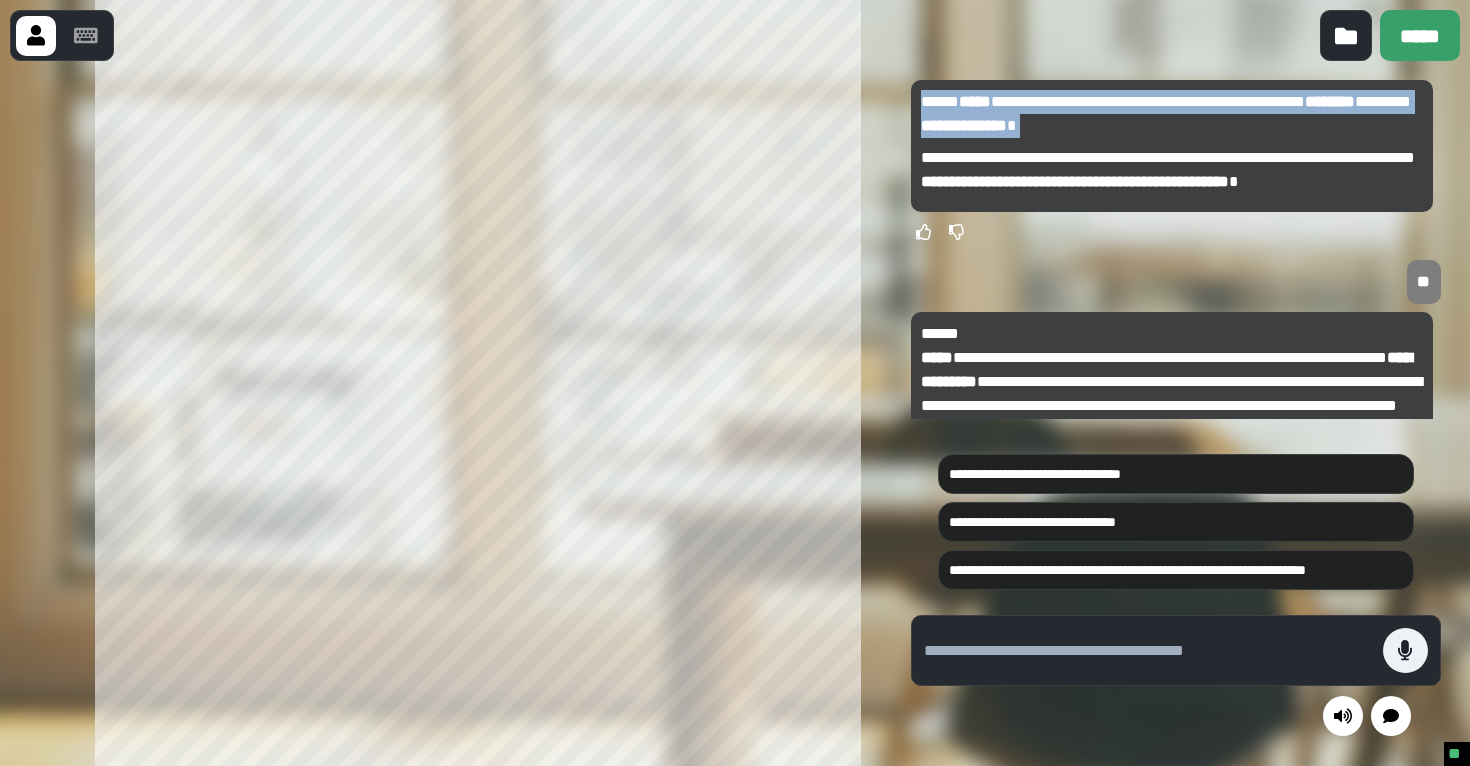 click on "**********" at bounding box center [1172, 114] 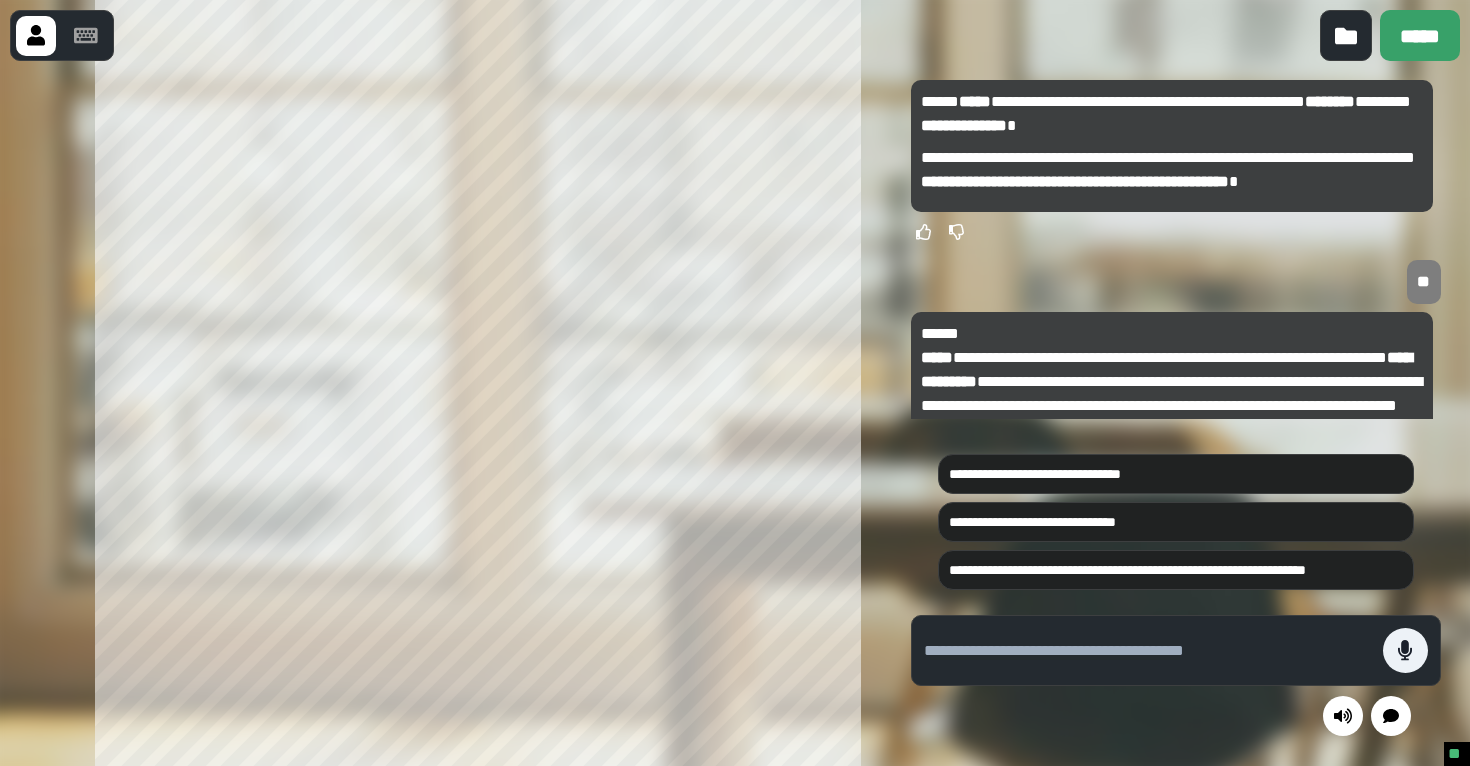 click on "**********" at bounding box center [1172, 170] 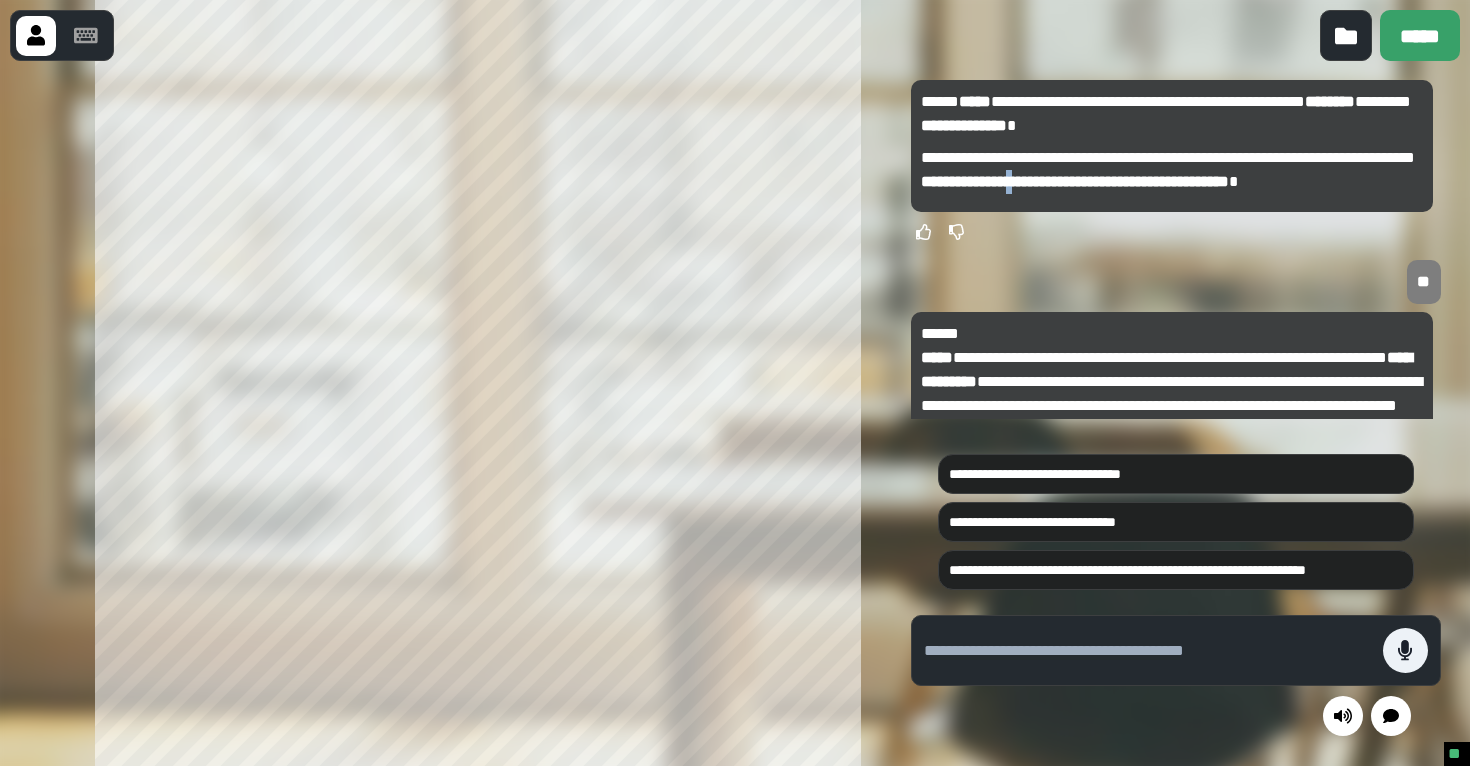 click on "**********" at bounding box center (1075, 181) 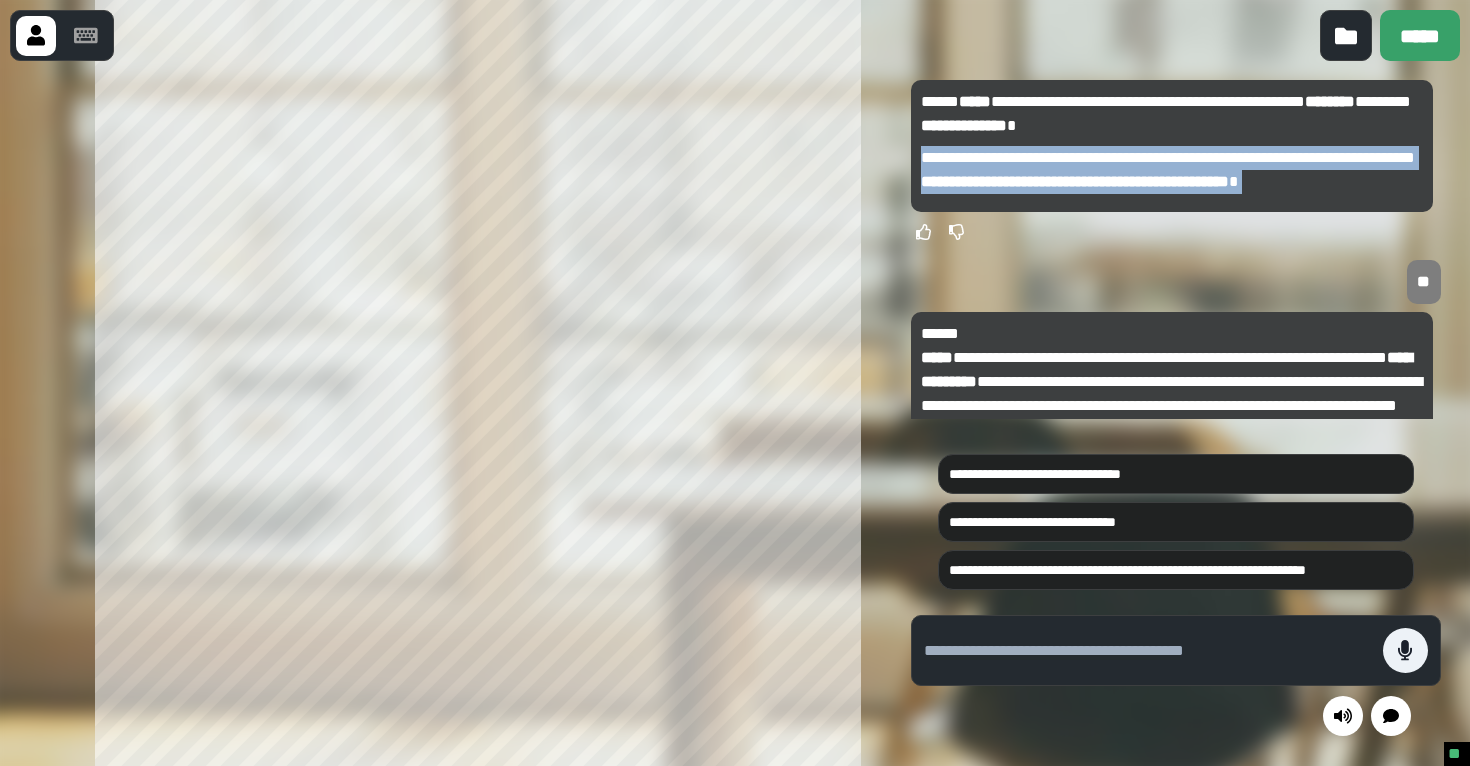 click on "**********" at bounding box center (1075, 181) 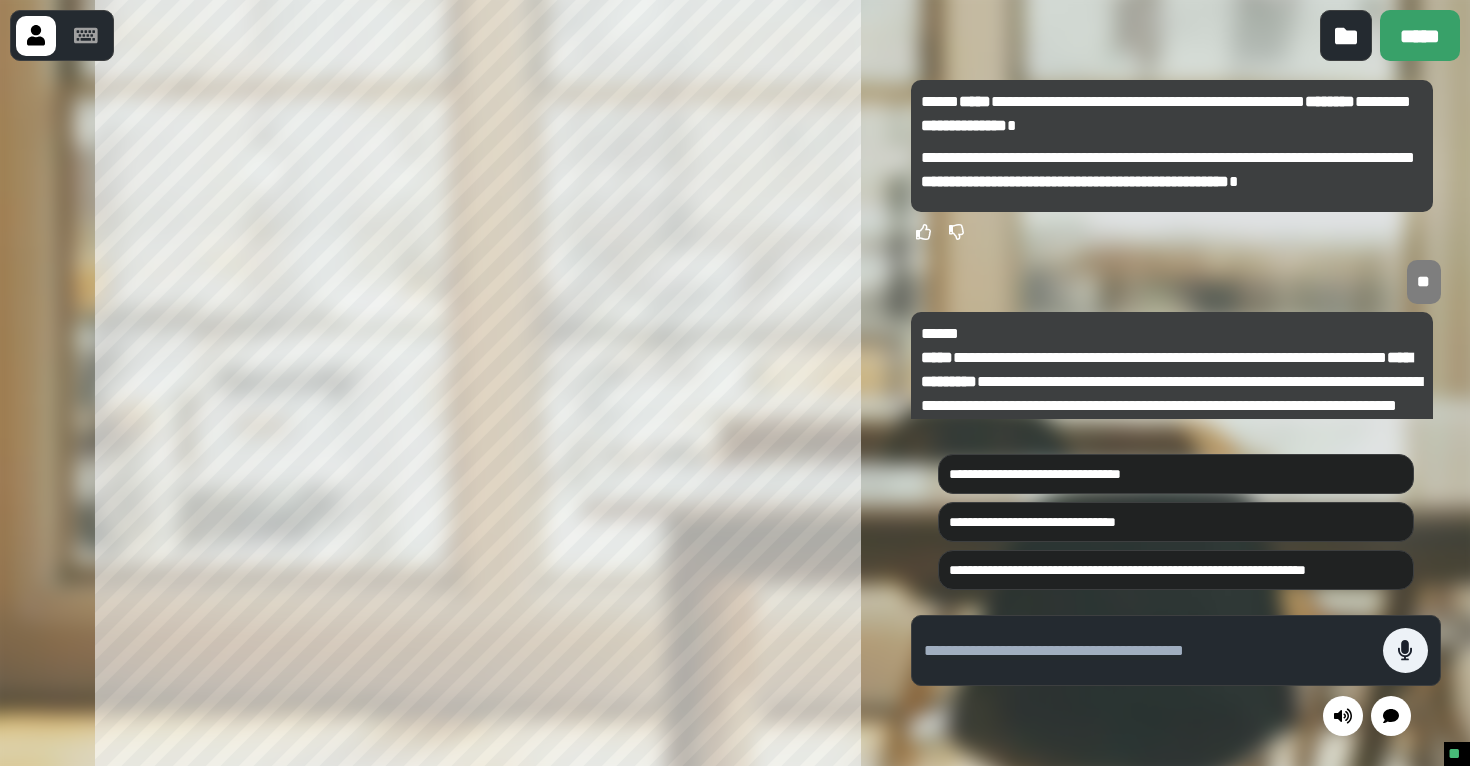click on "**********" at bounding box center (1172, 114) 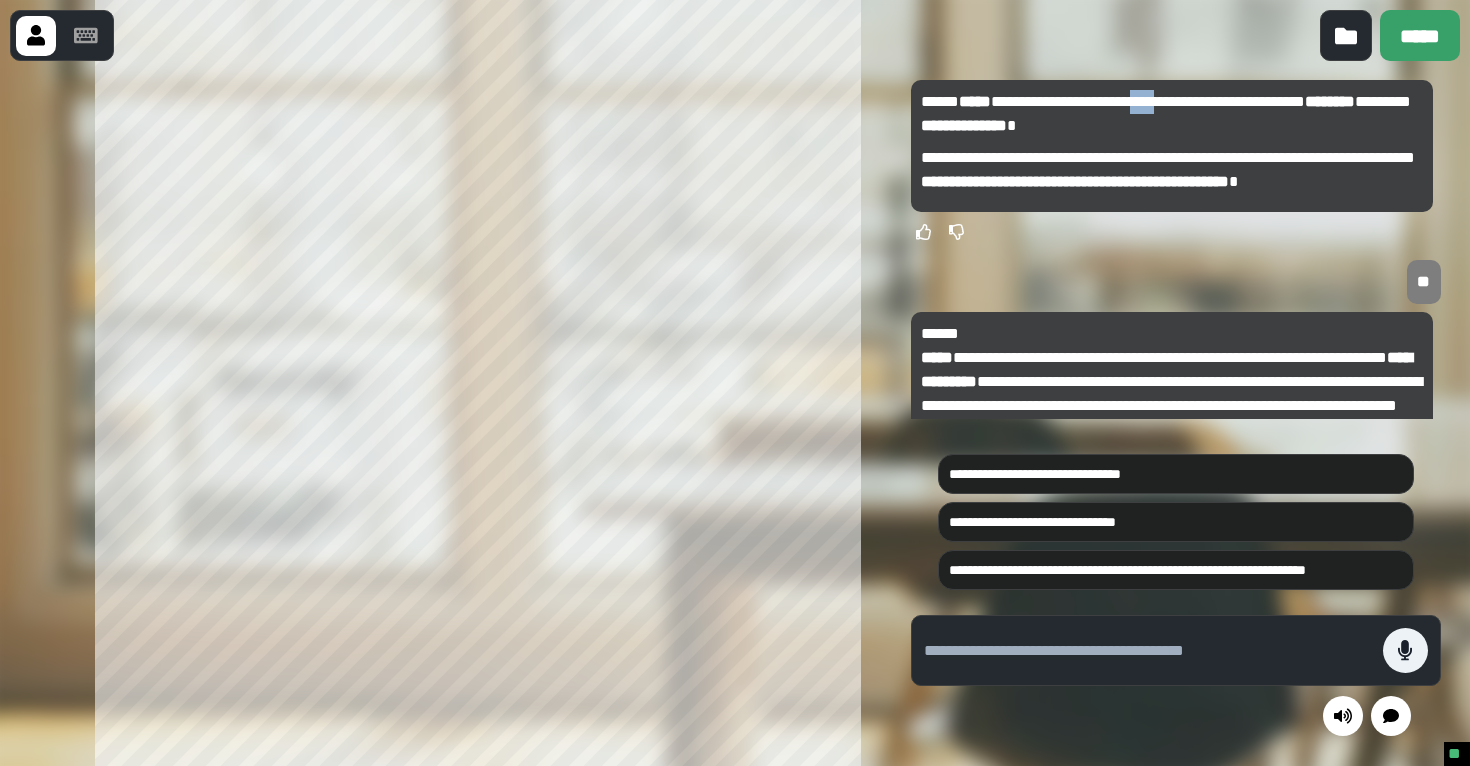 click on "**********" at bounding box center (1172, 114) 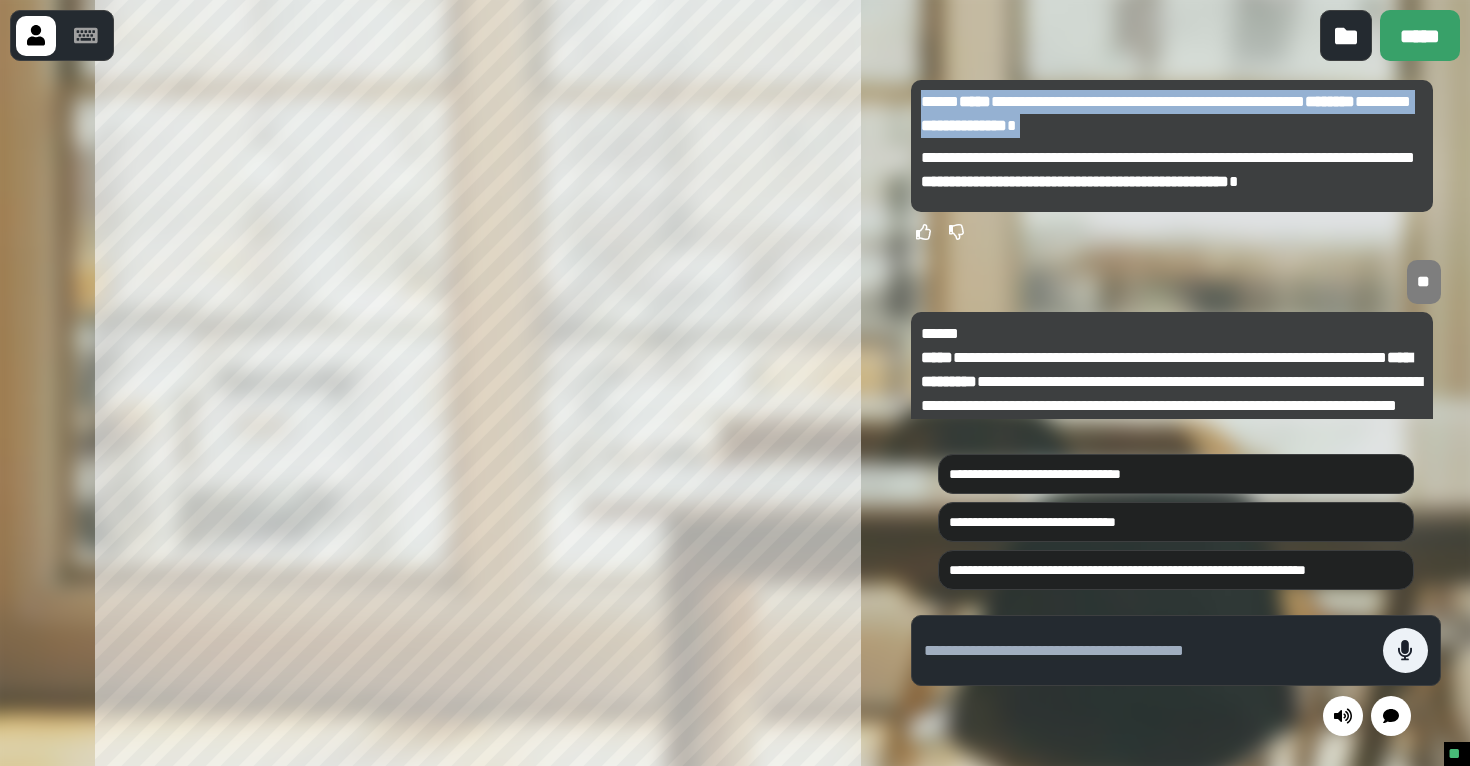 click on "**********" at bounding box center (1172, 114) 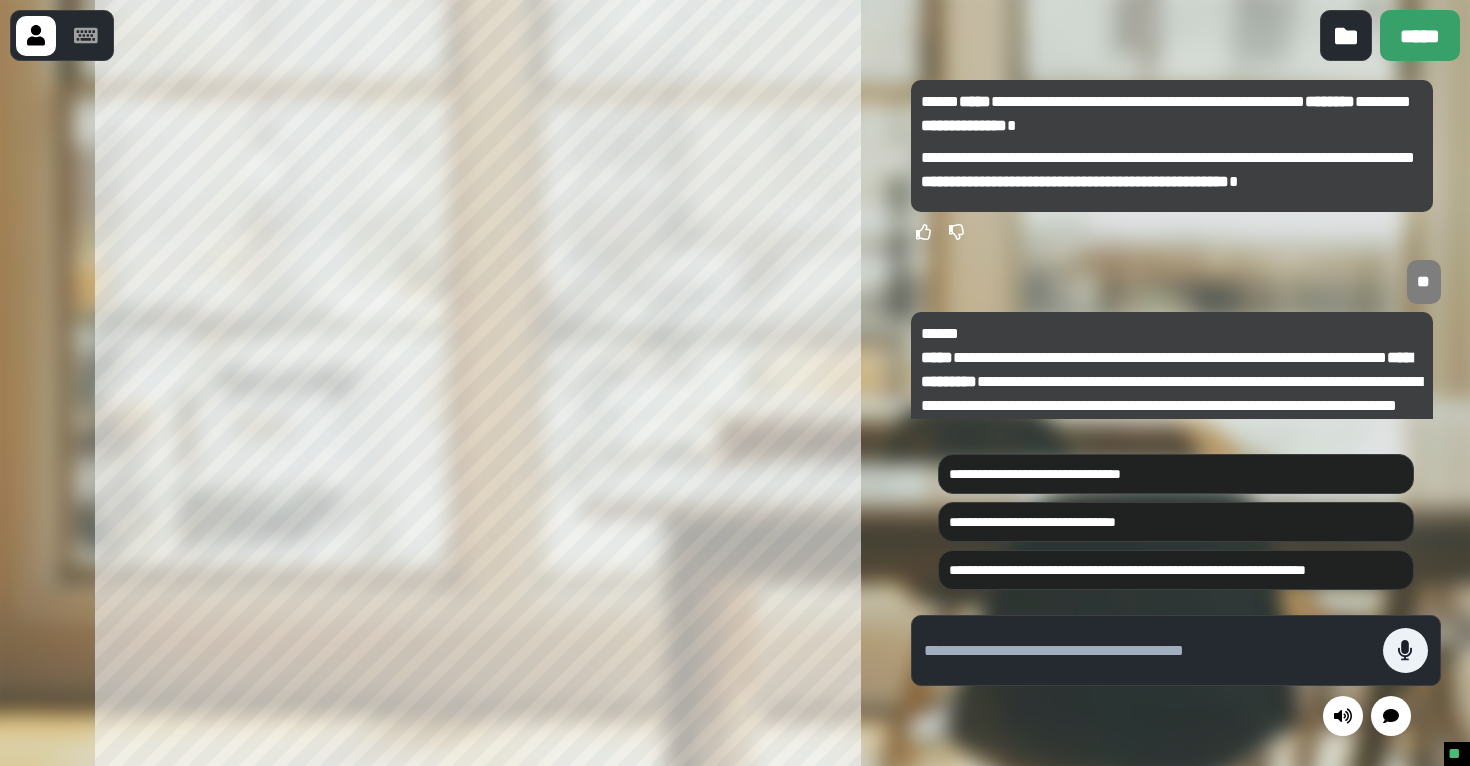click on "**********" at bounding box center [1172, 170] 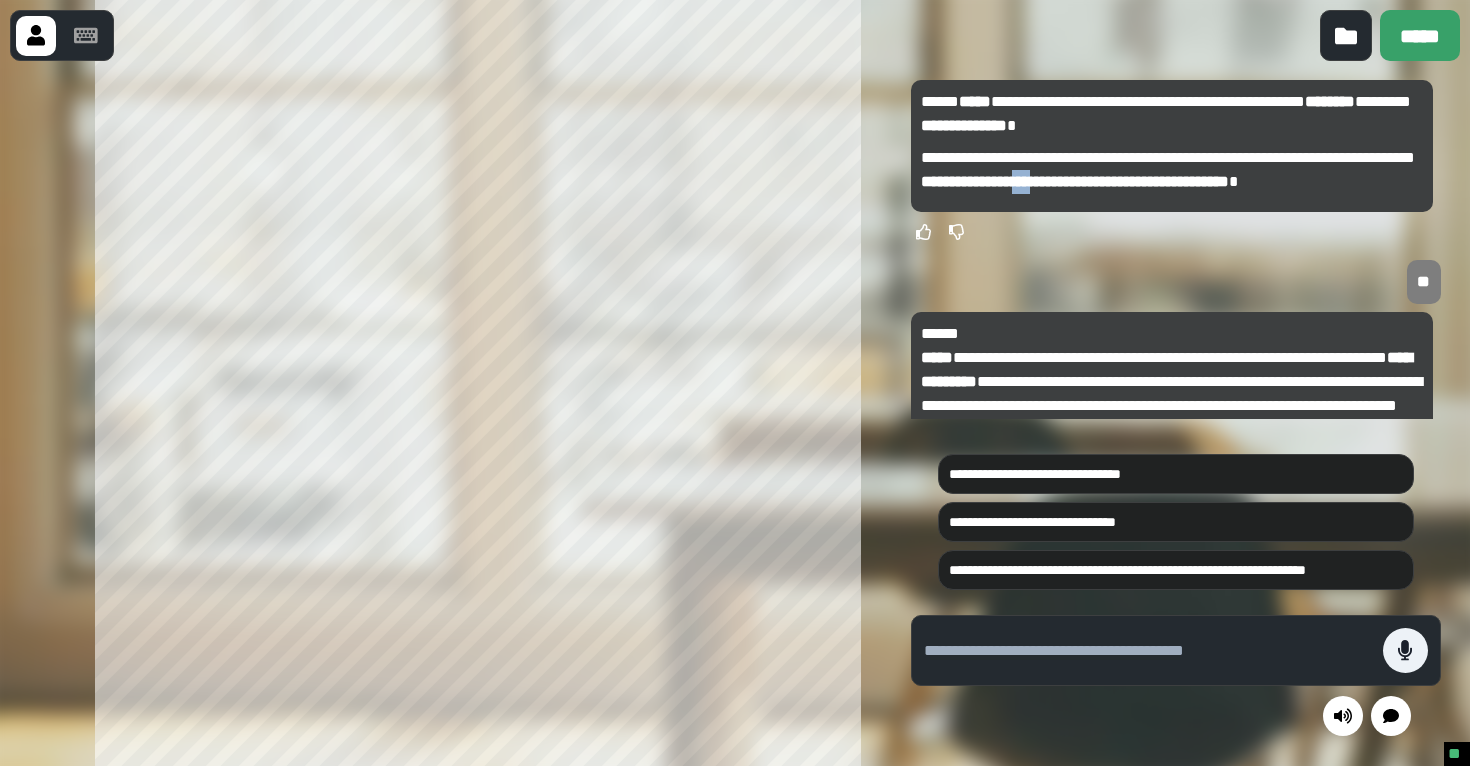 click on "**********" at bounding box center [1172, 170] 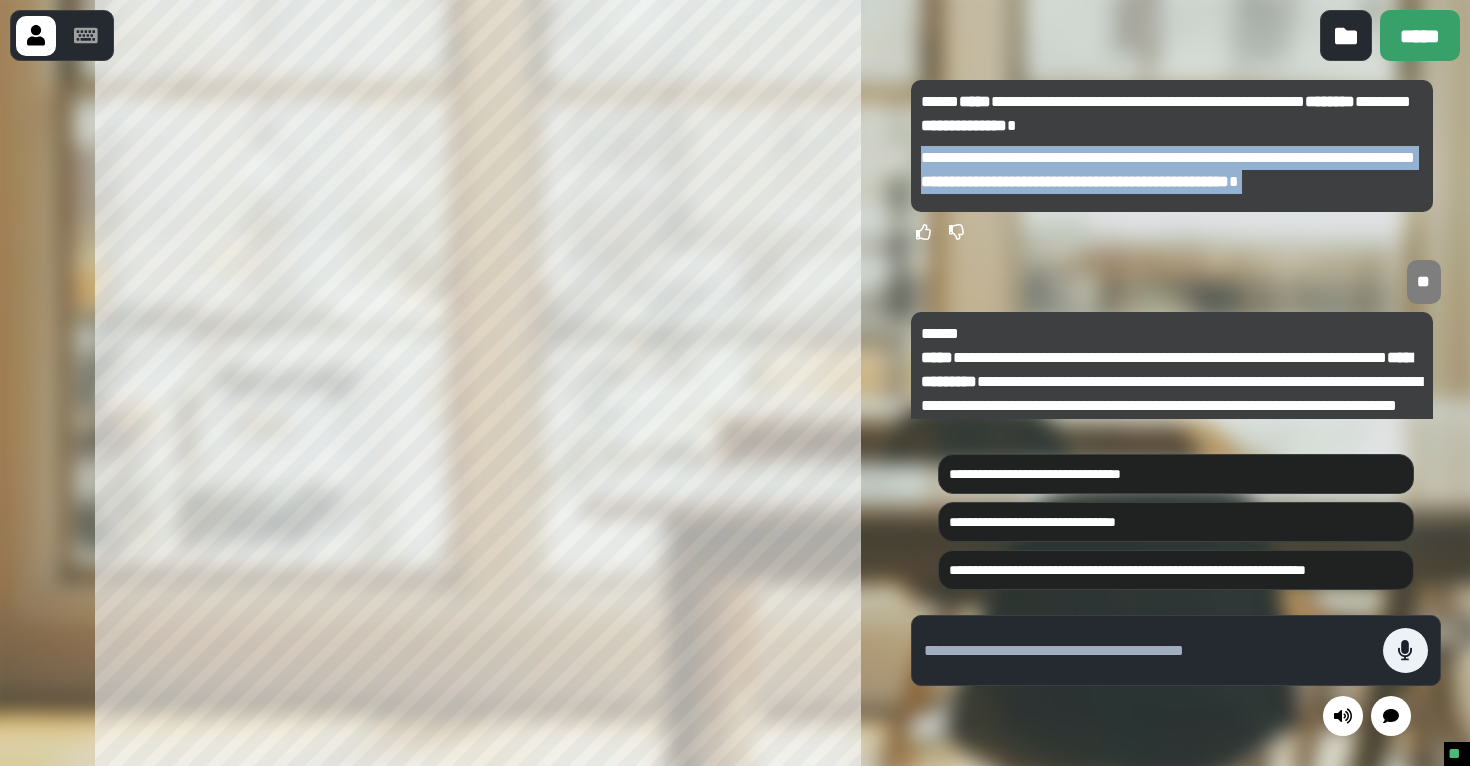 click on "**********" at bounding box center (1172, 170) 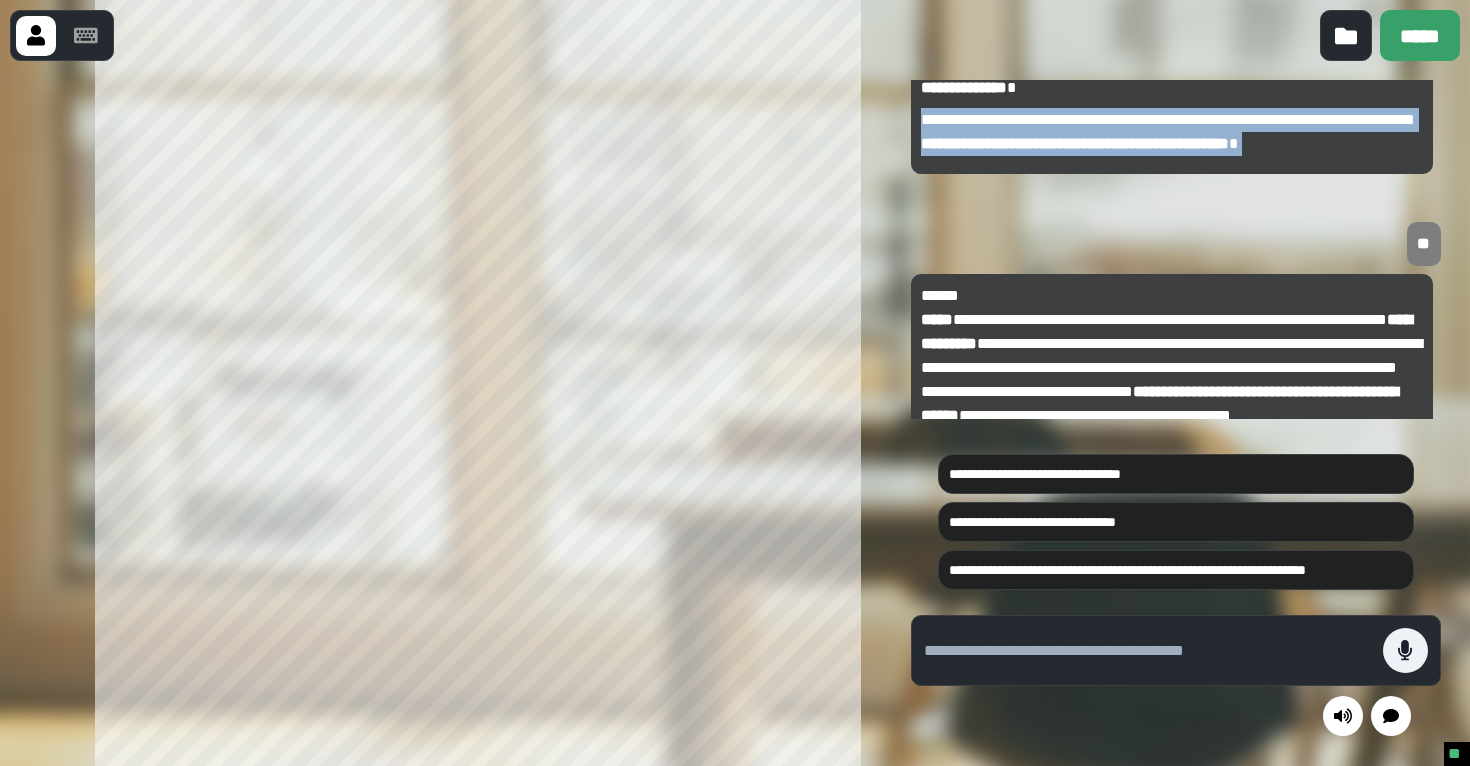 scroll, scrollTop: -39, scrollLeft: 0, axis: vertical 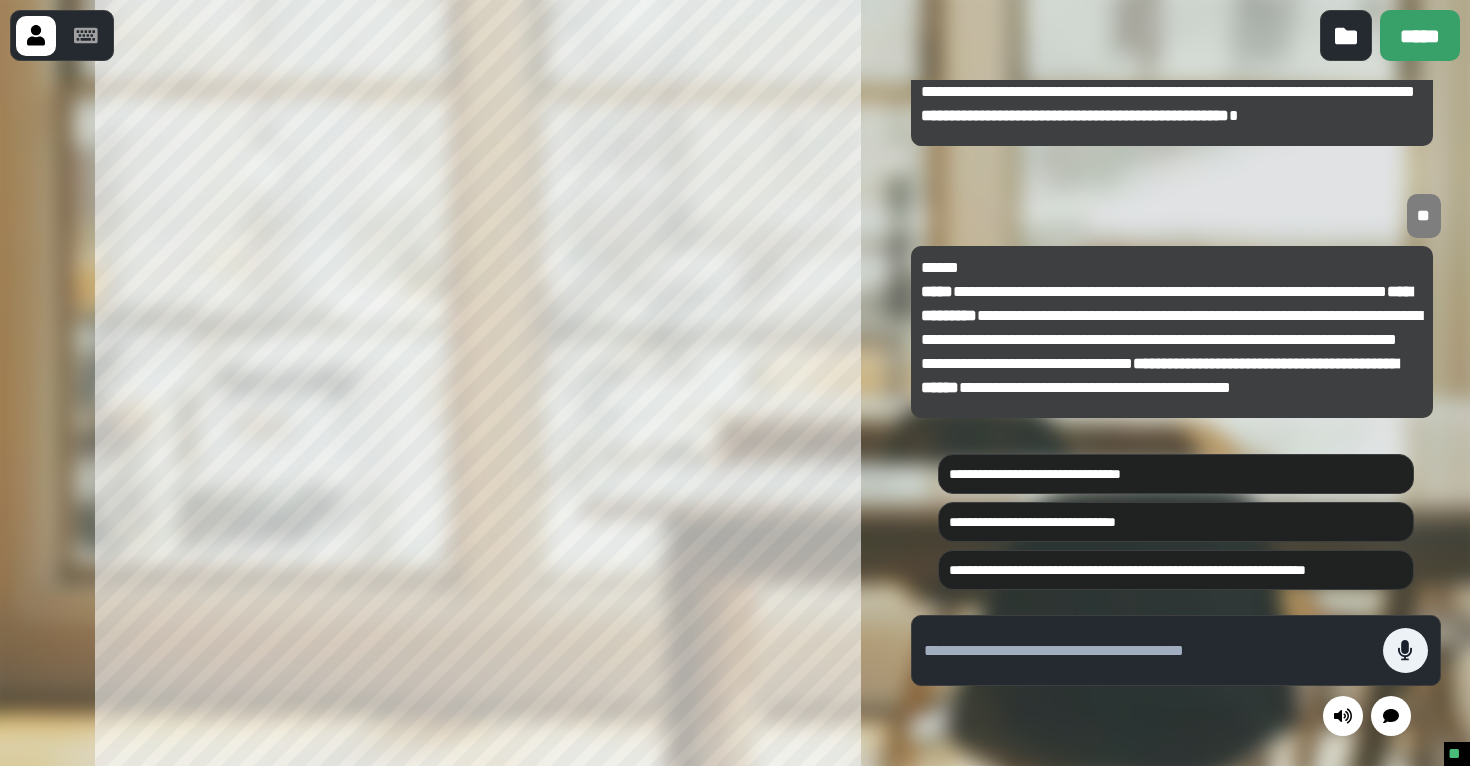 click on "**********" at bounding box center [1172, 328] 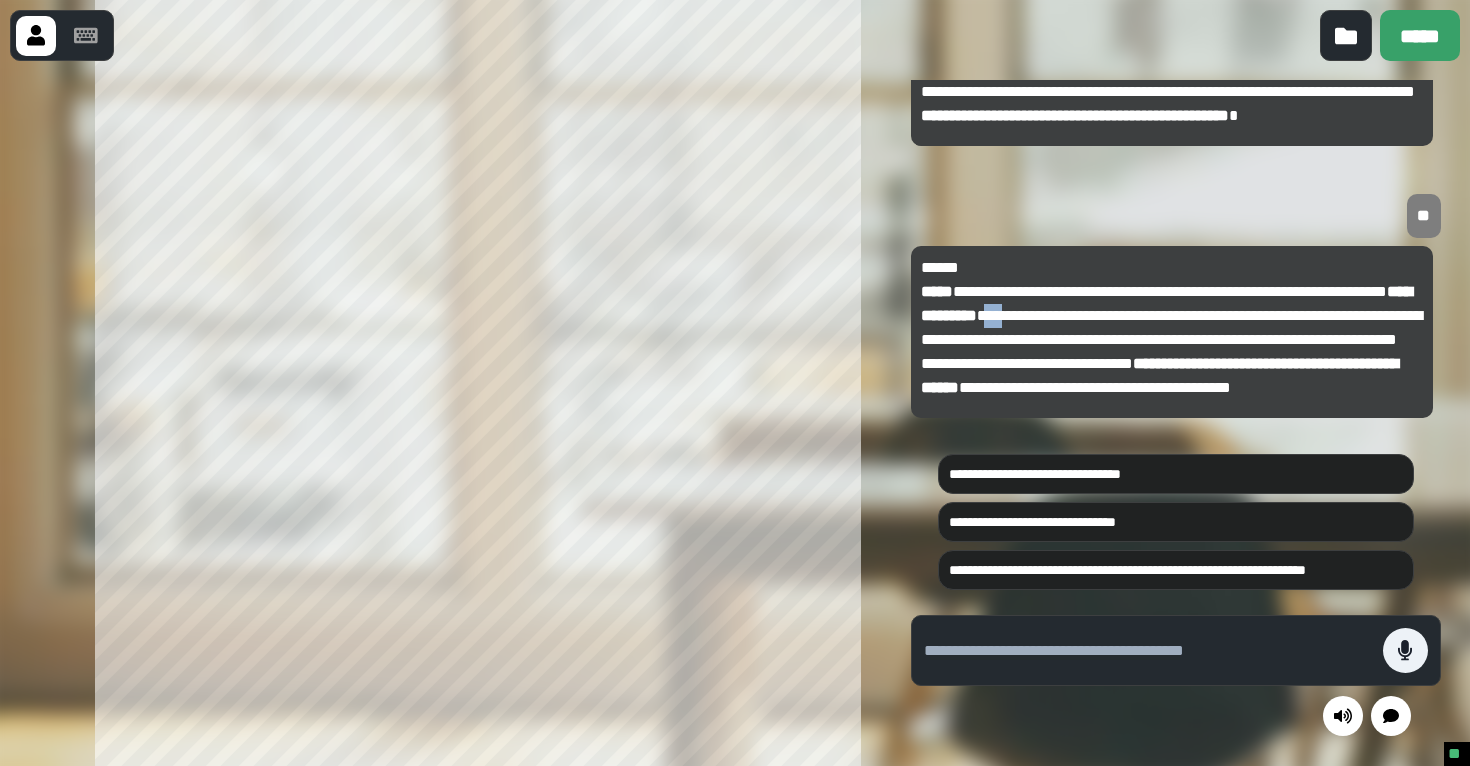 click on "**********" at bounding box center [1172, 328] 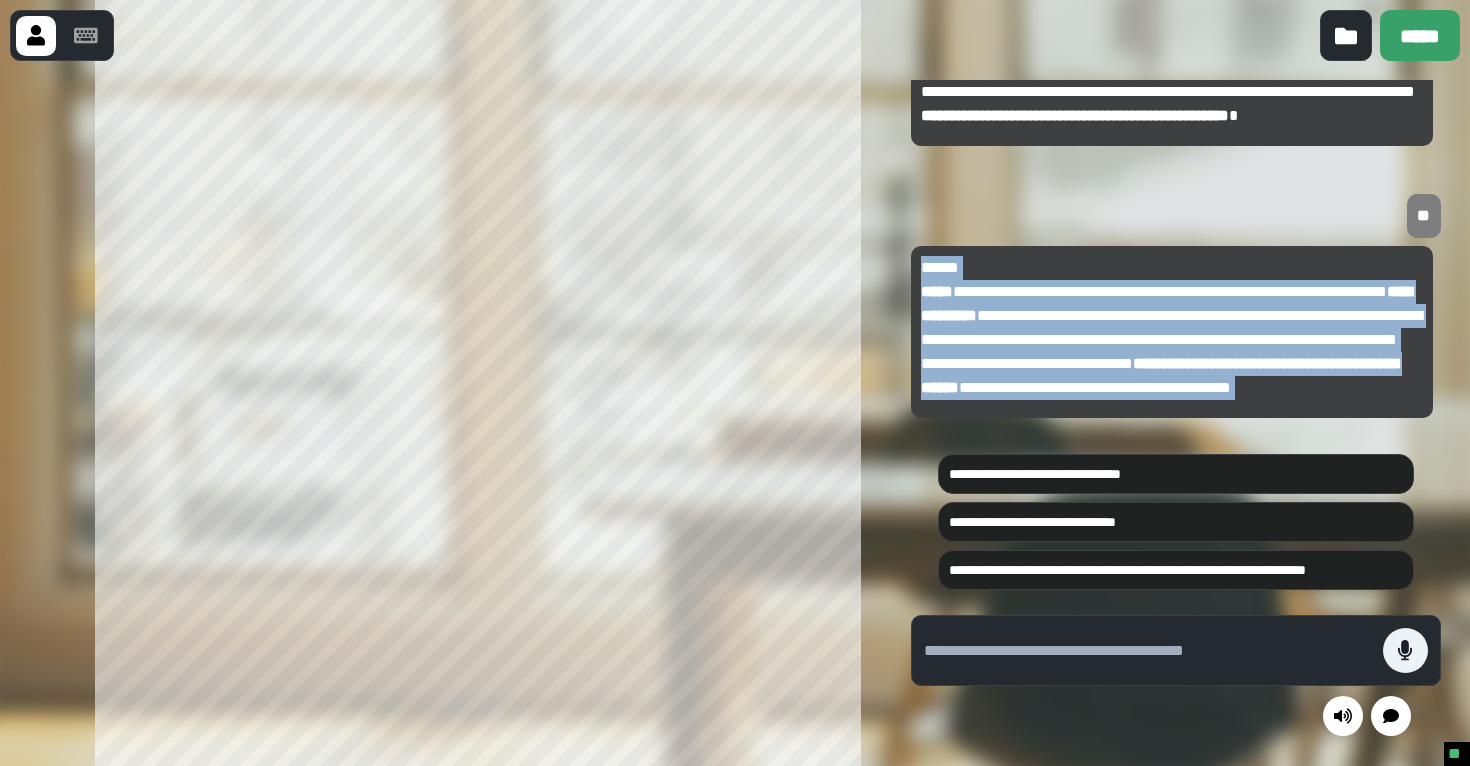 click on "**********" at bounding box center [1172, 328] 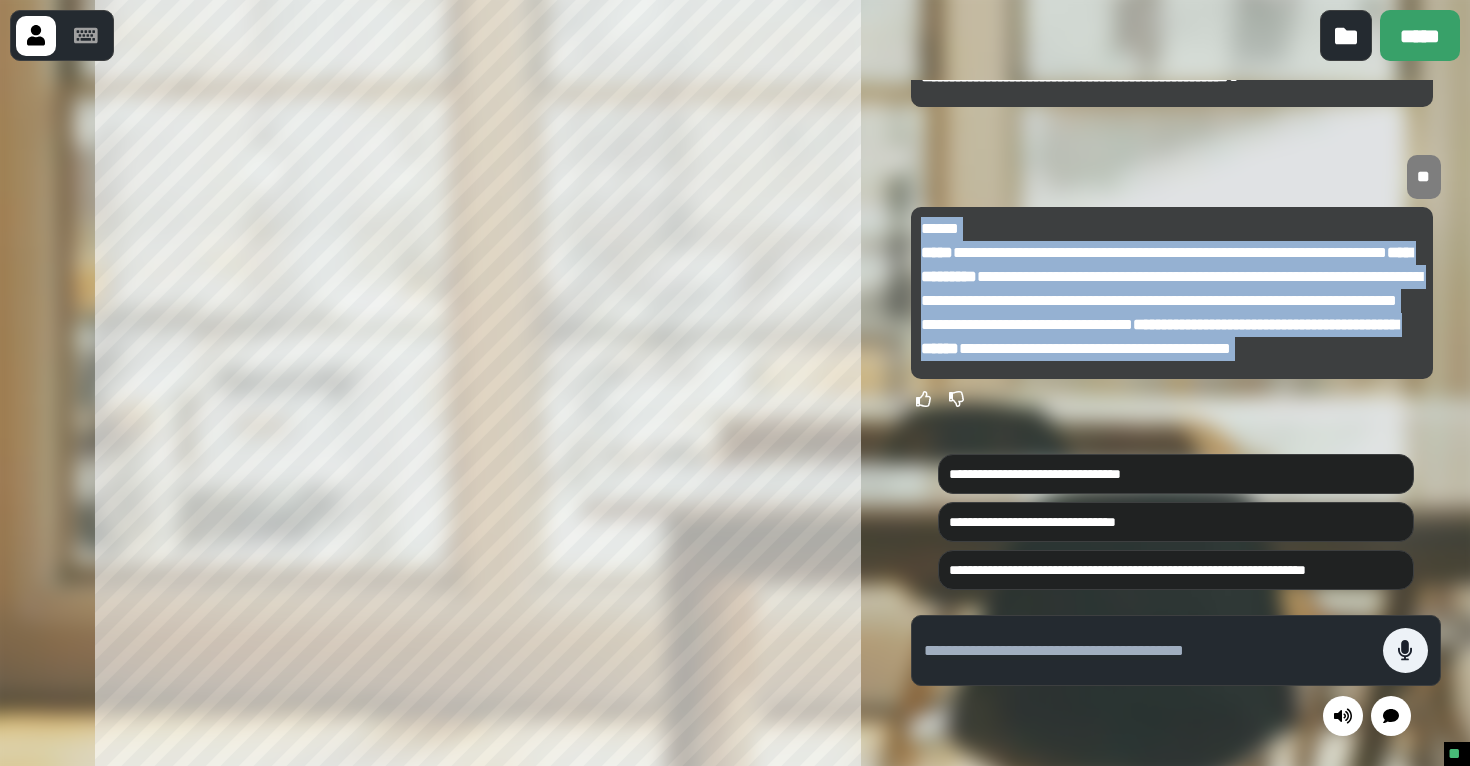 click on "**********" at bounding box center [1172, 289] 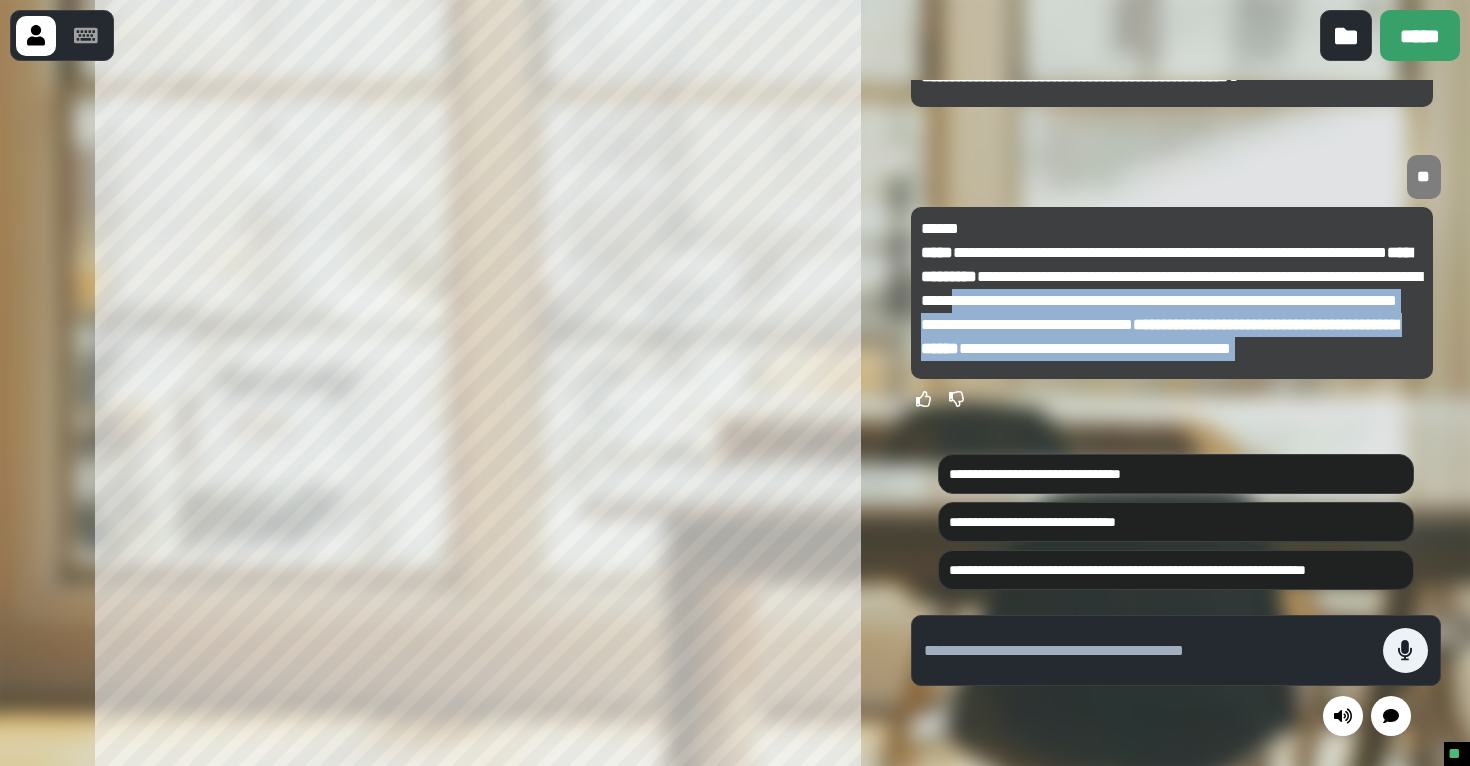click on "**********" at bounding box center (1172, 289) 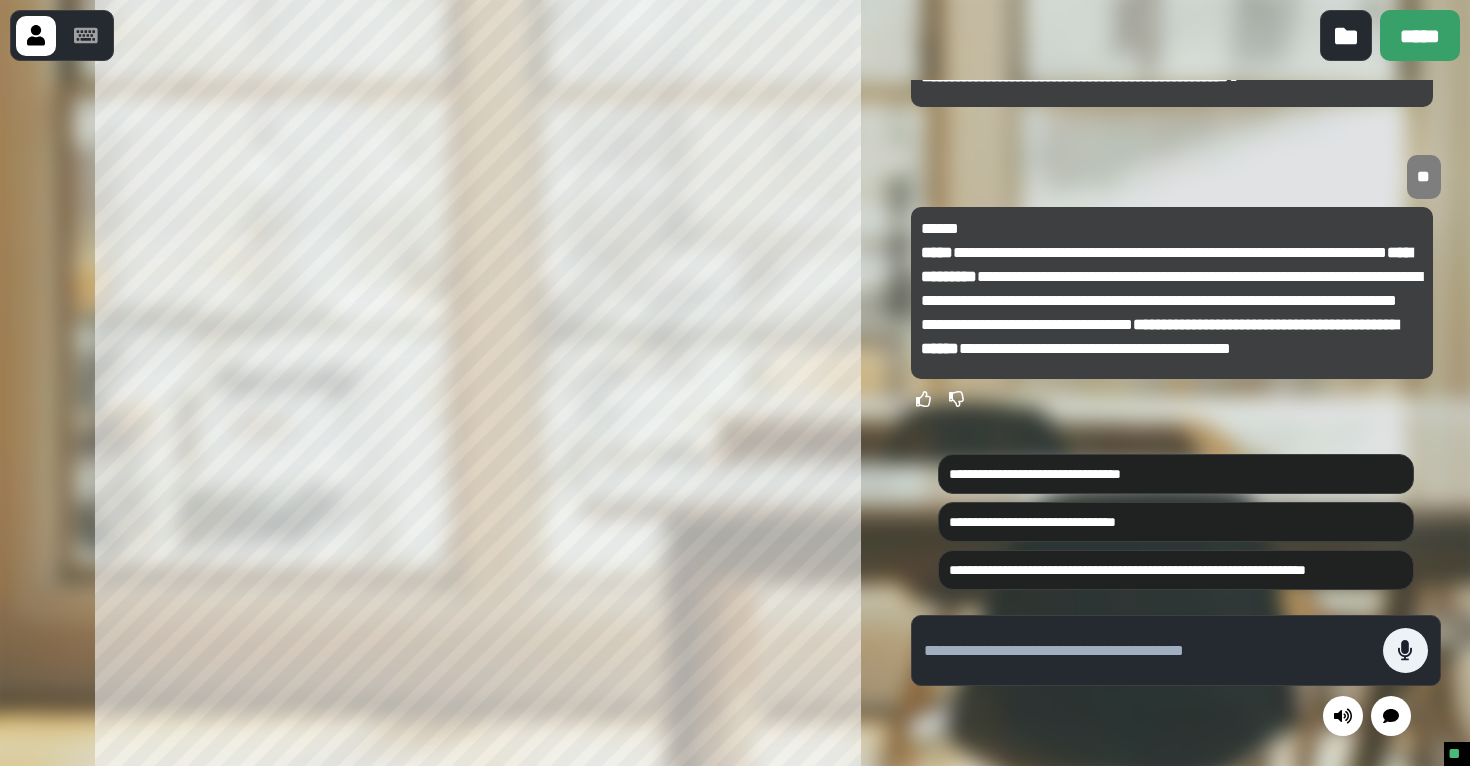 click on "**********" at bounding box center [1172, 289] 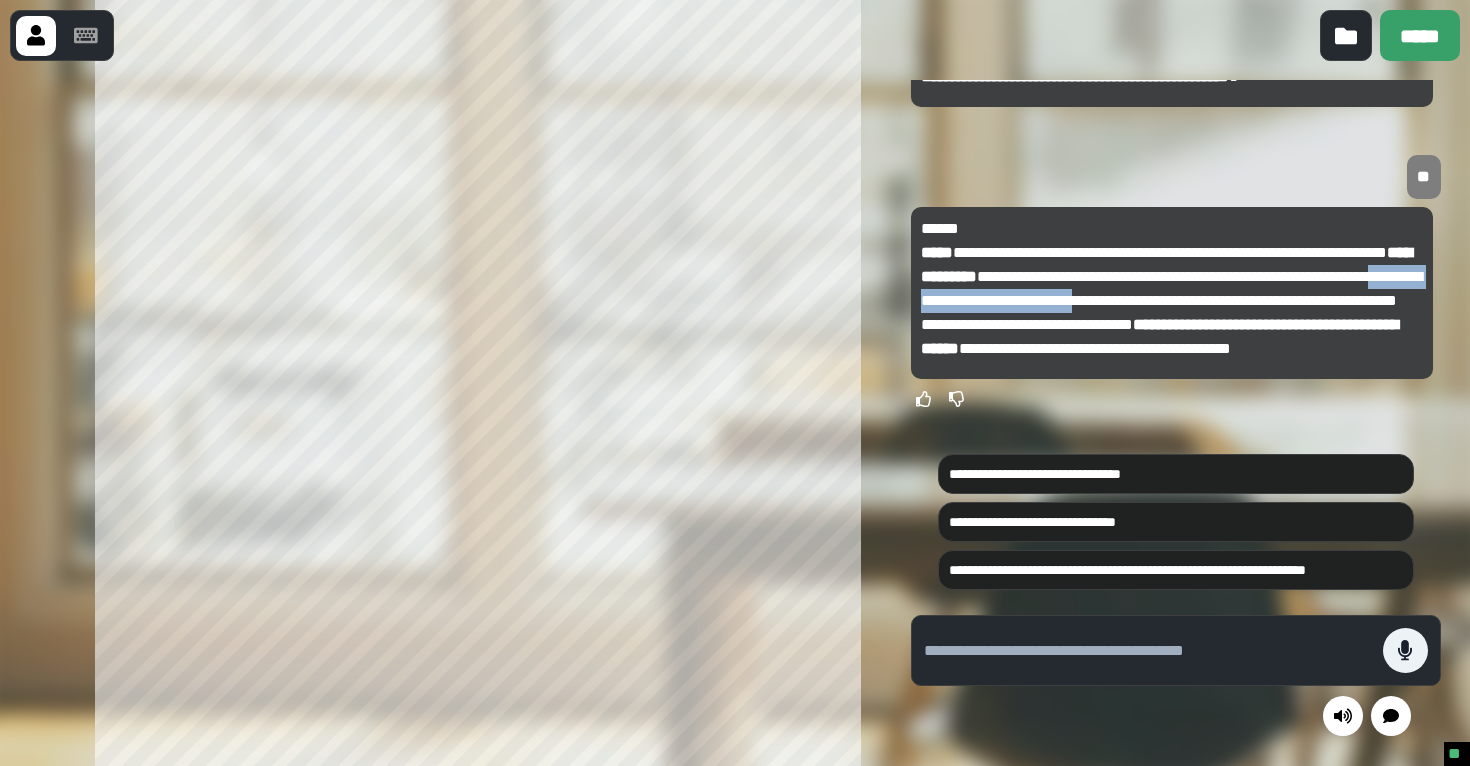 drag, startPoint x: 1051, startPoint y: 267, endPoint x: 1263, endPoint y: 267, distance: 212 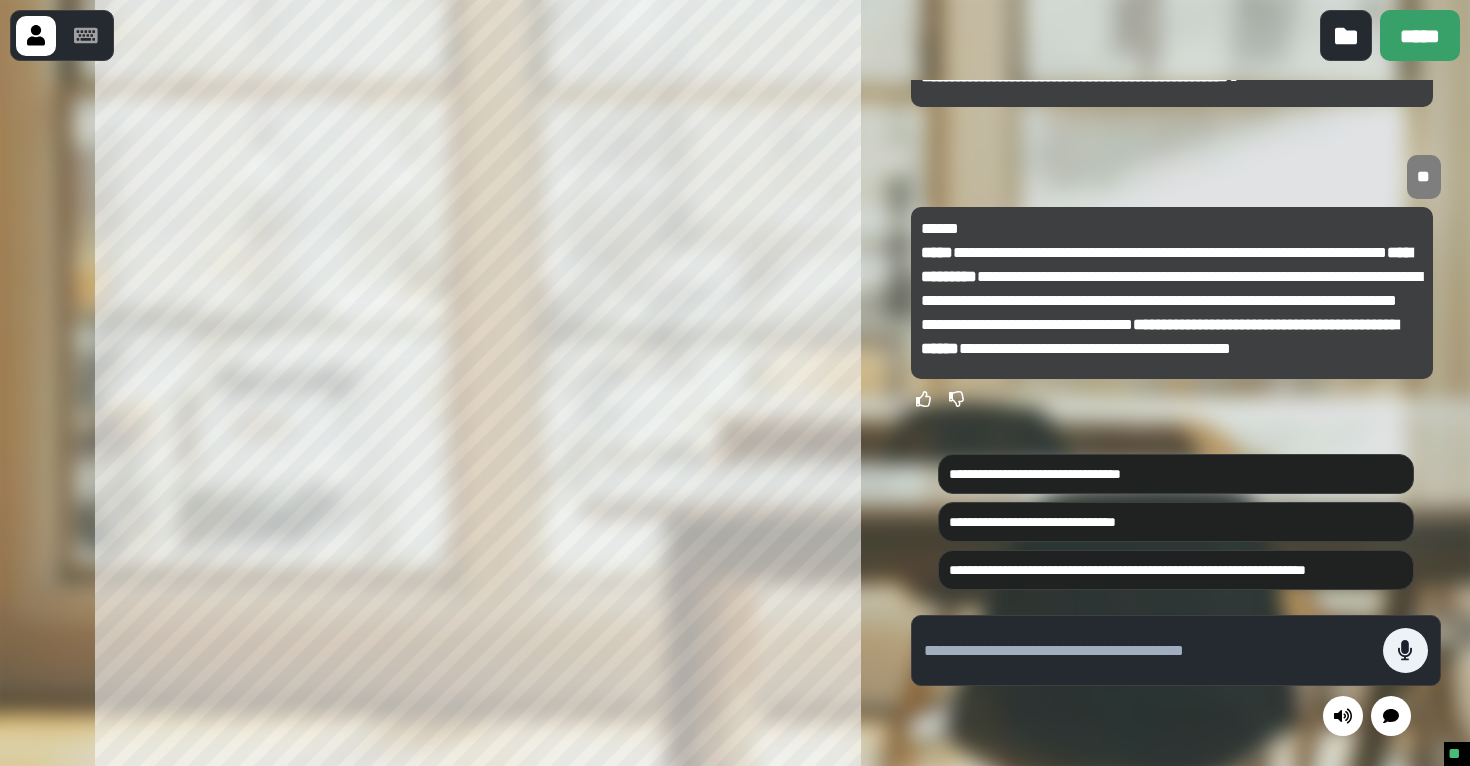 drag, startPoint x: 1263, startPoint y: 267, endPoint x: 1137, endPoint y: 267, distance: 126 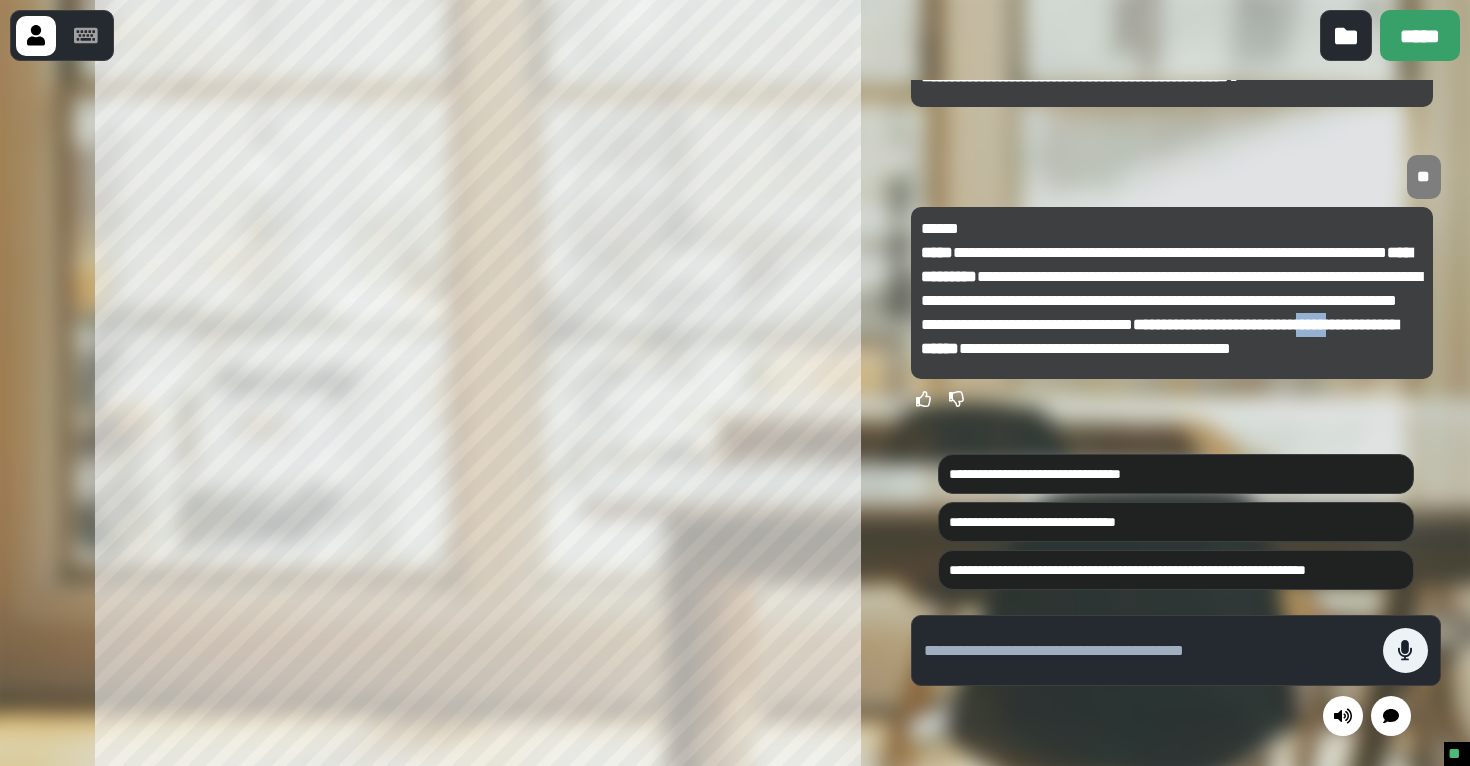 click on "**********" at bounding box center [1159, 336] 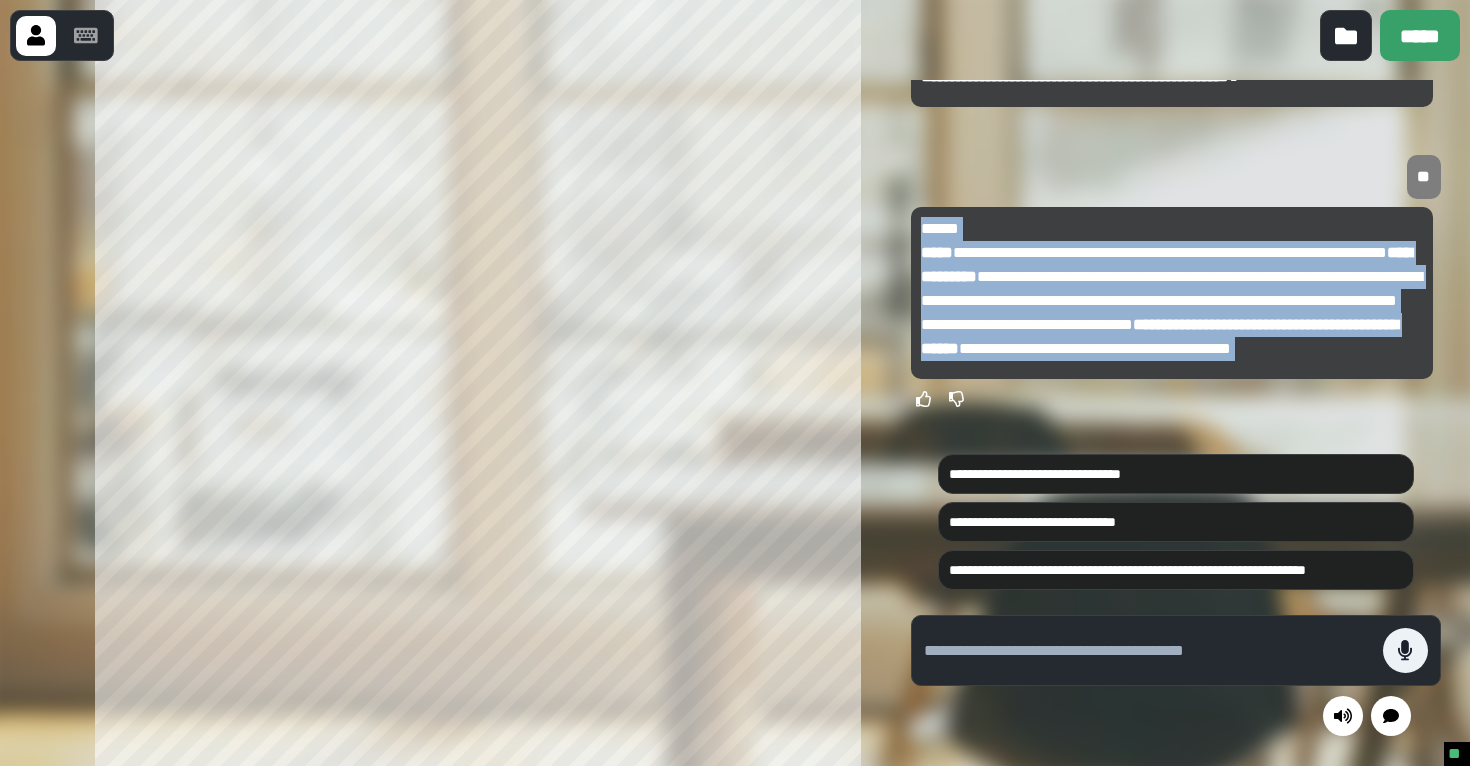 click on "**********" at bounding box center [1159, 336] 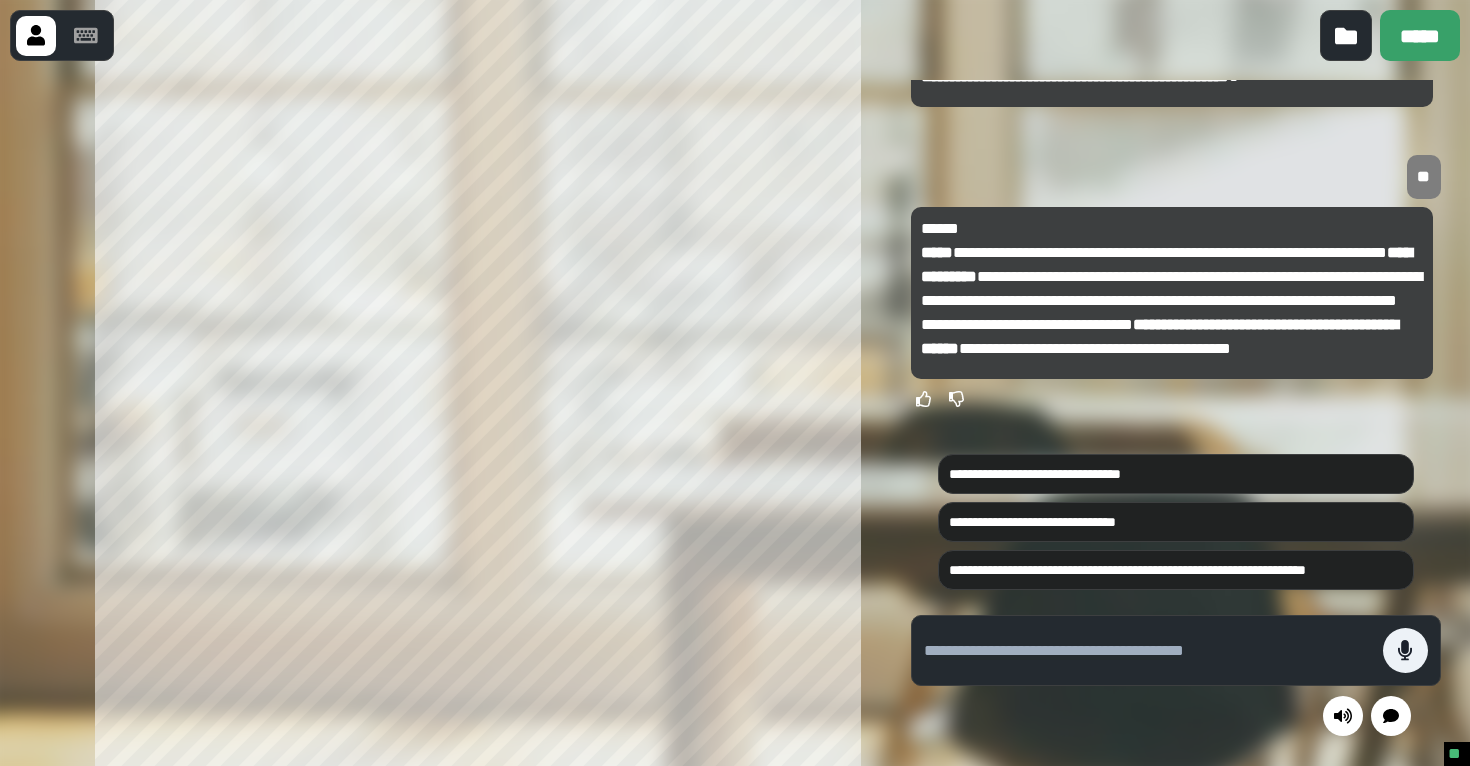 click on "**********" at bounding box center [1172, 289] 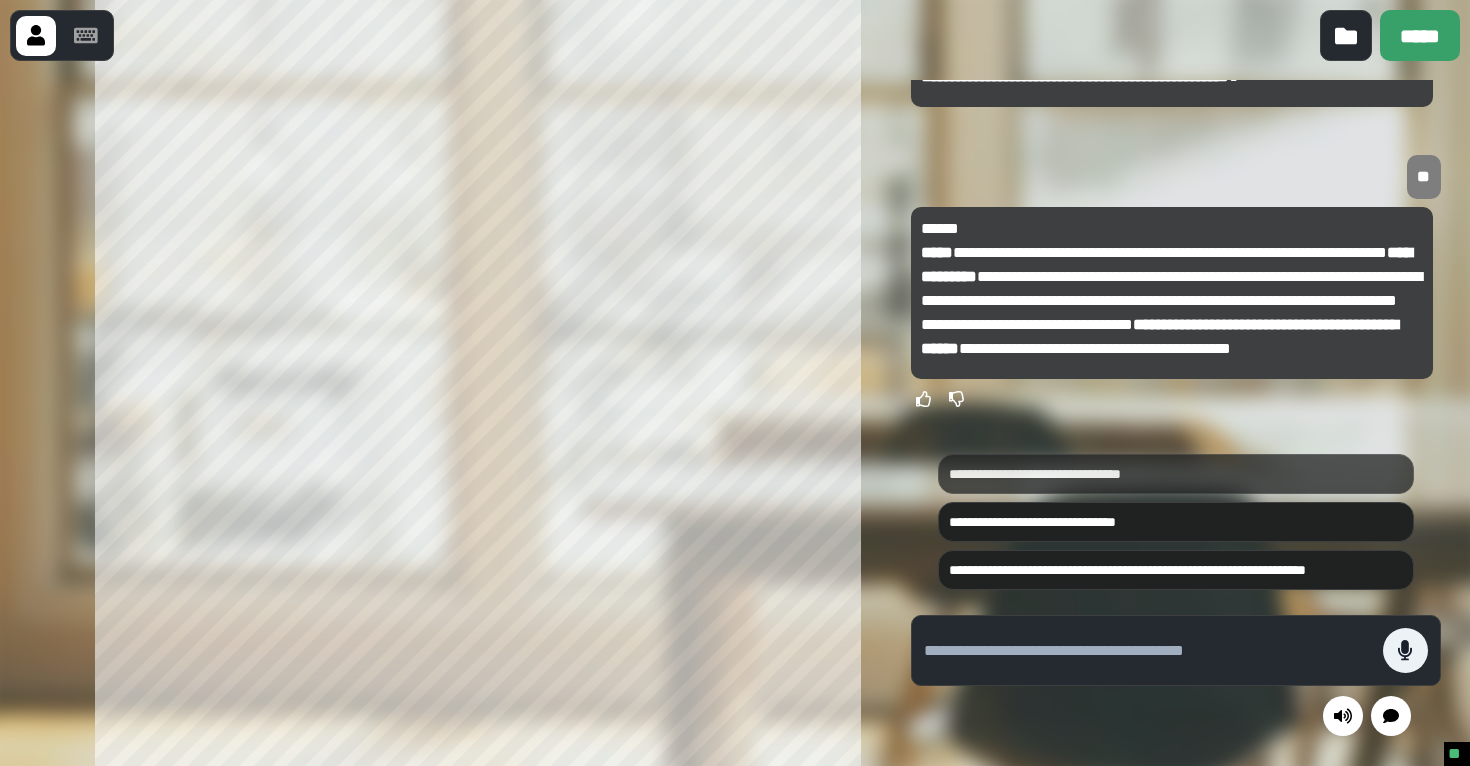 click on "**********" at bounding box center [1176, 474] 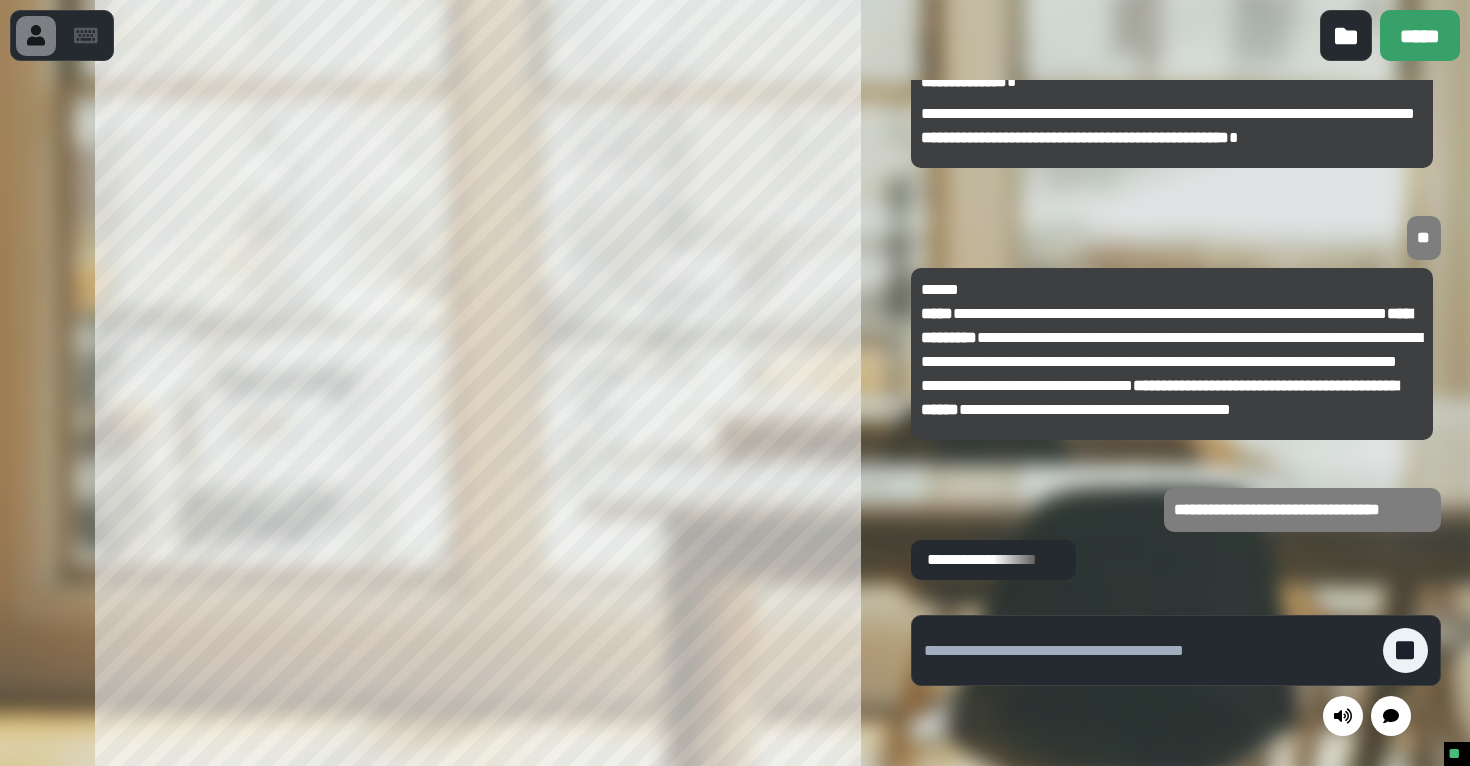 click at bounding box center (441, 413) 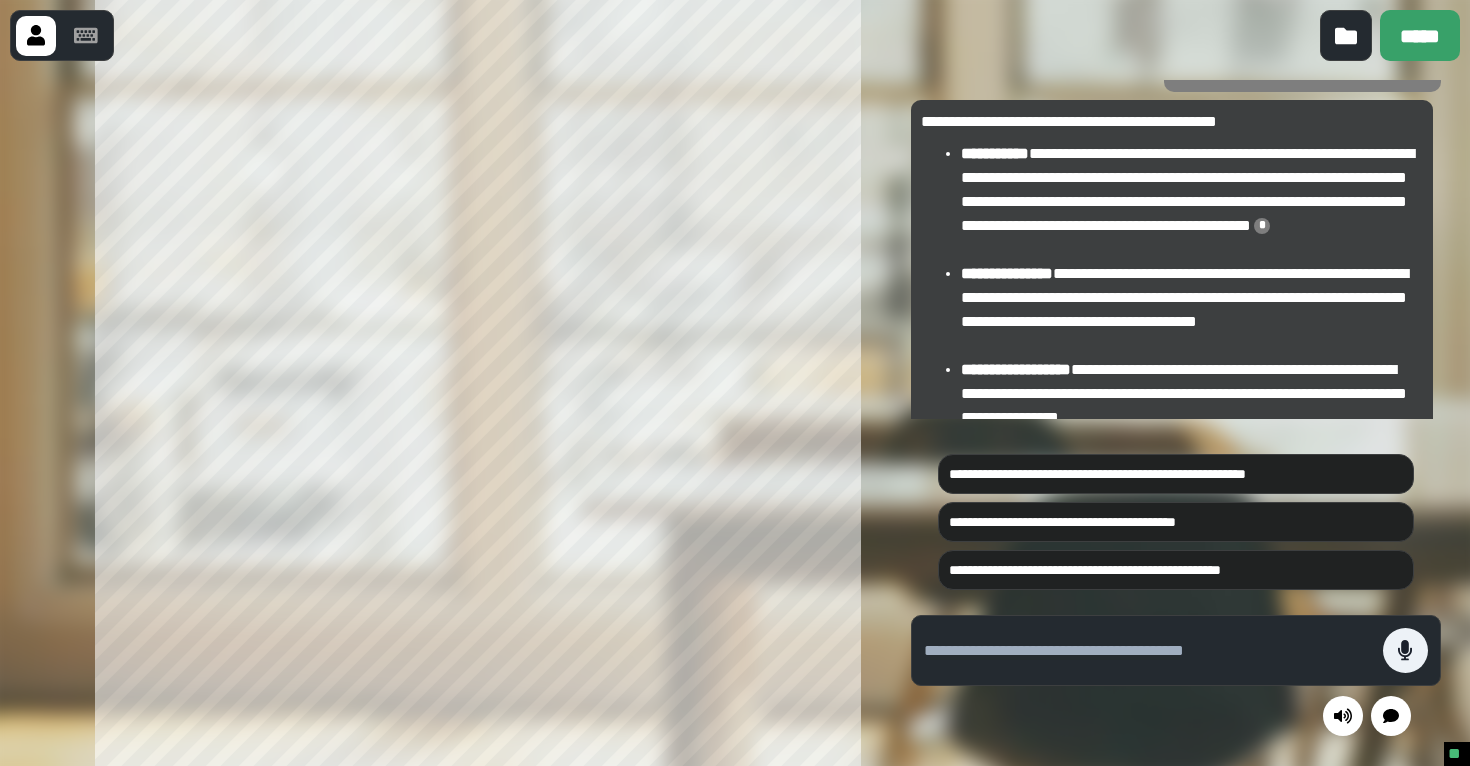 scroll, scrollTop: -316, scrollLeft: 0, axis: vertical 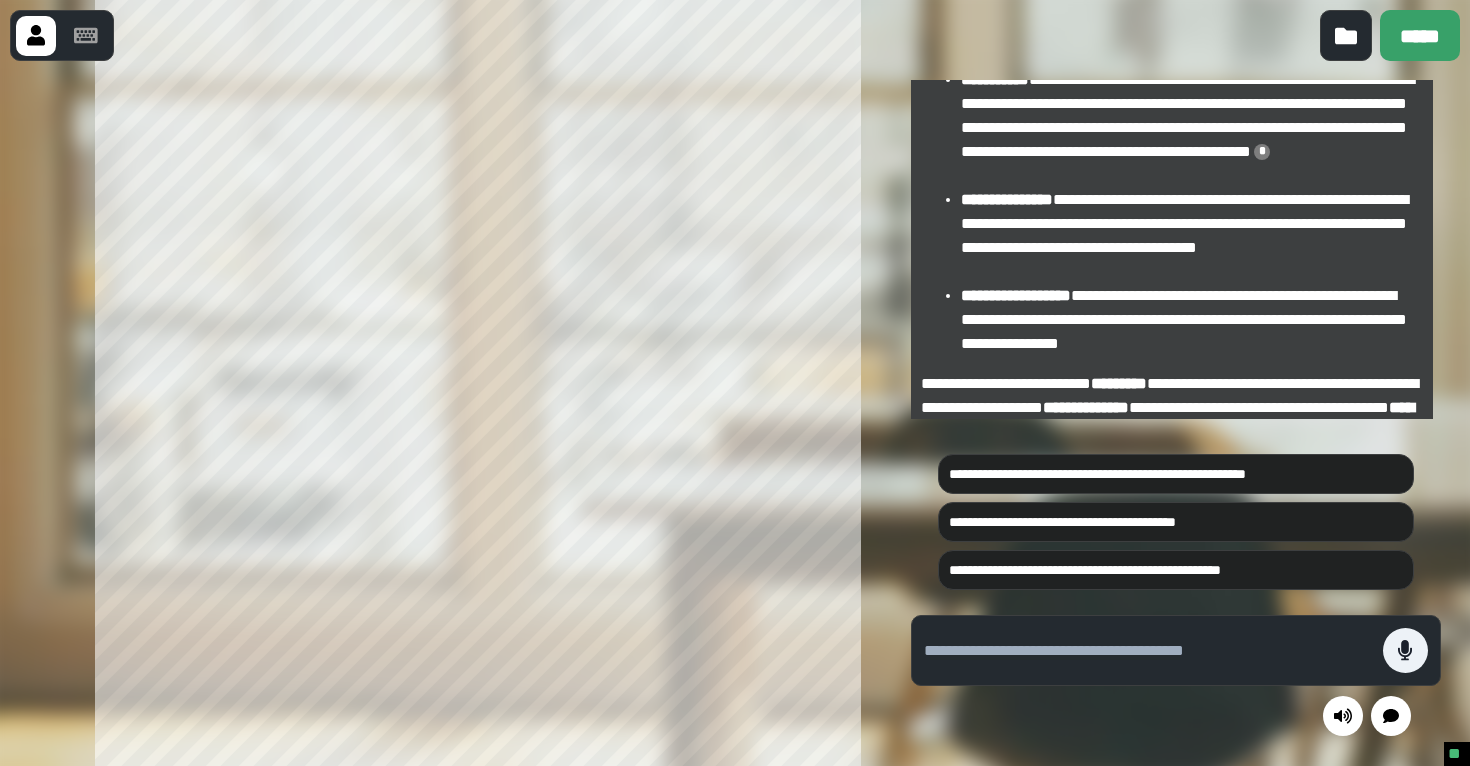 click on "**********" at bounding box center [1192, 236] 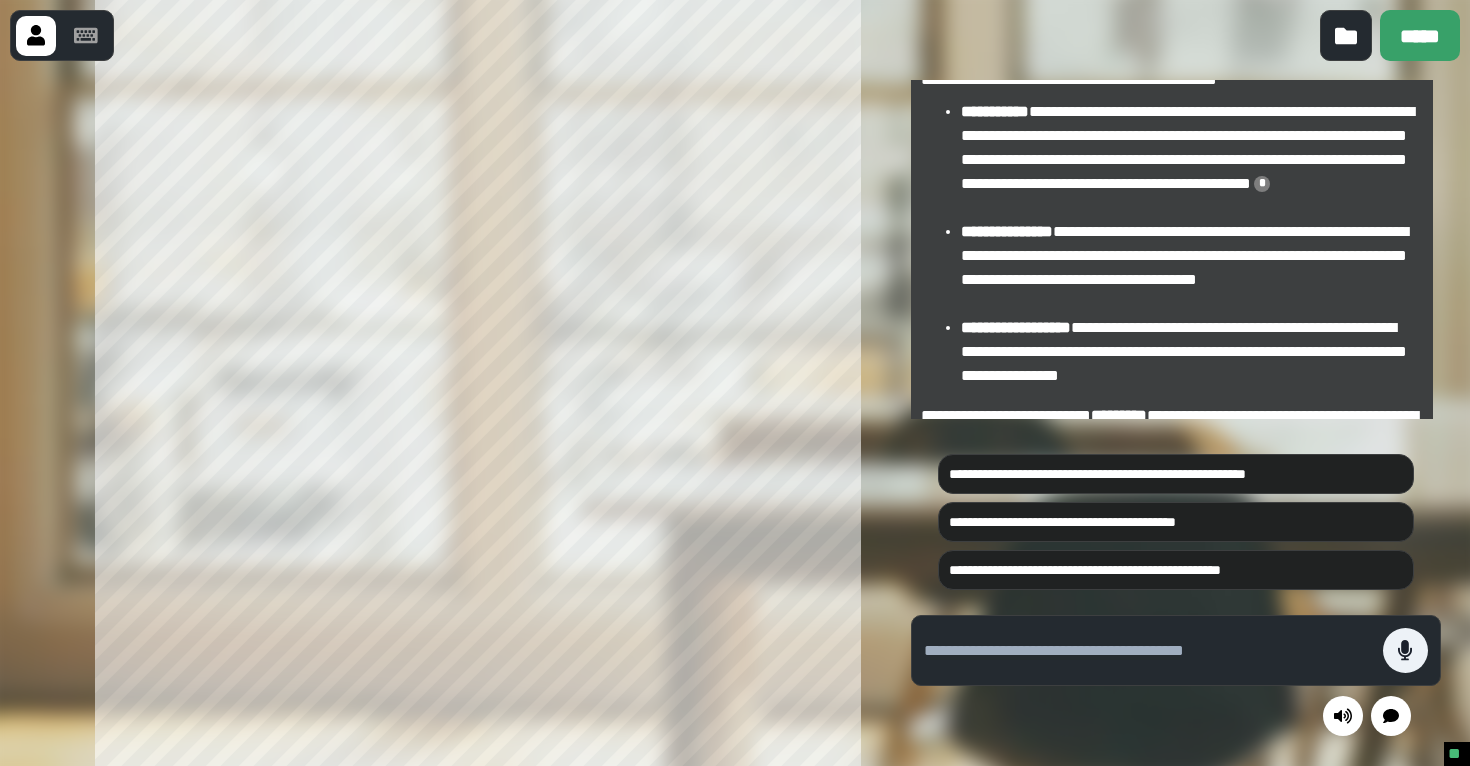 click on "**********" at bounding box center (1192, 160) 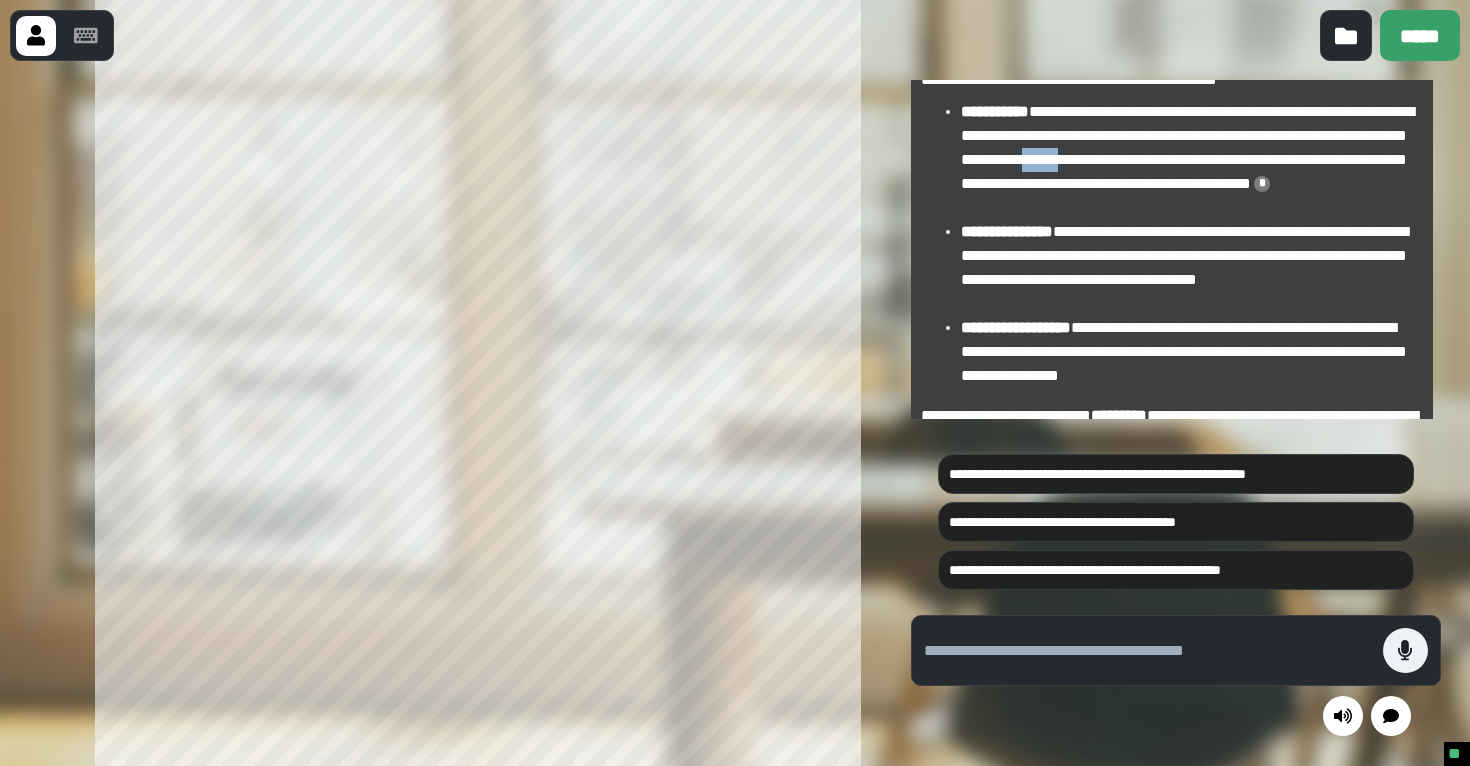 click on "**********" at bounding box center [1192, 160] 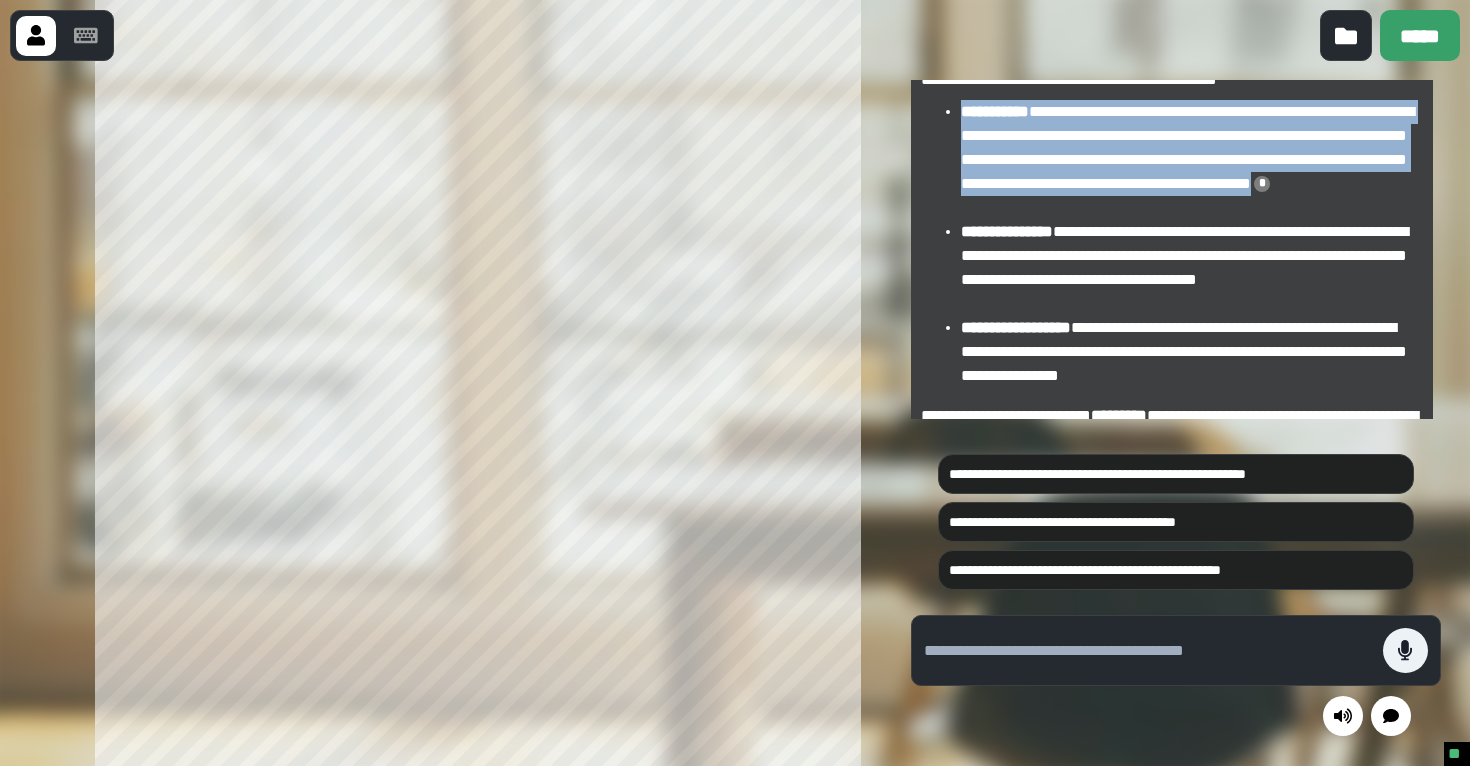 click on "**********" at bounding box center [1192, 160] 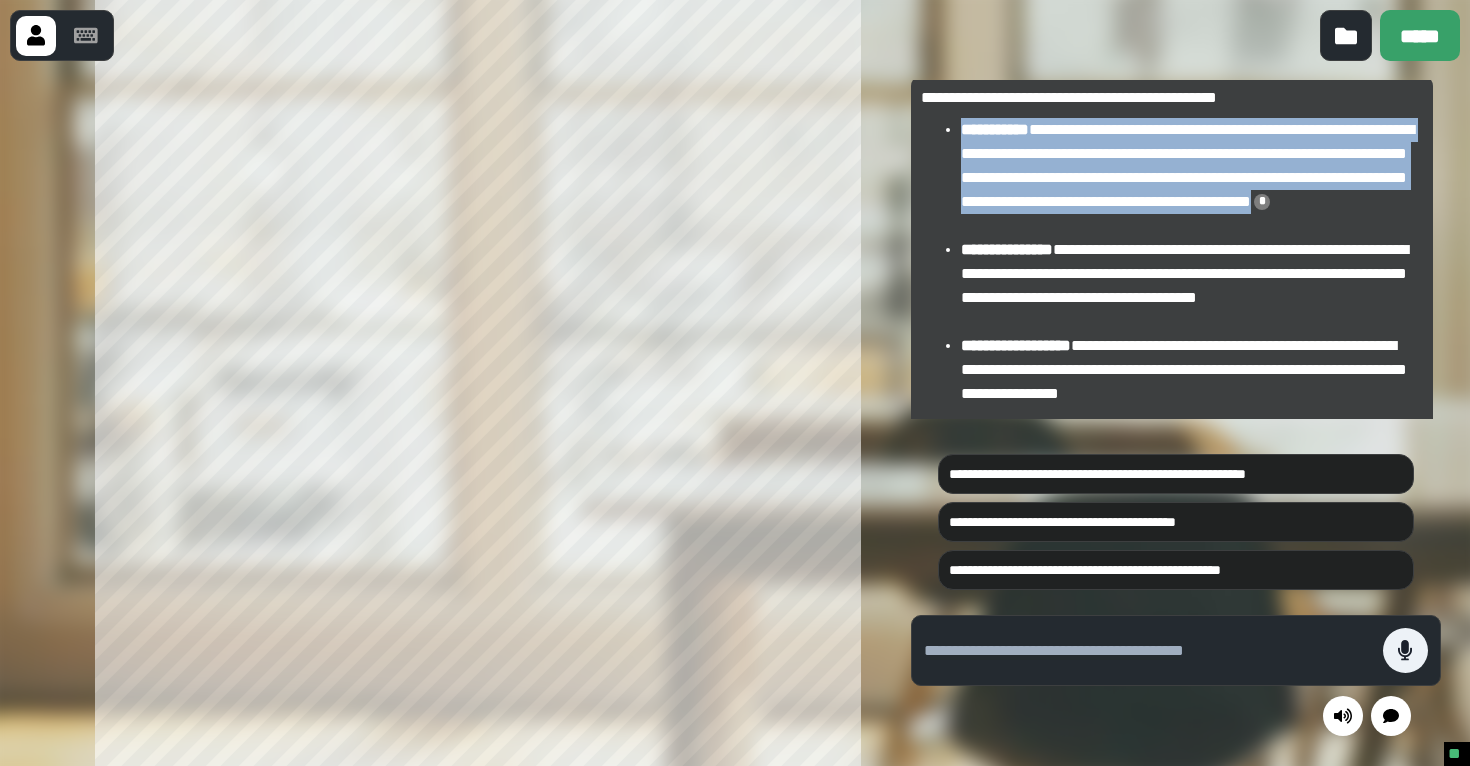 scroll, scrollTop: -296, scrollLeft: 0, axis: vertical 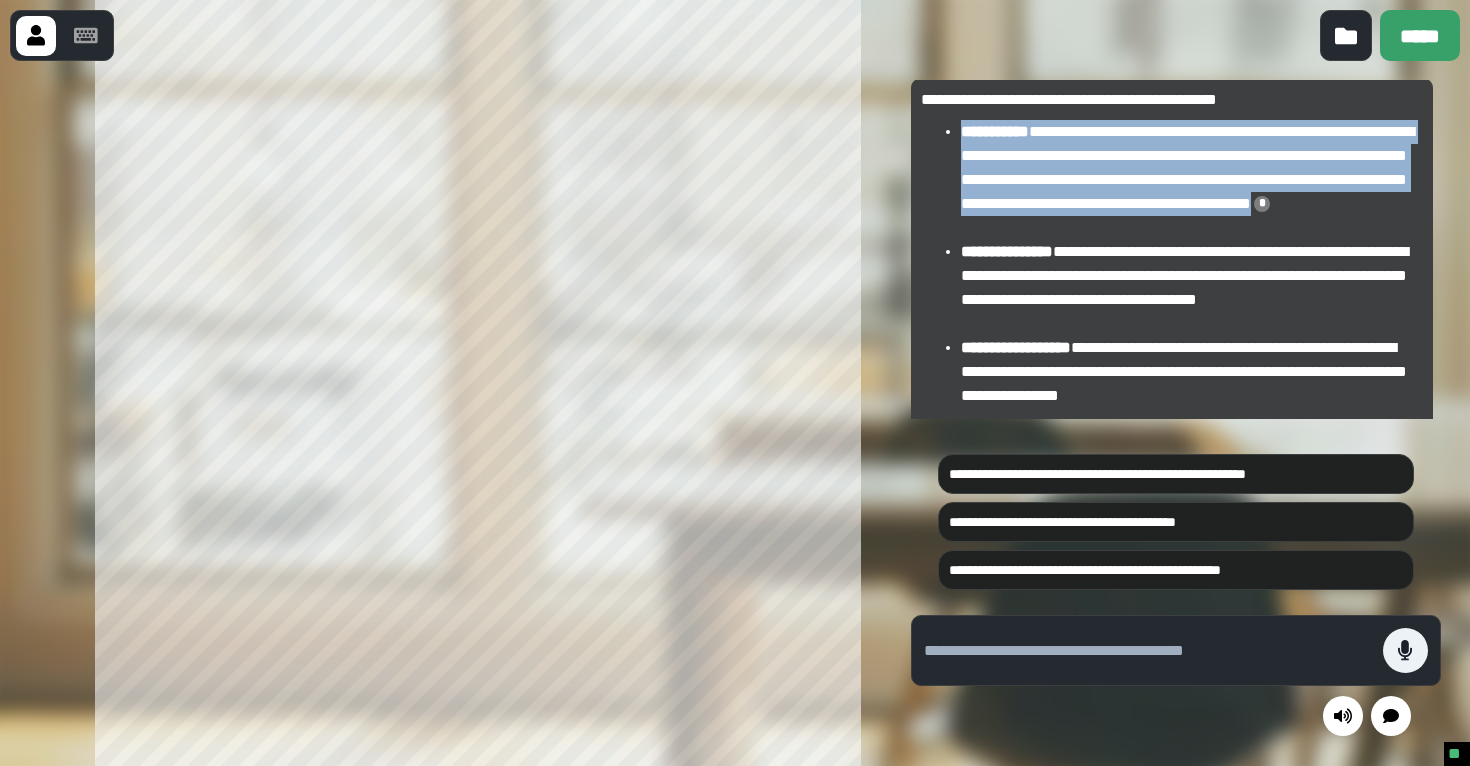 click on "**********" at bounding box center (1192, 180) 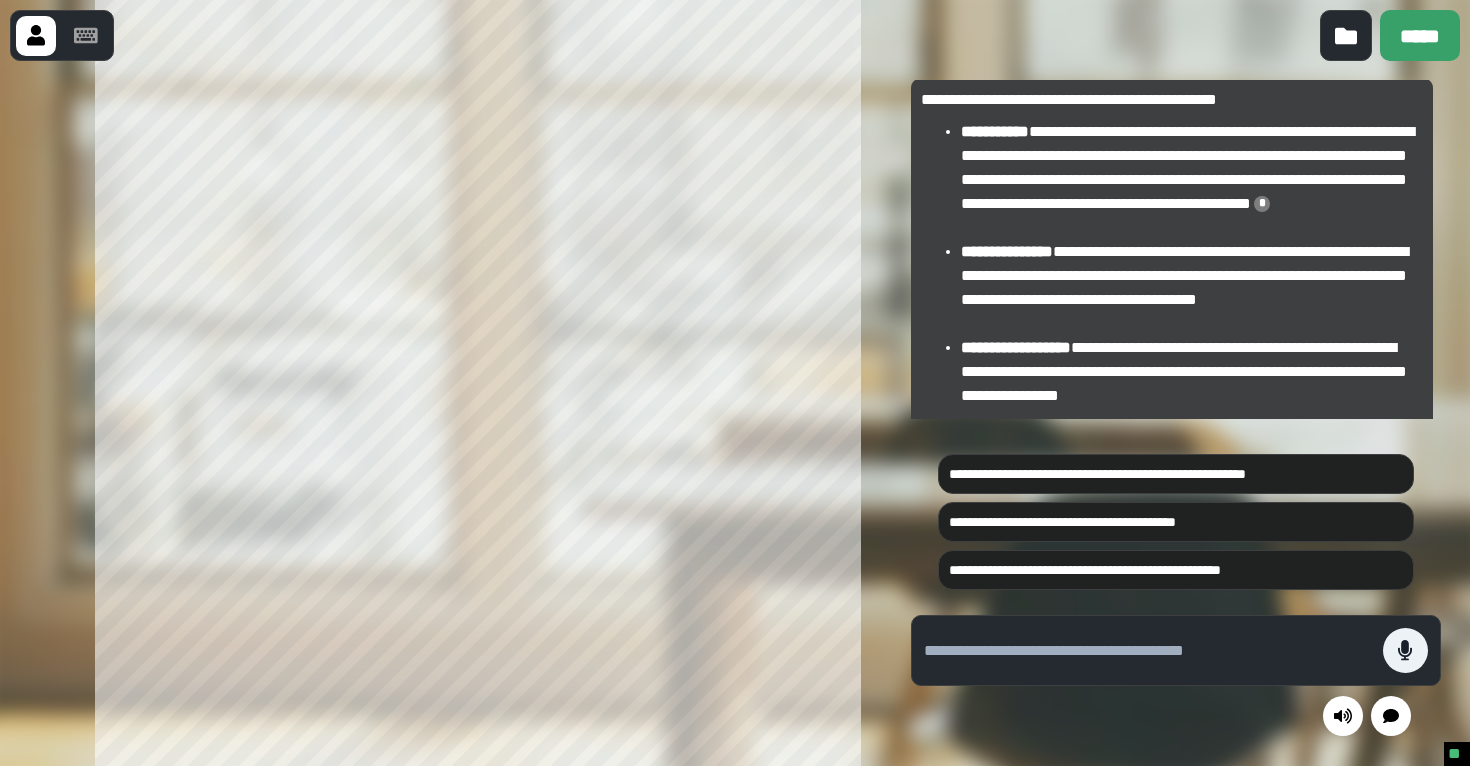 click on "**********" at bounding box center (1192, 180) 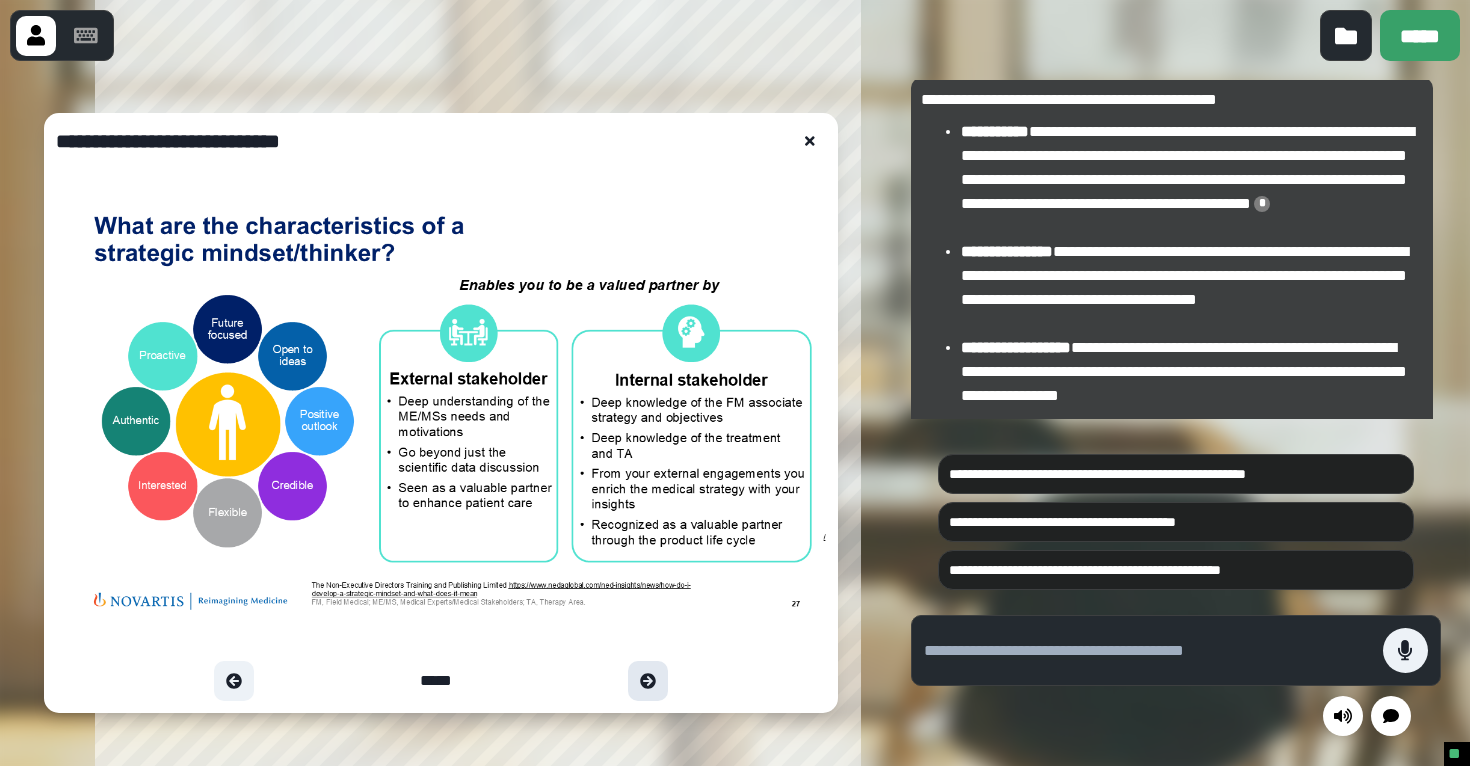 click 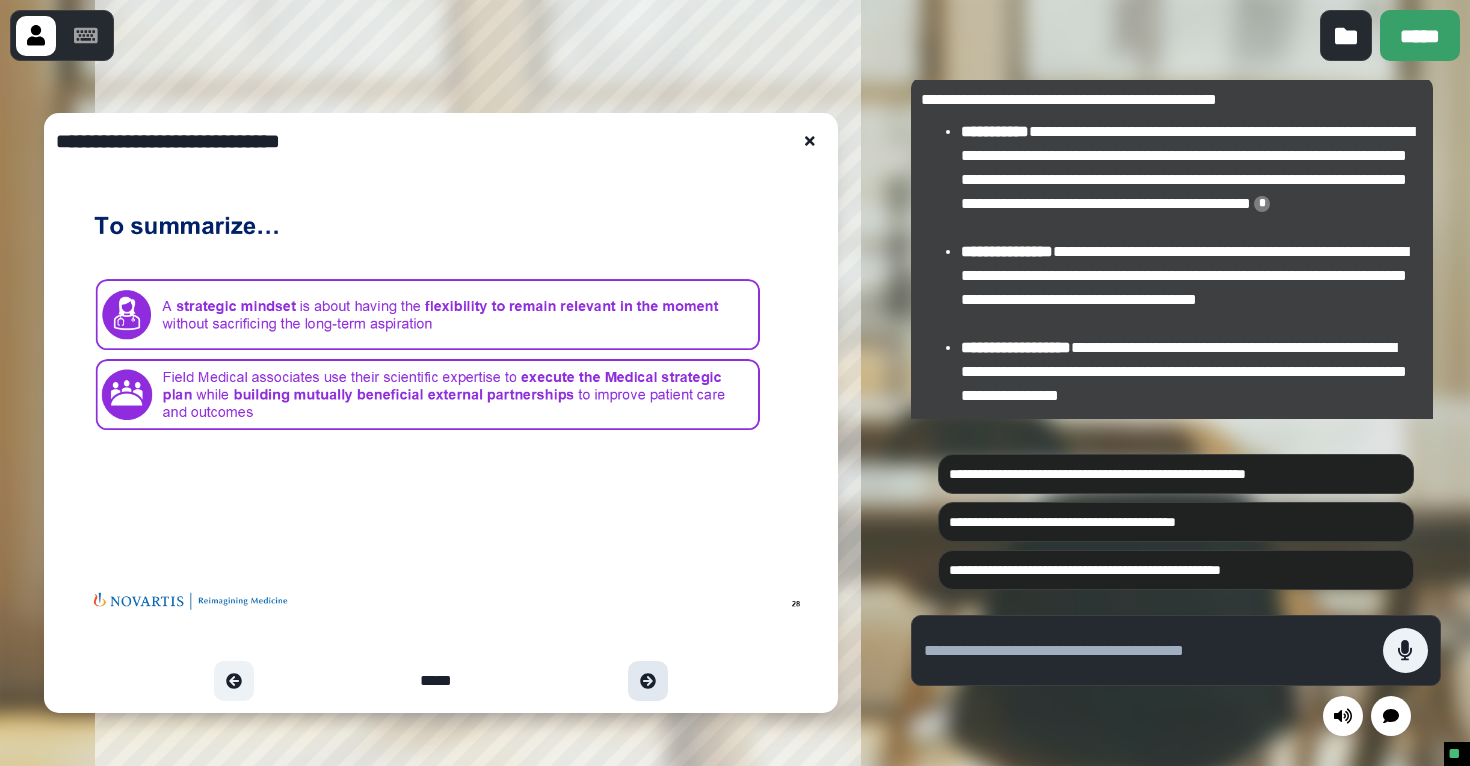 click 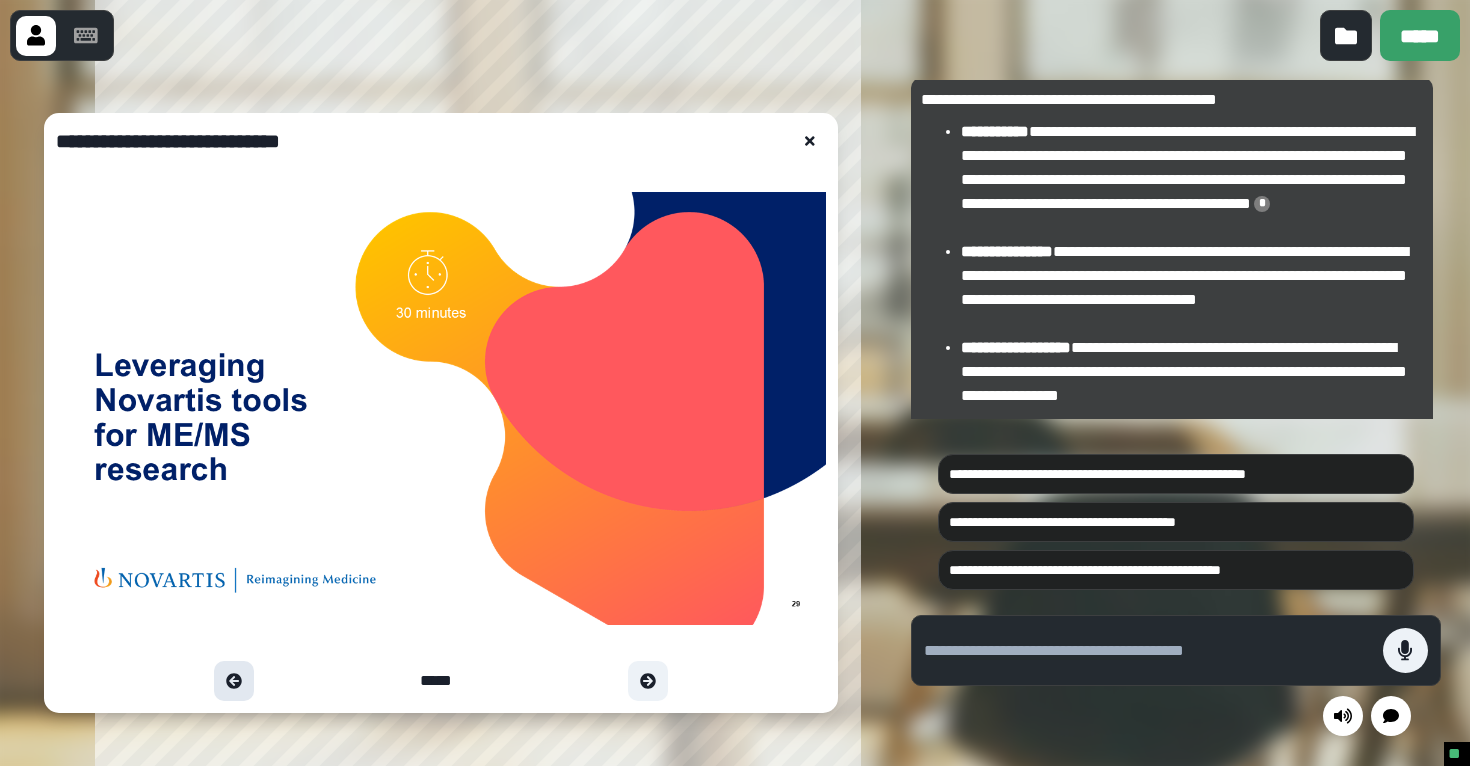 click at bounding box center (234, 681) 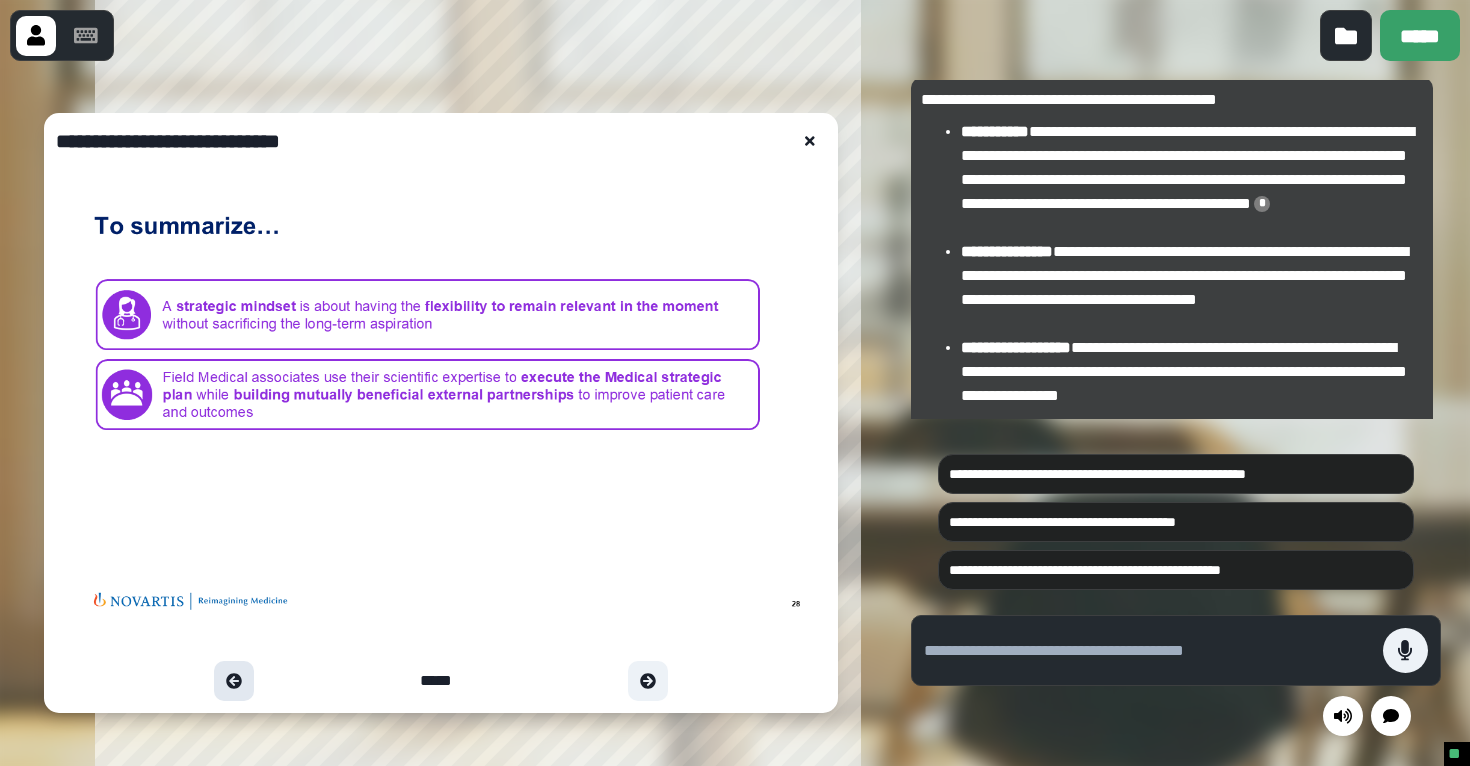 click at bounding box center (234, 681) 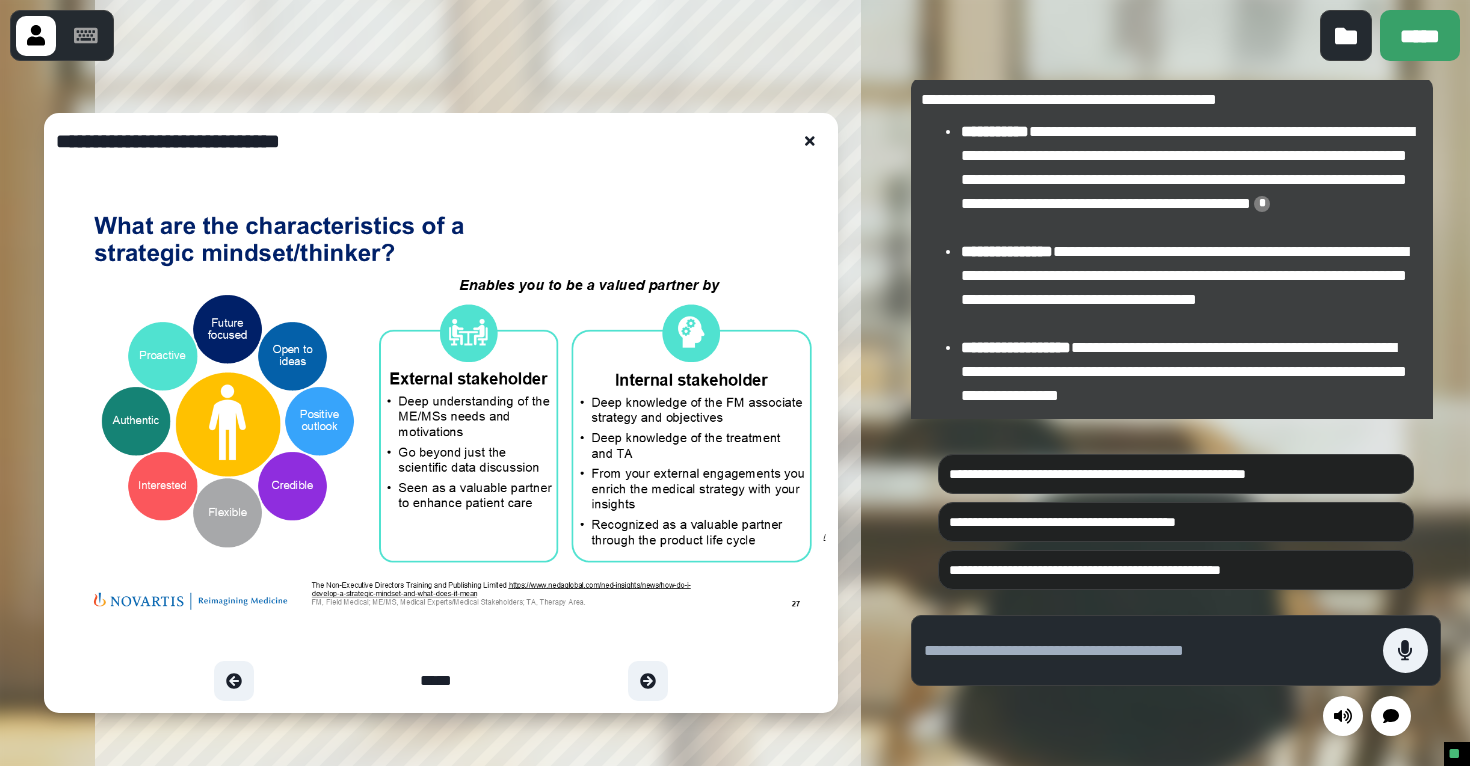 click 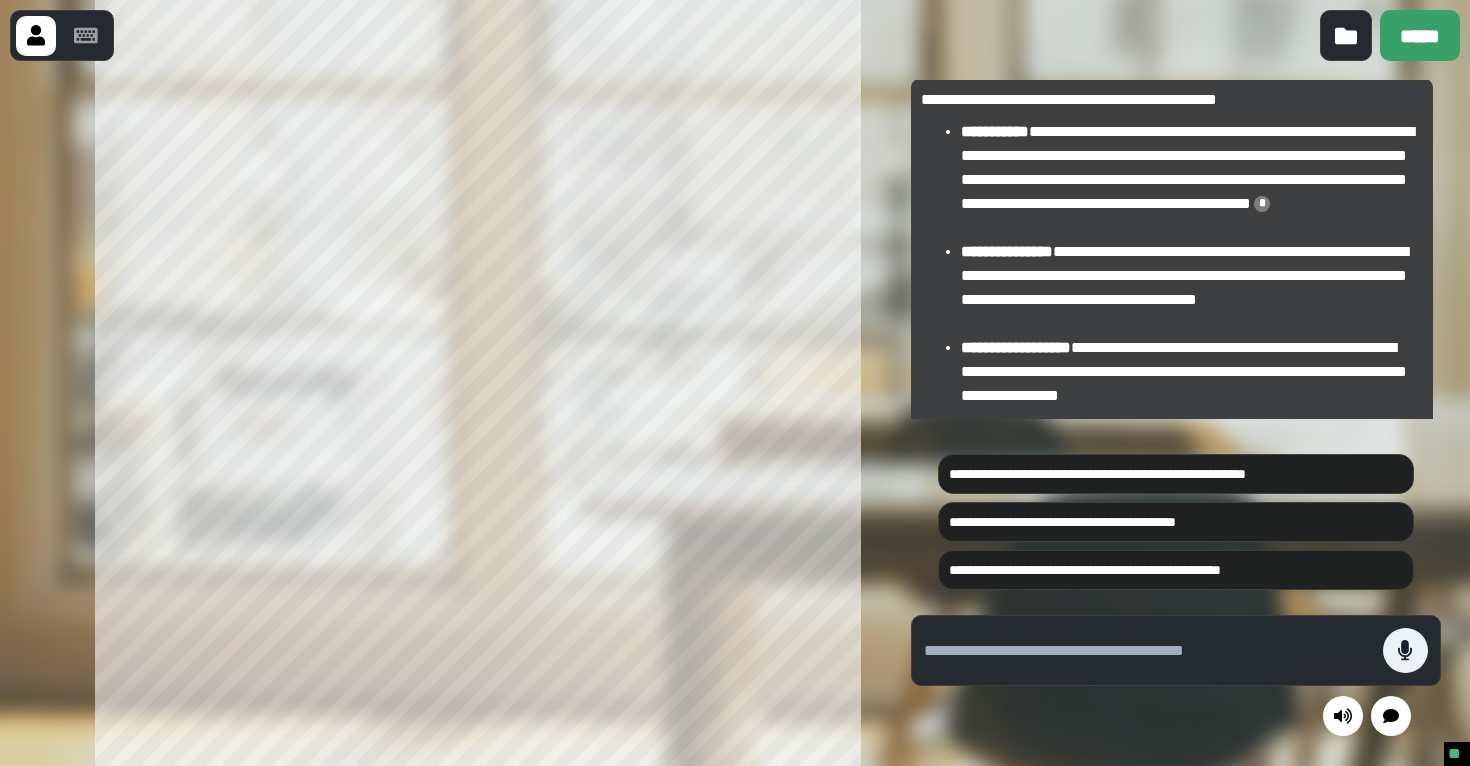 scroll, scrollTop: -174, scrollLeft: 0, axis: vertical 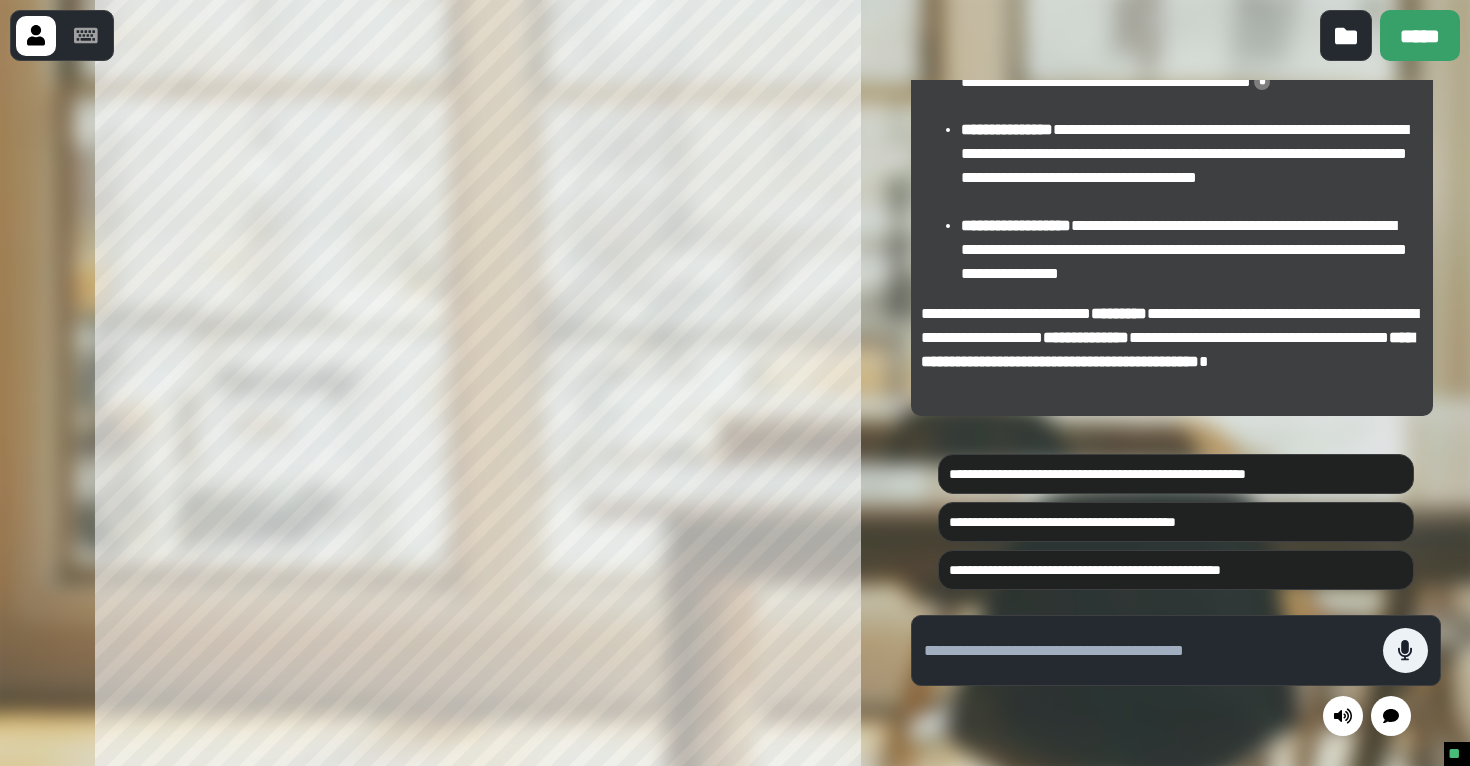 click on "**********" at bounding box center [1192, 166] 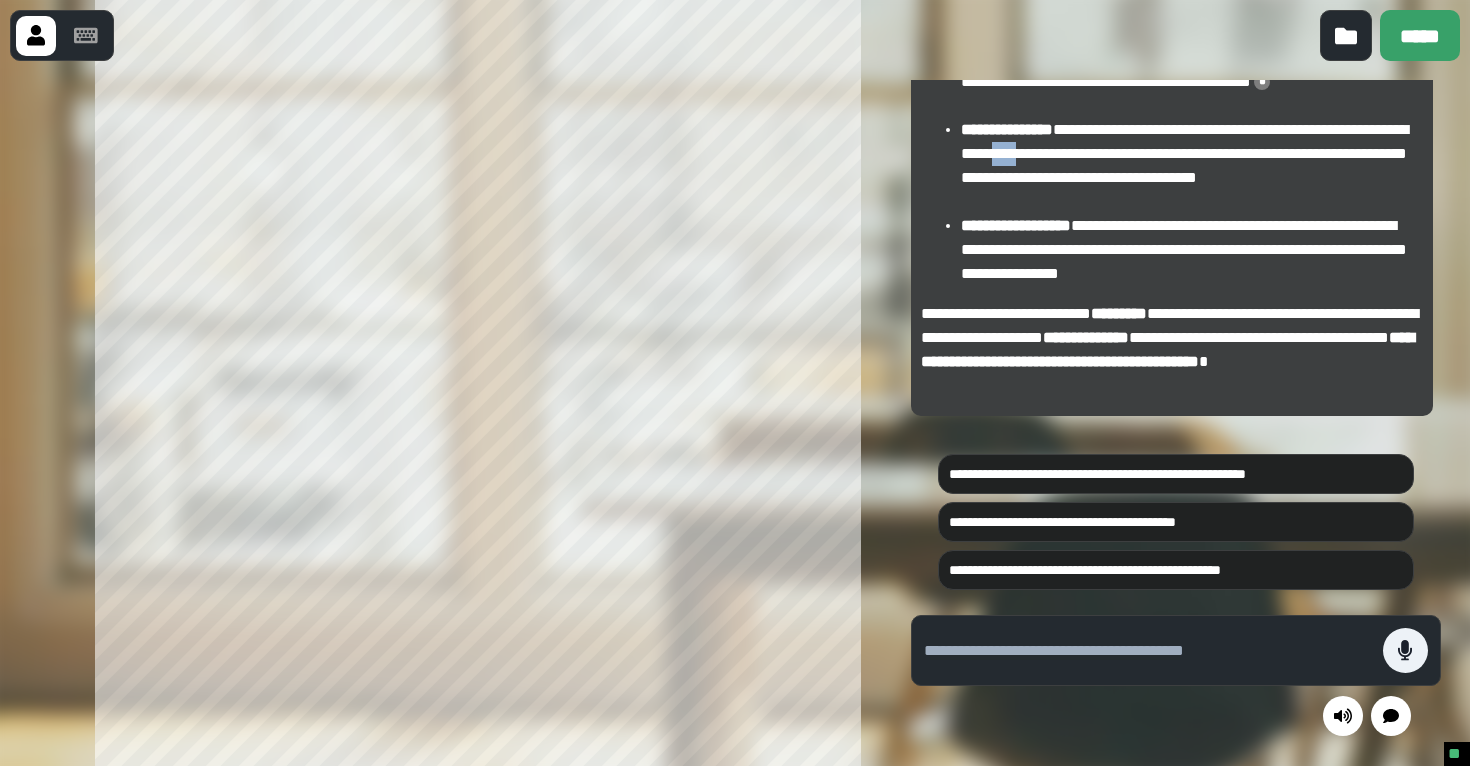 click on "**********" at bounding box center (1192, 166) 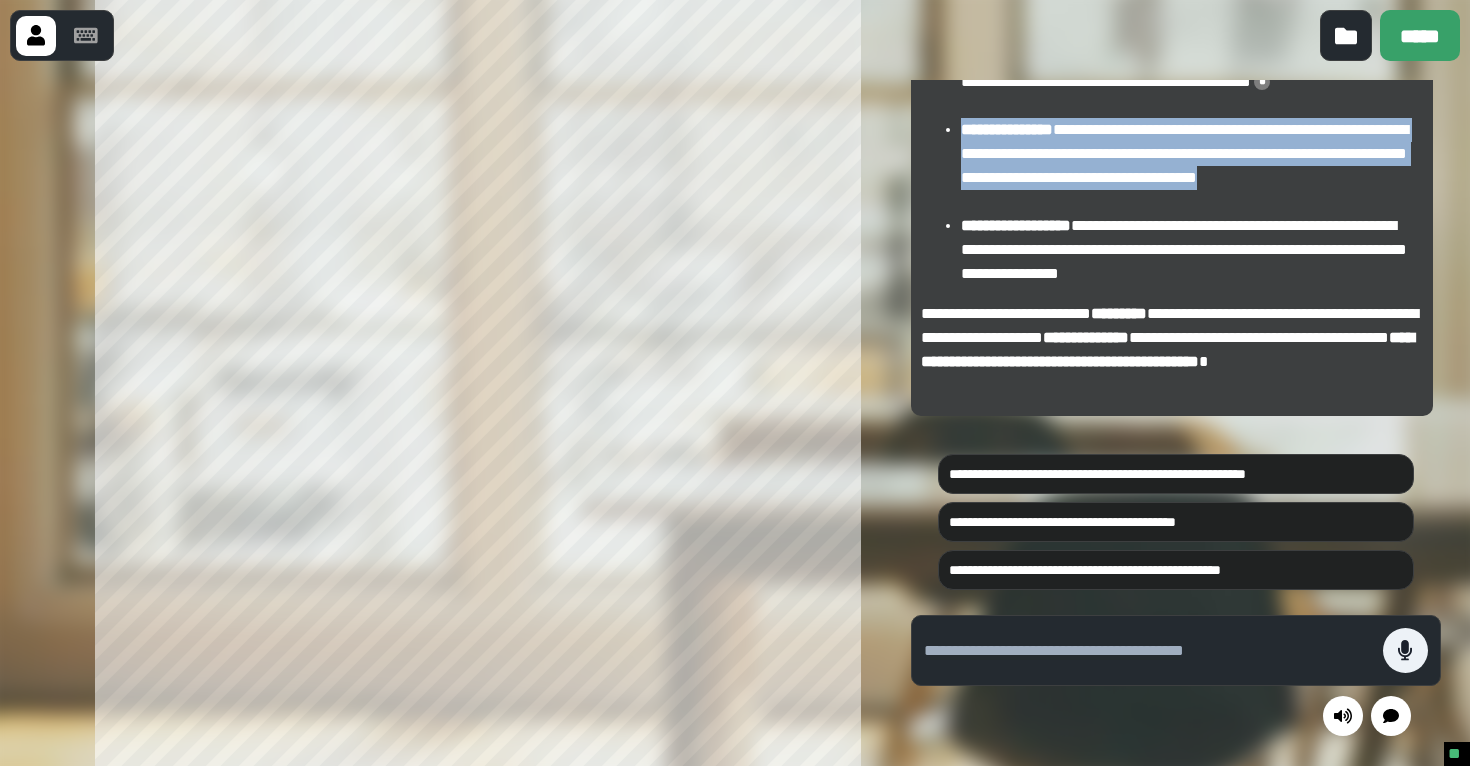 click on "**********" at bounding box center [1192, 166] 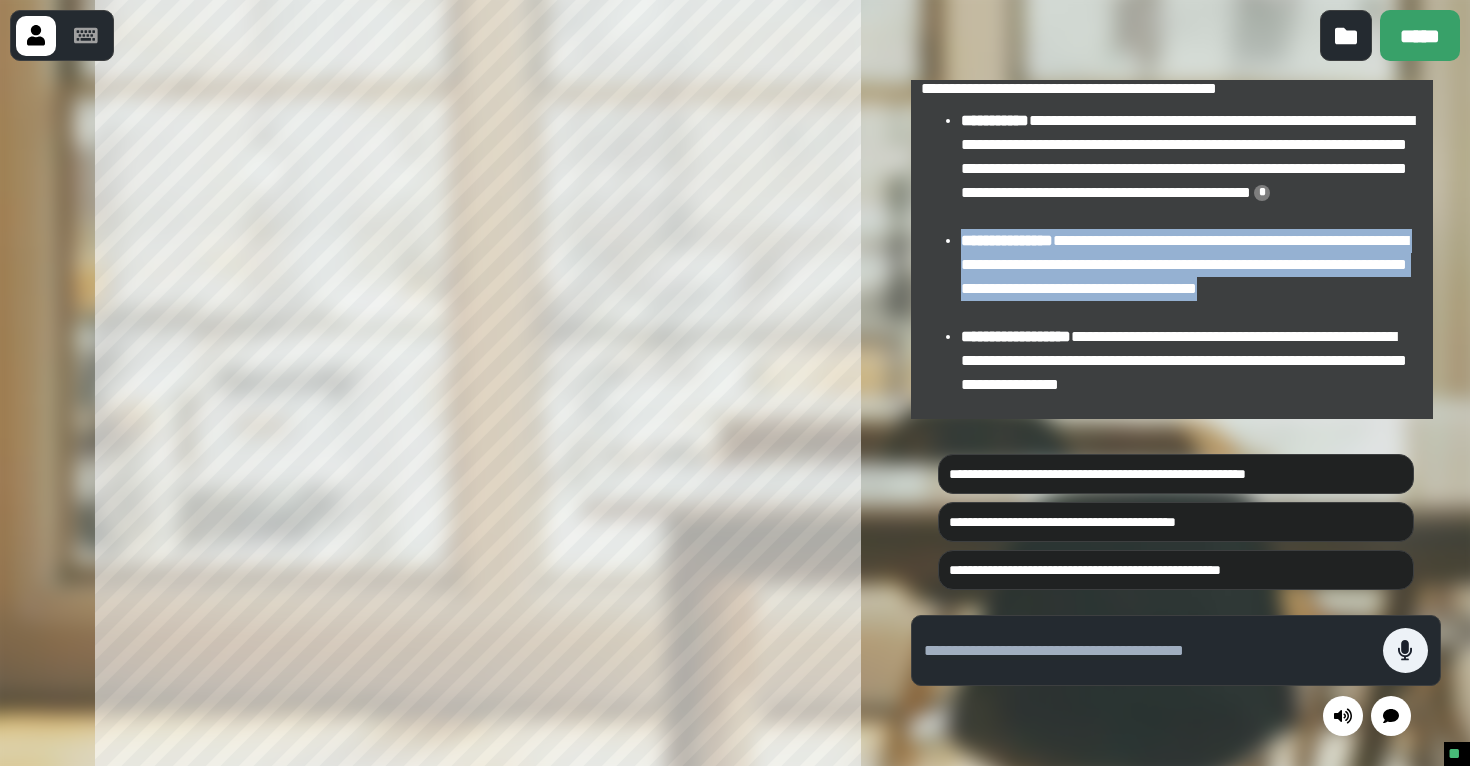 scroll, scrollTop: -288, scrollLeft: 0, axis: vertical 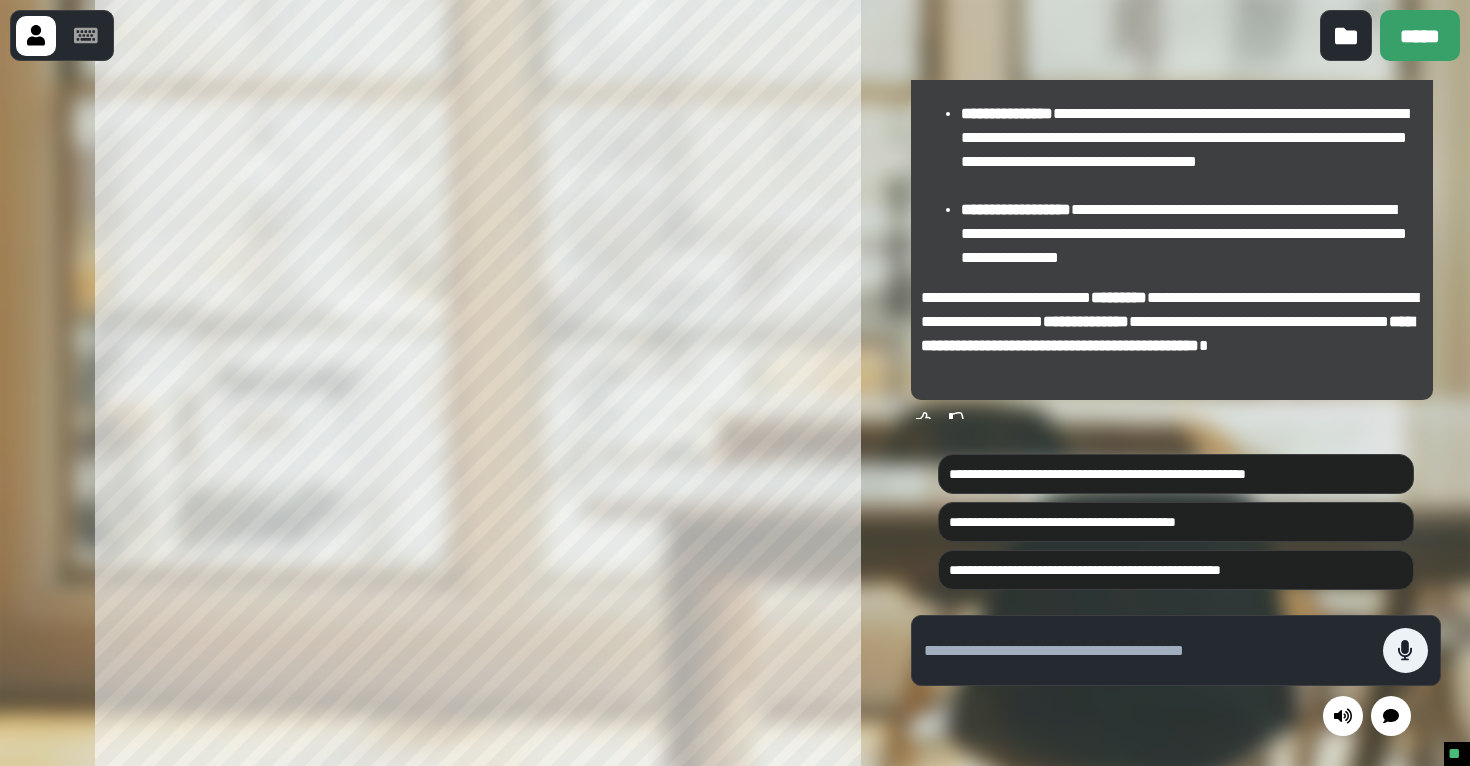 click on "**********" at bounding box center (1192, 234) 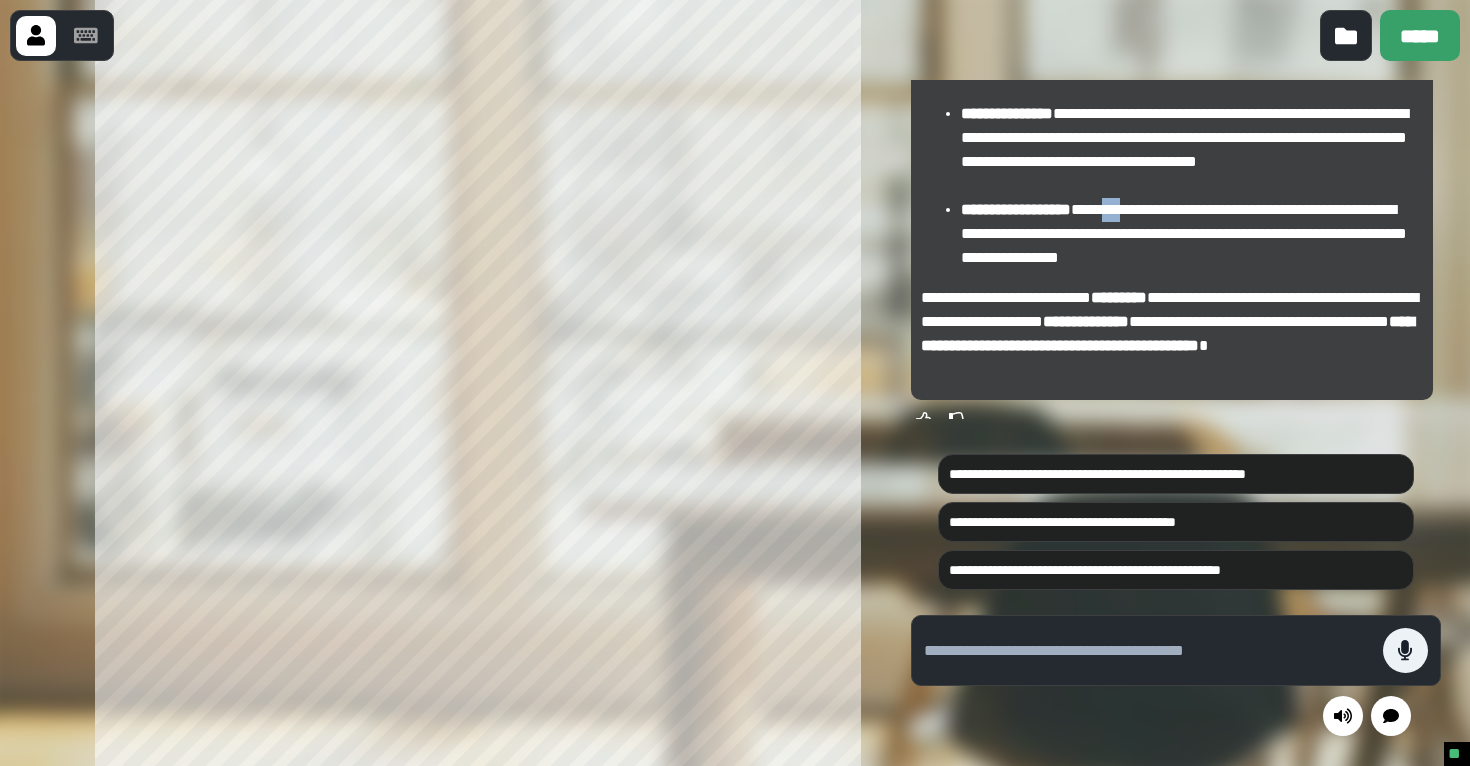 click on "**********" at bounding box center (1192, 234) 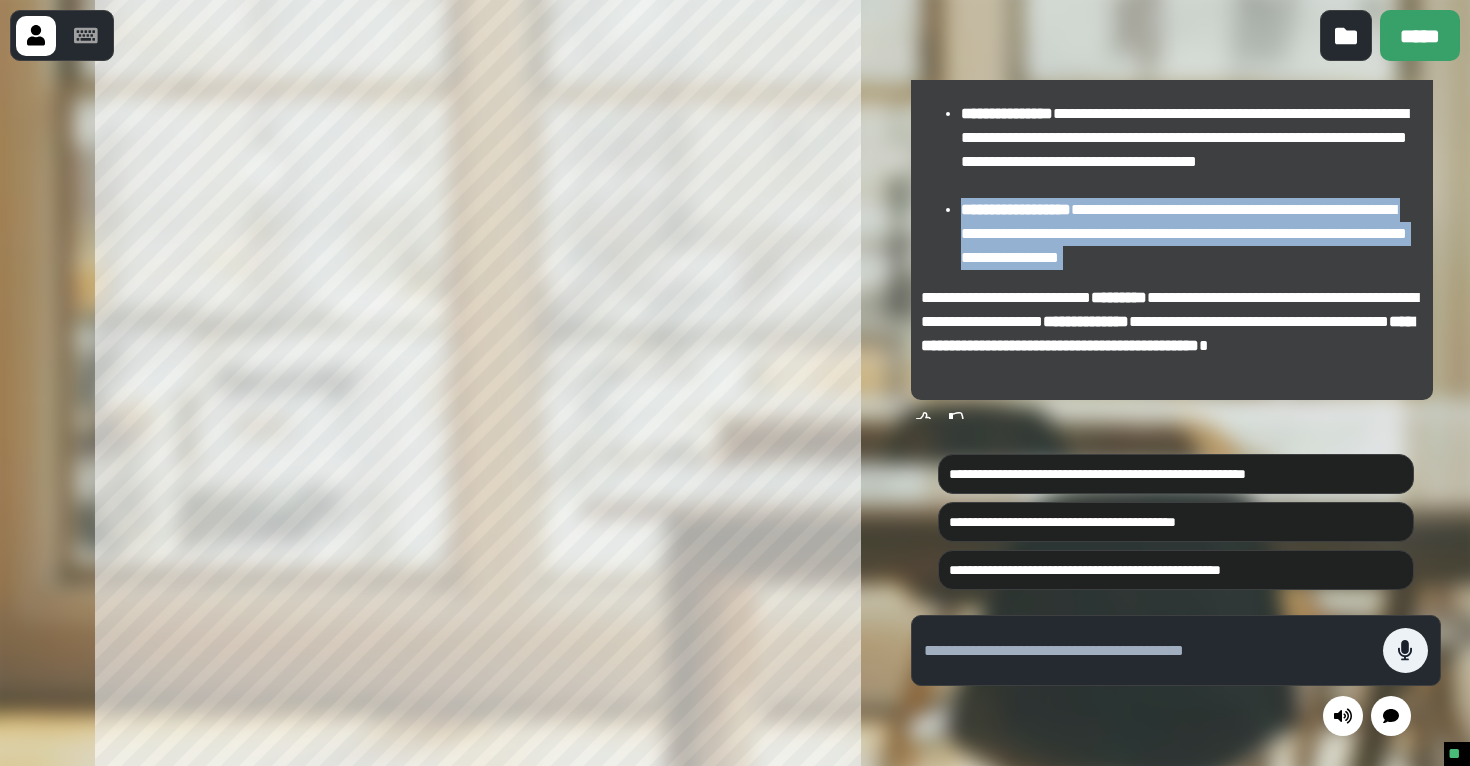 click on "**********" at bounding box center [1192, 234] 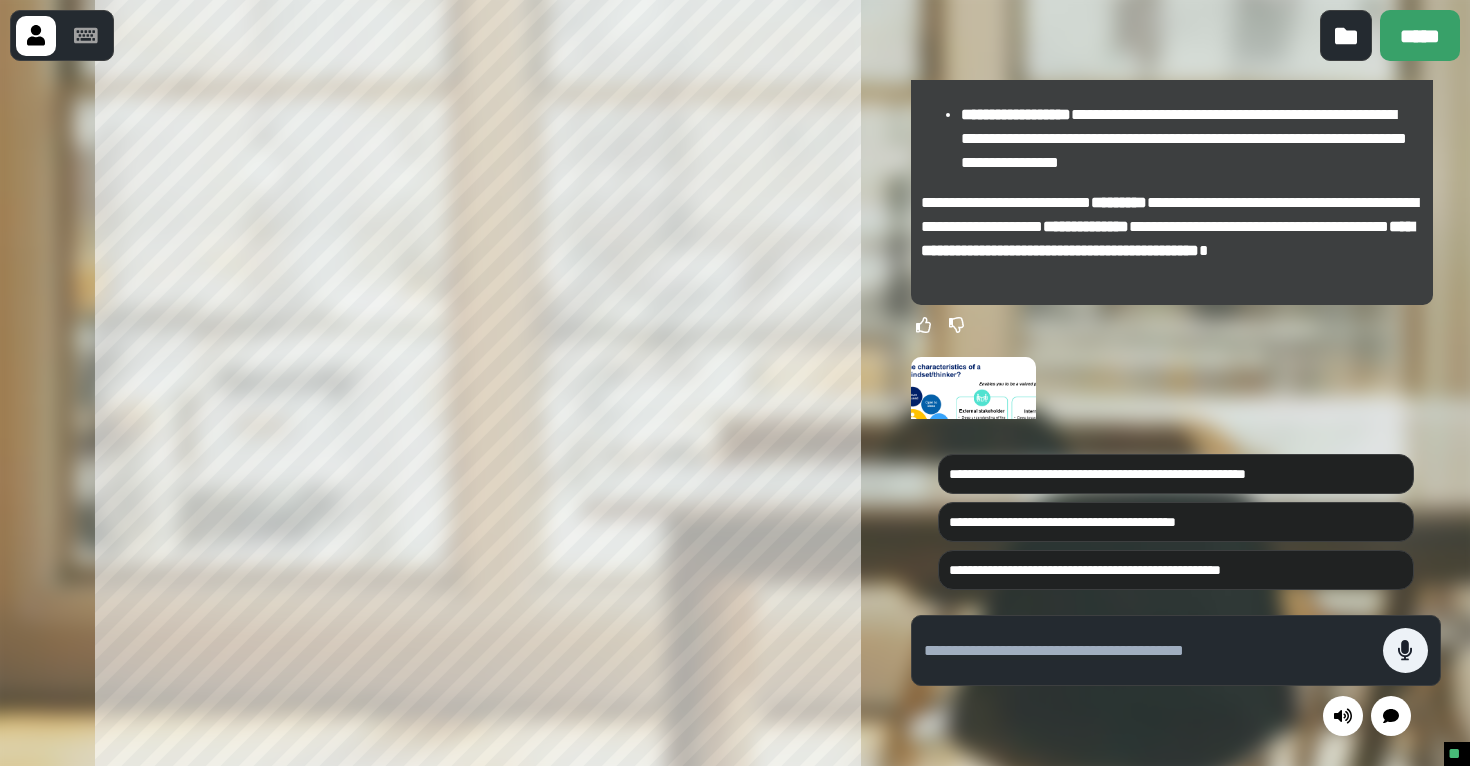 click on "**********" at bounding box center (1172, 239) 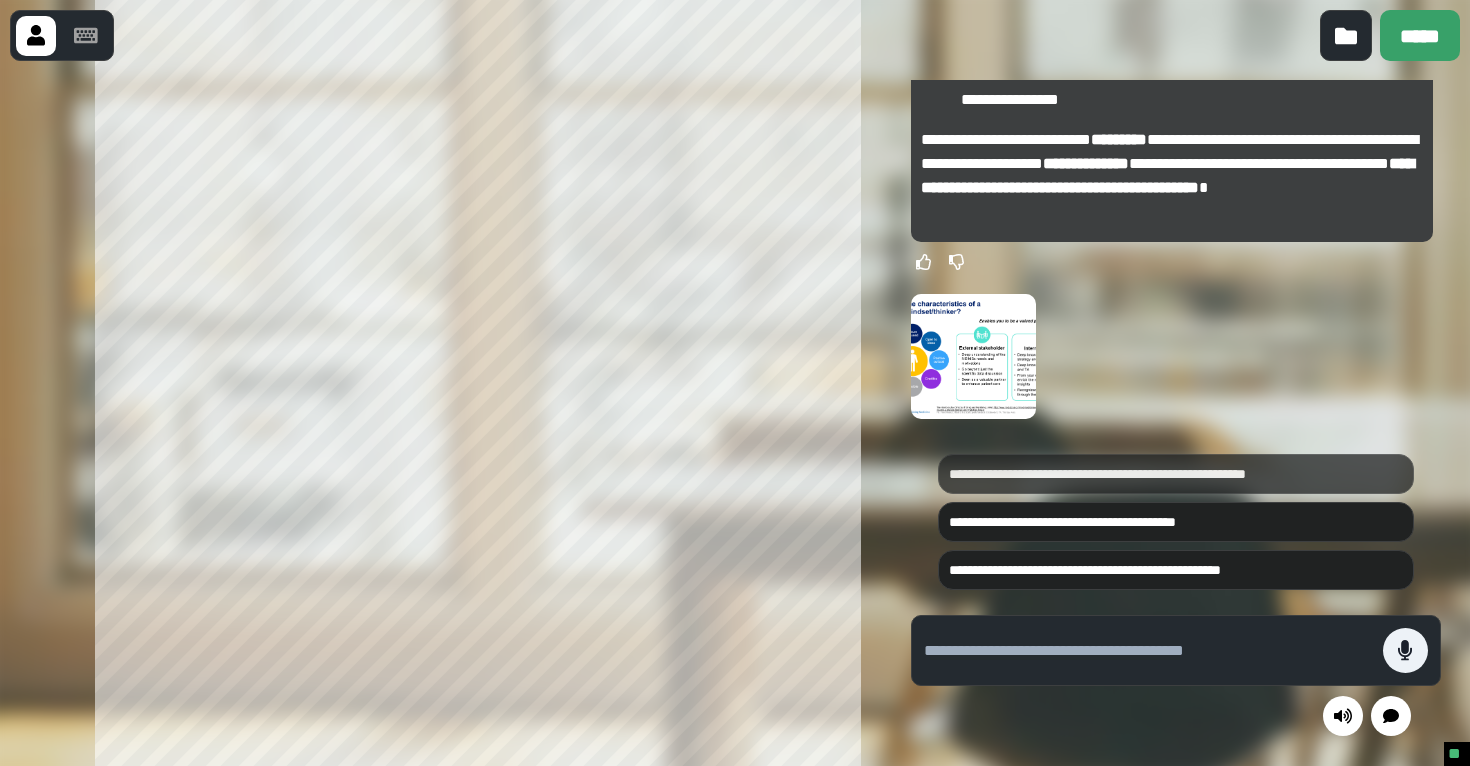 click on "**********" at bounding box center (1176, 474) 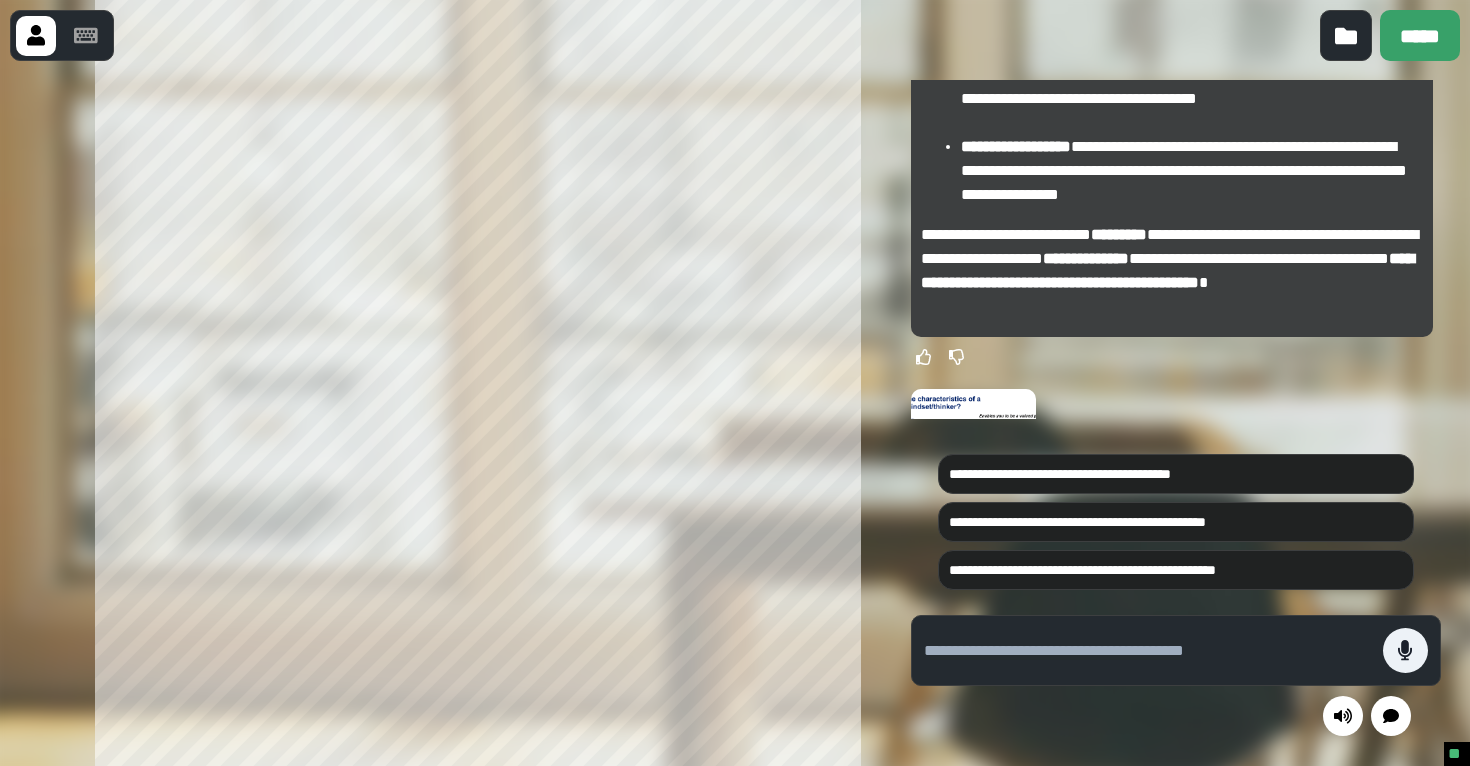 scroll, scrollTop: -702, scrollLeft: 0, axis: vertical 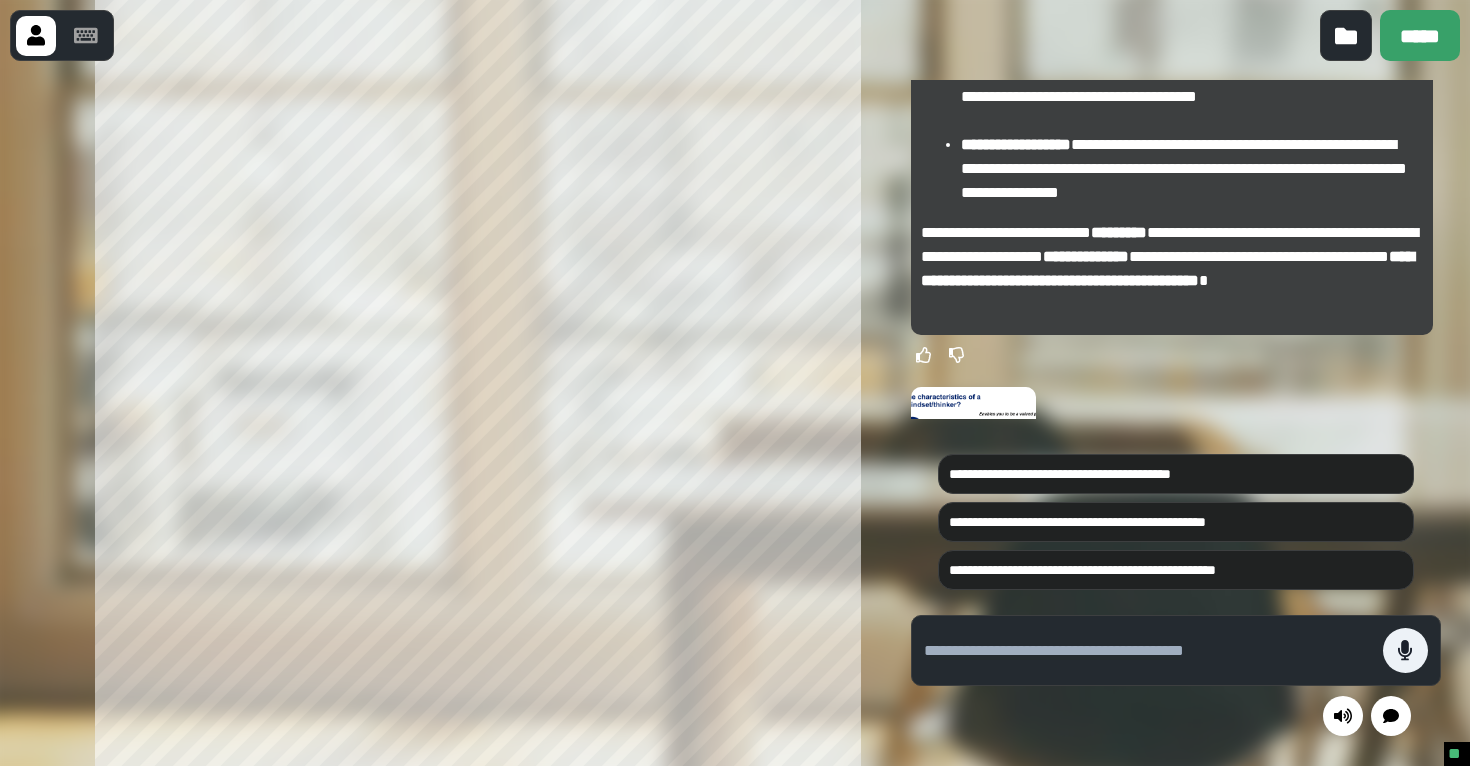 click on "**********" at bounding box center (1172, 269) 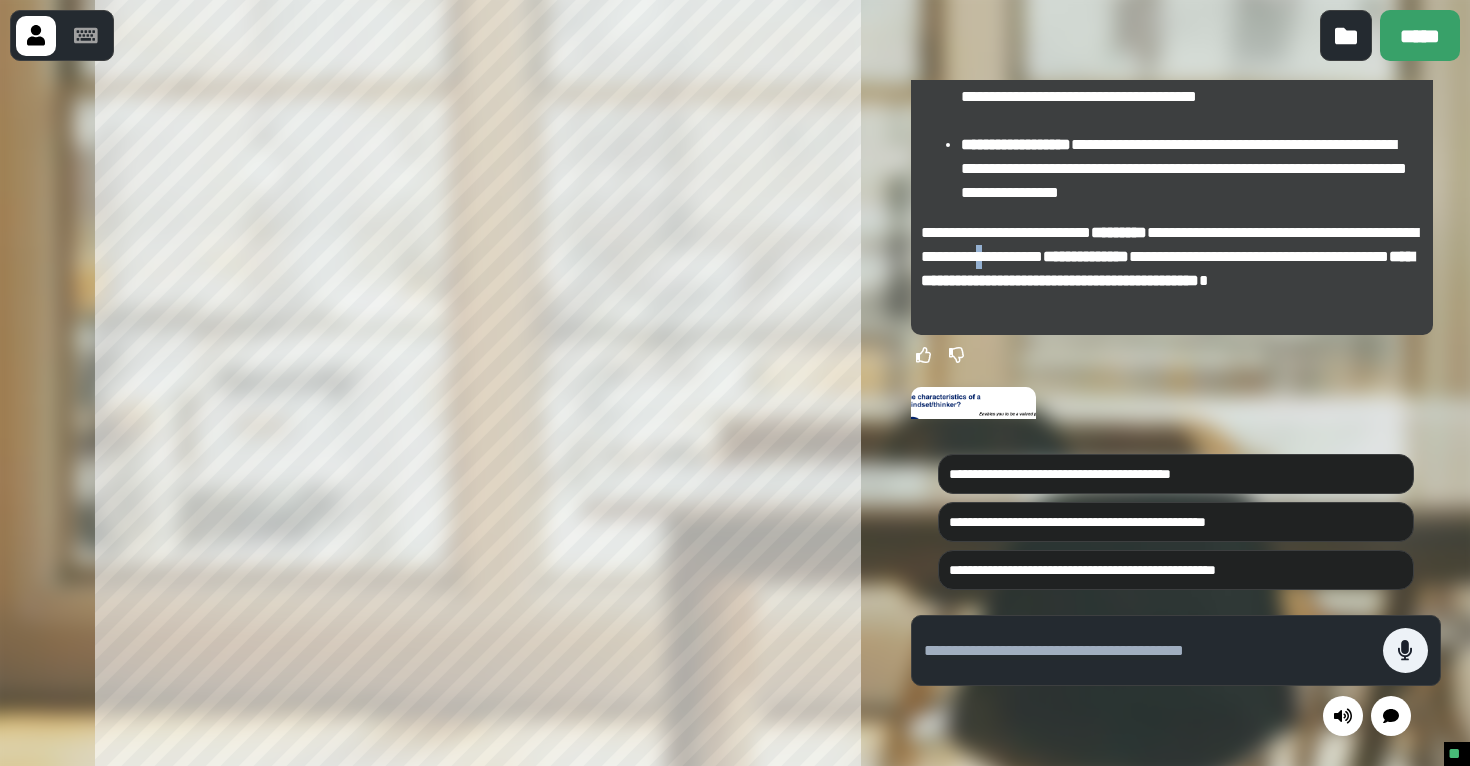 click on "**********" at bounding box center (1172, 269) 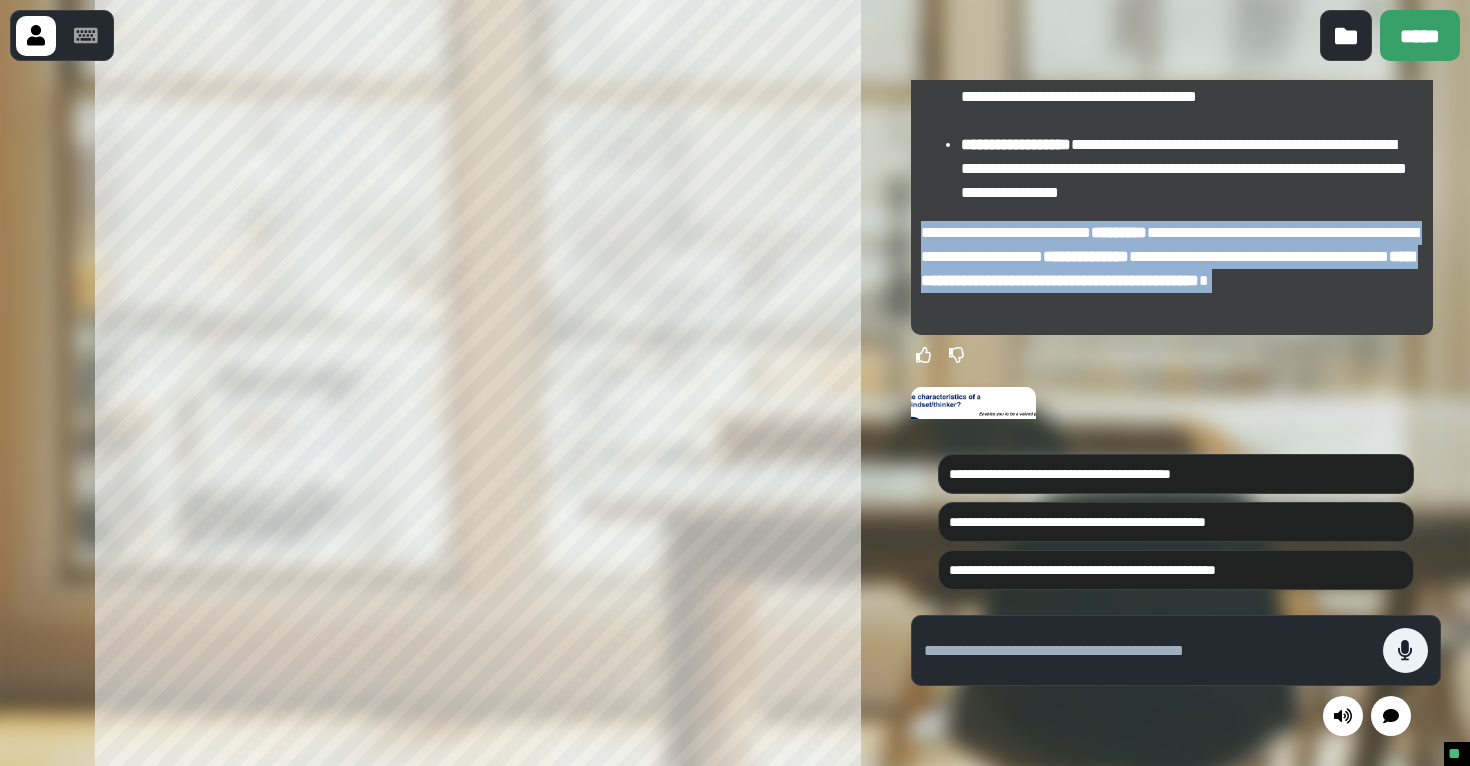 click on "**********" at bounding box center [1172, 269] 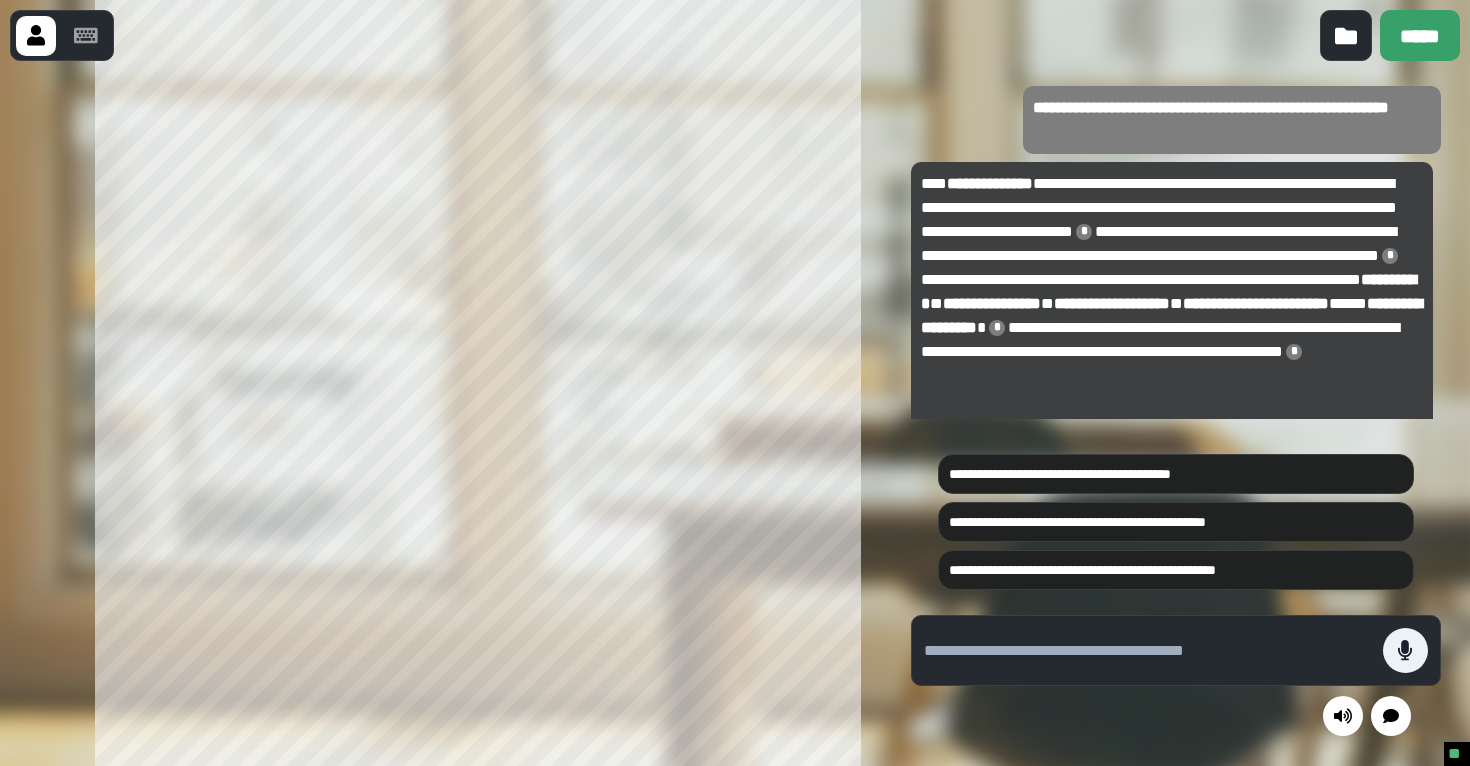 scroll, scrollTop: -809, scrollLeft: 0, axis: vertical 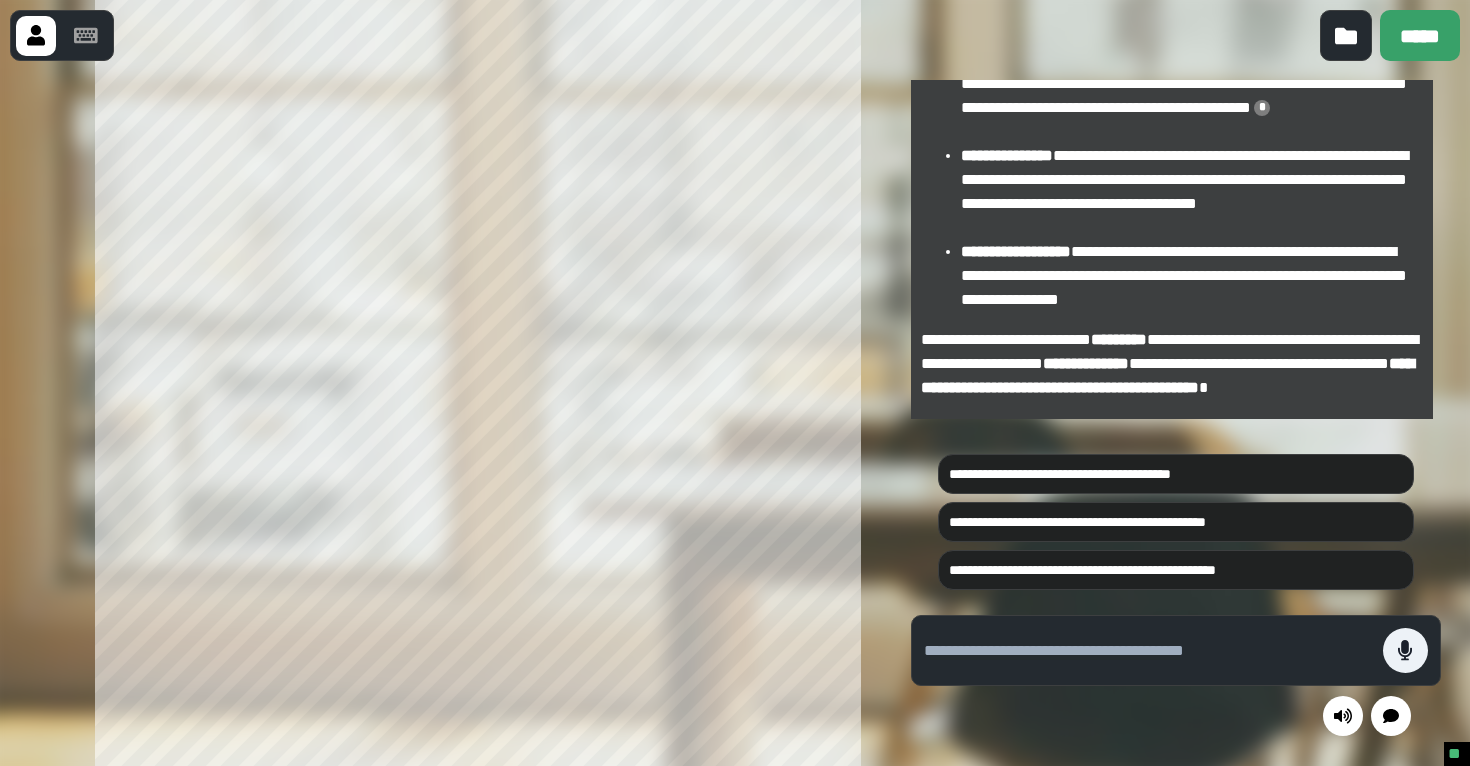 click on "**********" at bounding box center [1192, 276] 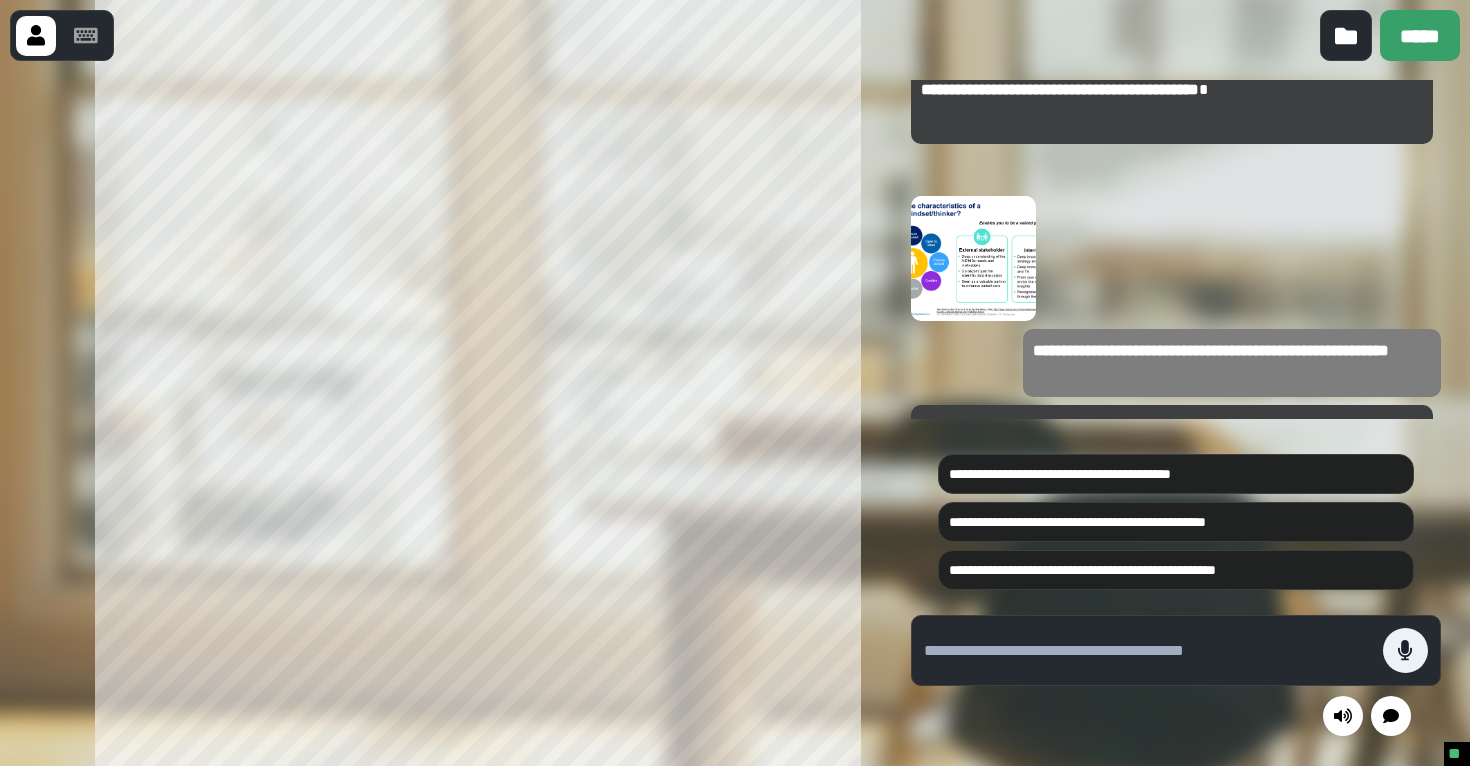 scroll, scrollTop: -317, scrollLeft: 0, axis: vertical 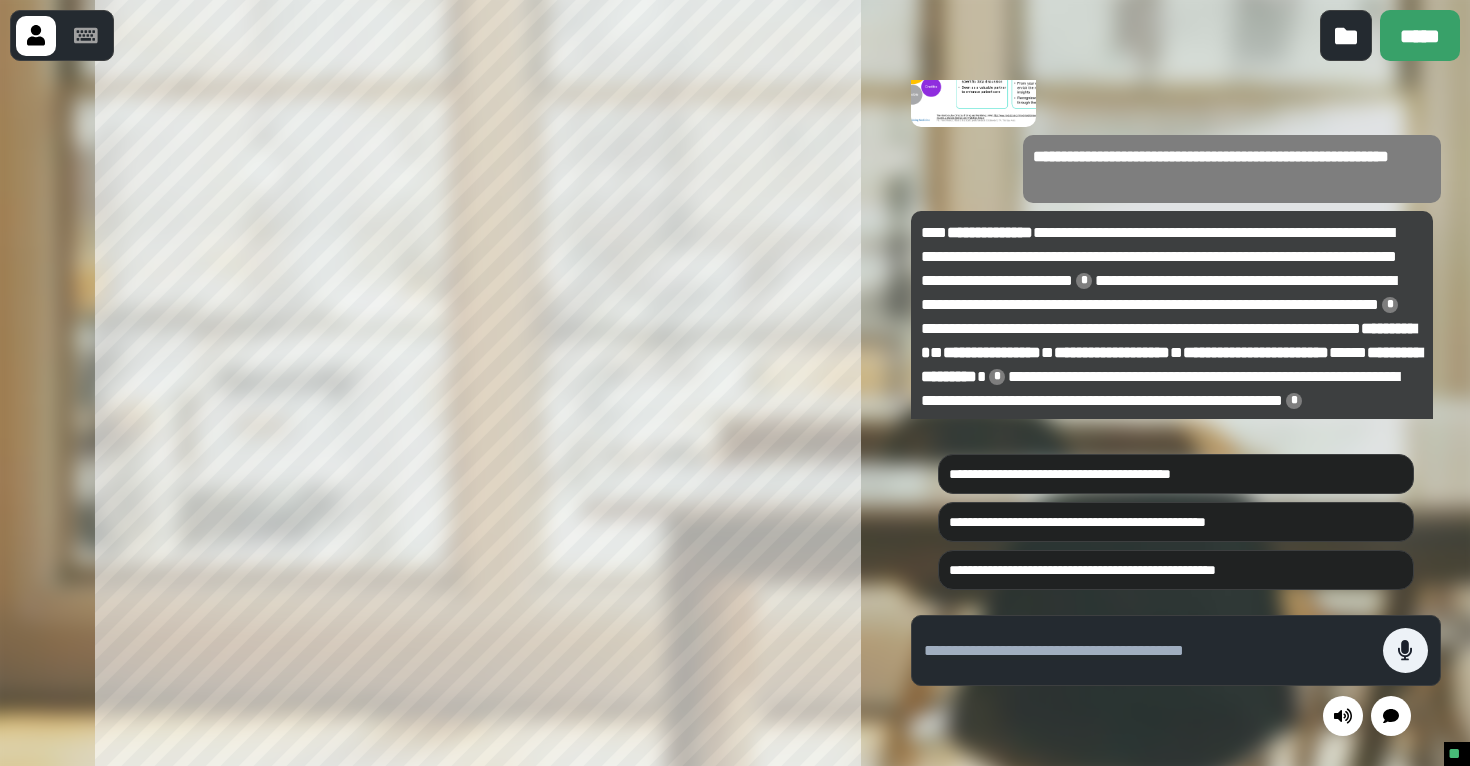 drag, startPoint x: 1066, startPoint y: 310, endPoint x: 1103, endPoint y: 310, distance: 37 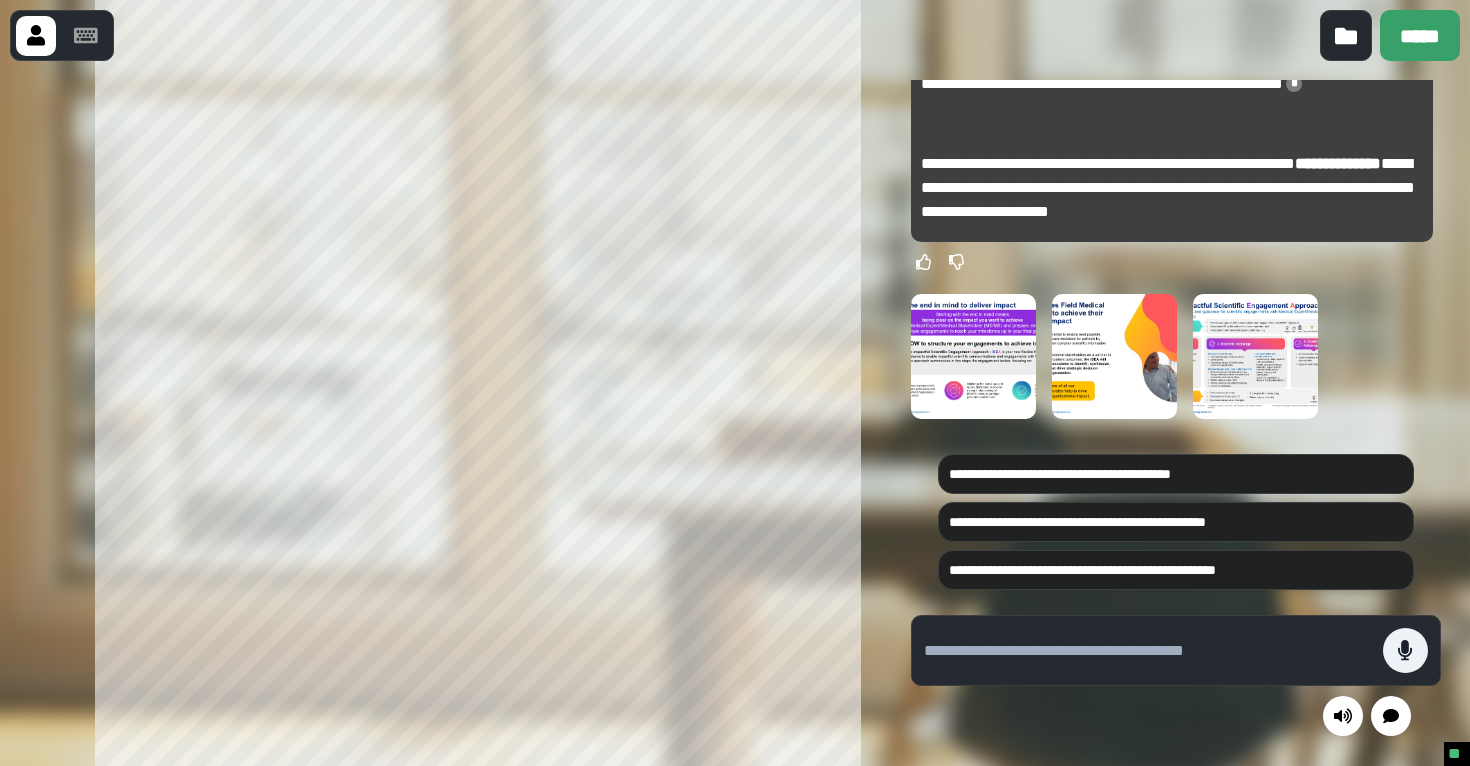 scroll, scrollTop: -184, scrollLeft: 0, axis: vertical 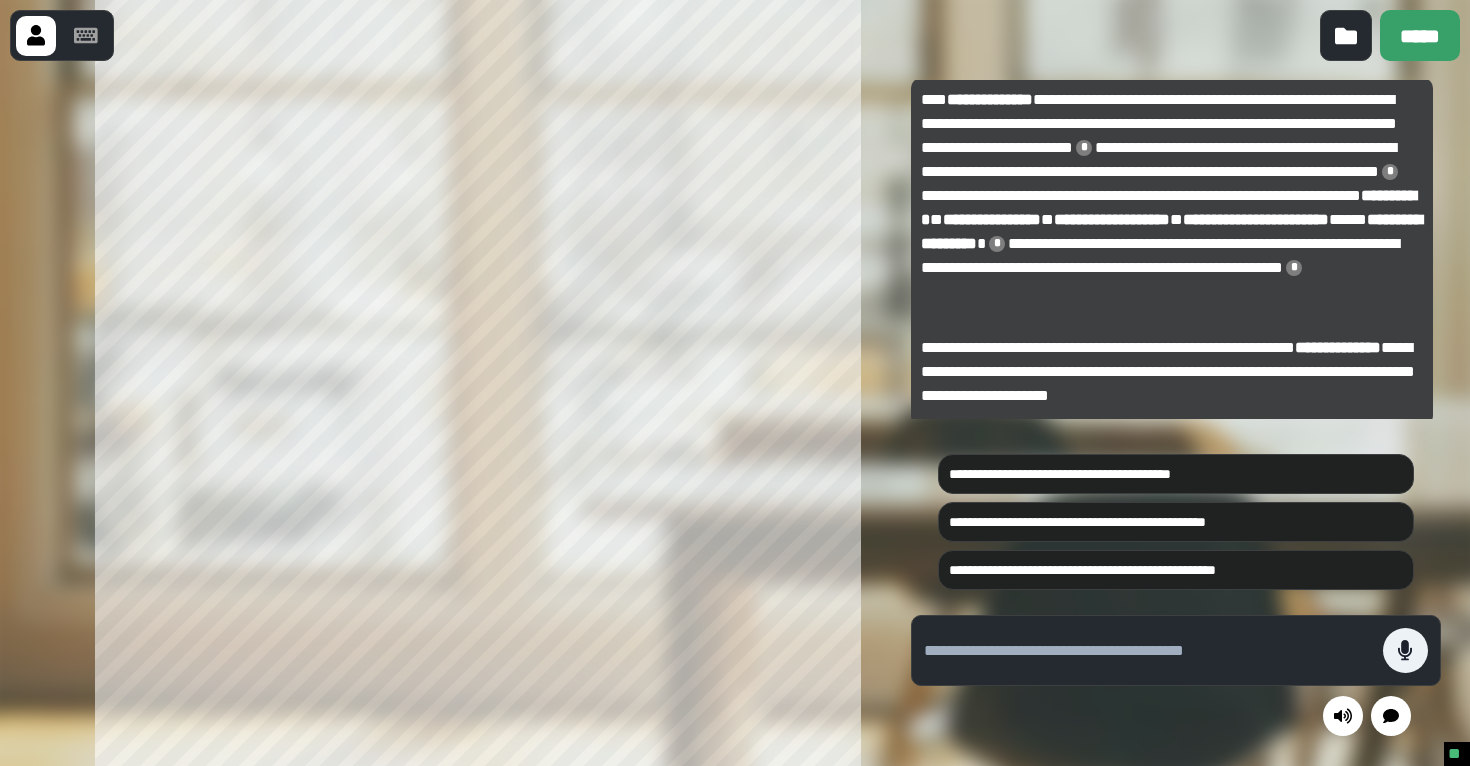 click on "**********" at bounding box center (1171, 231) 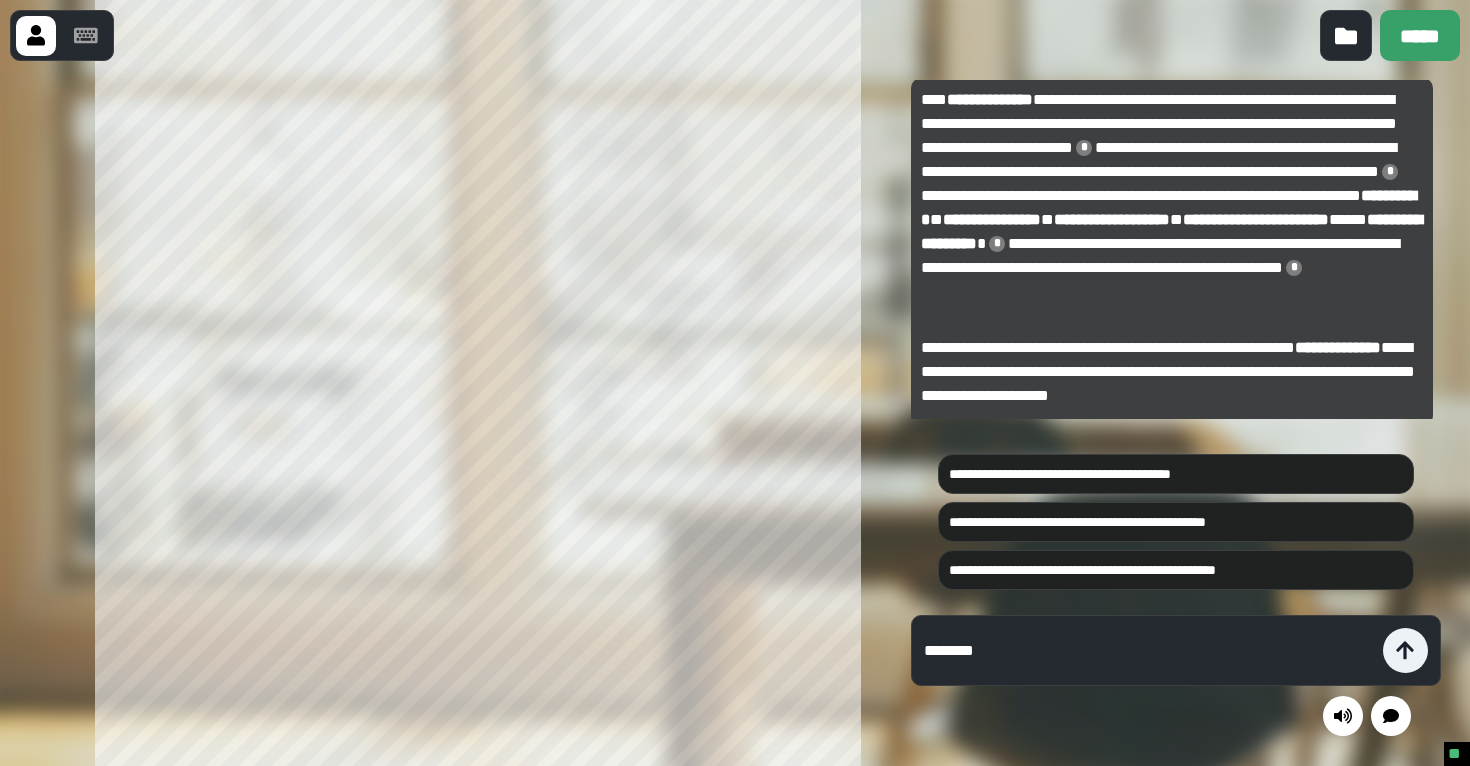 type on "*********" 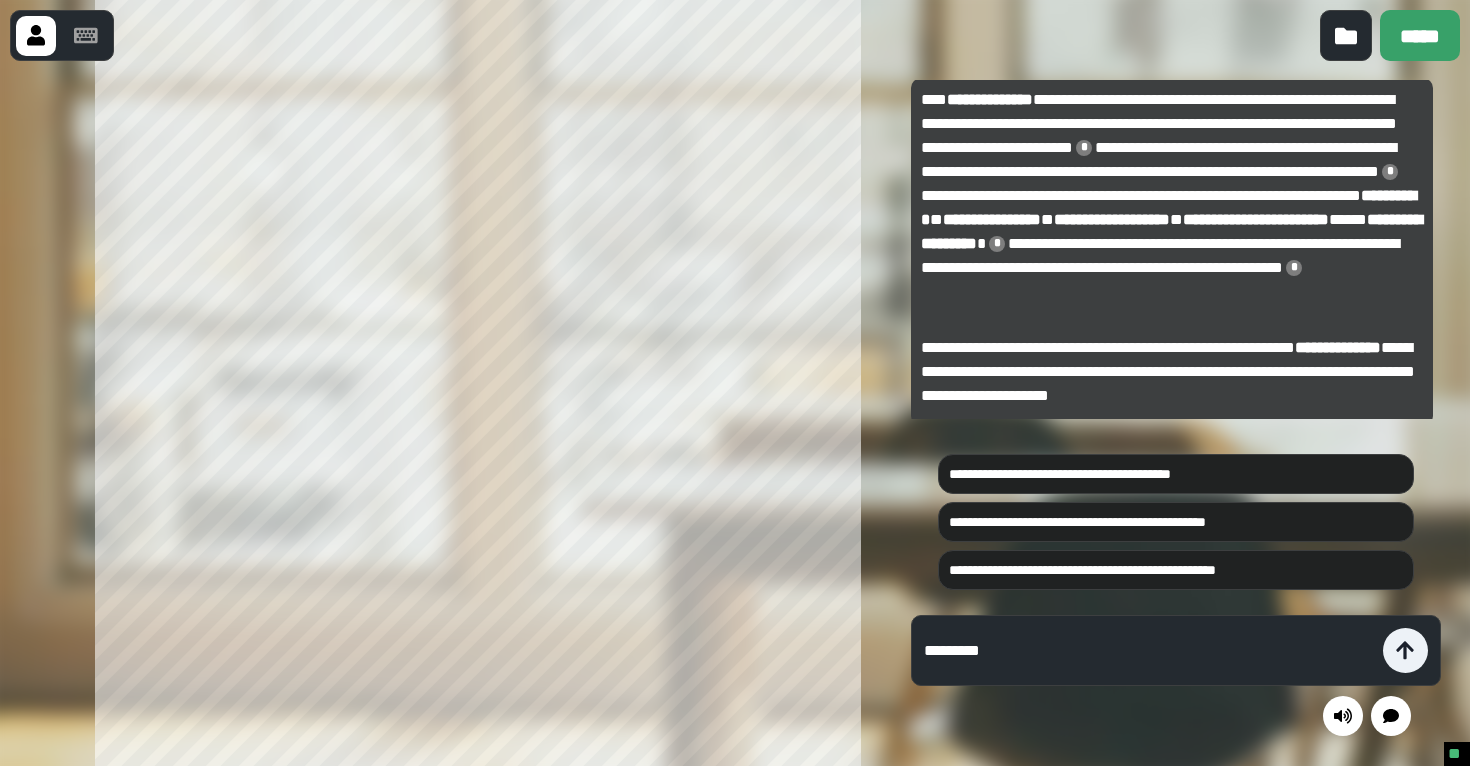 type 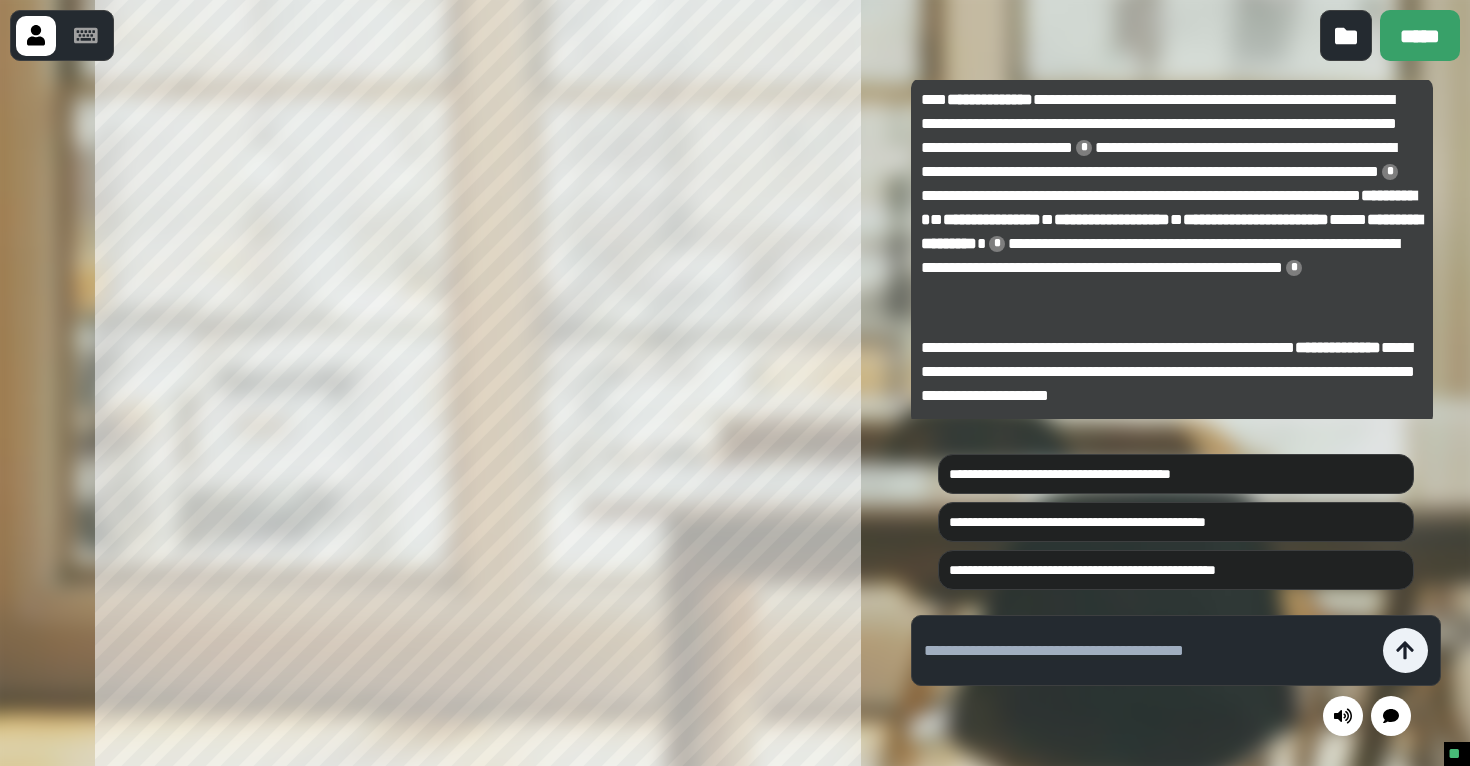 scroll, scrollTop: 0, scrollLeft: 0, axis: both 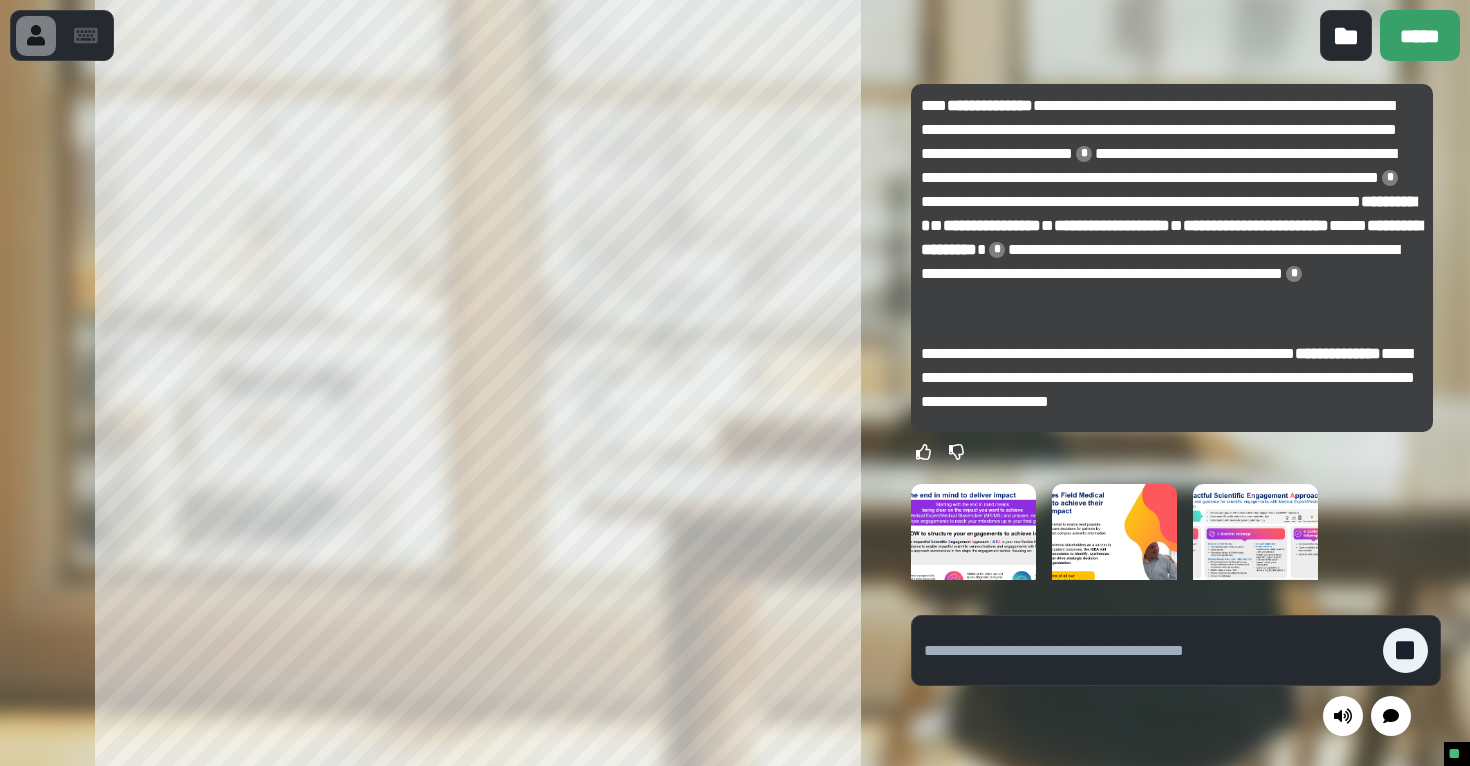 click on "**********" at bounding box center (1172, 214) 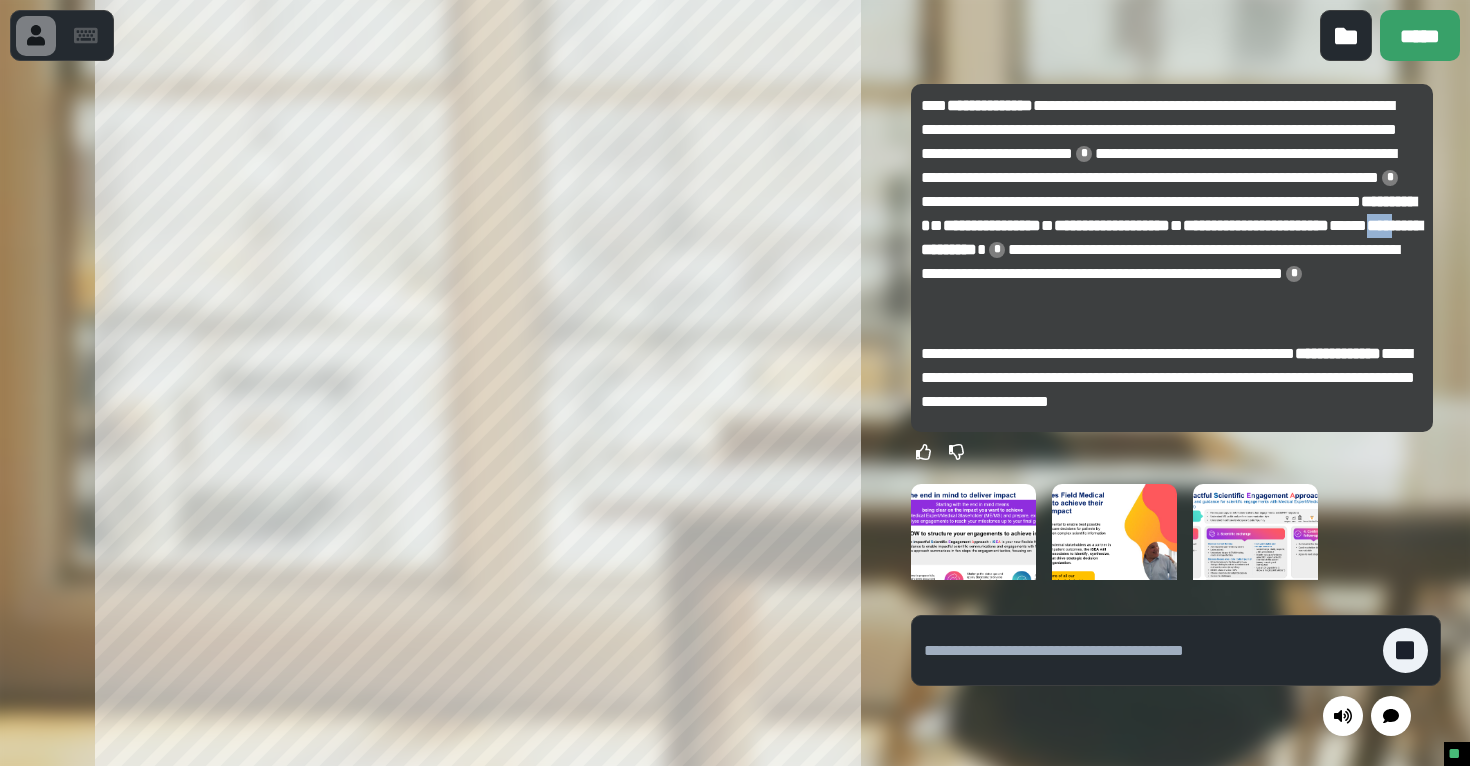 click on "**********" at bounding box center [1172, 214] 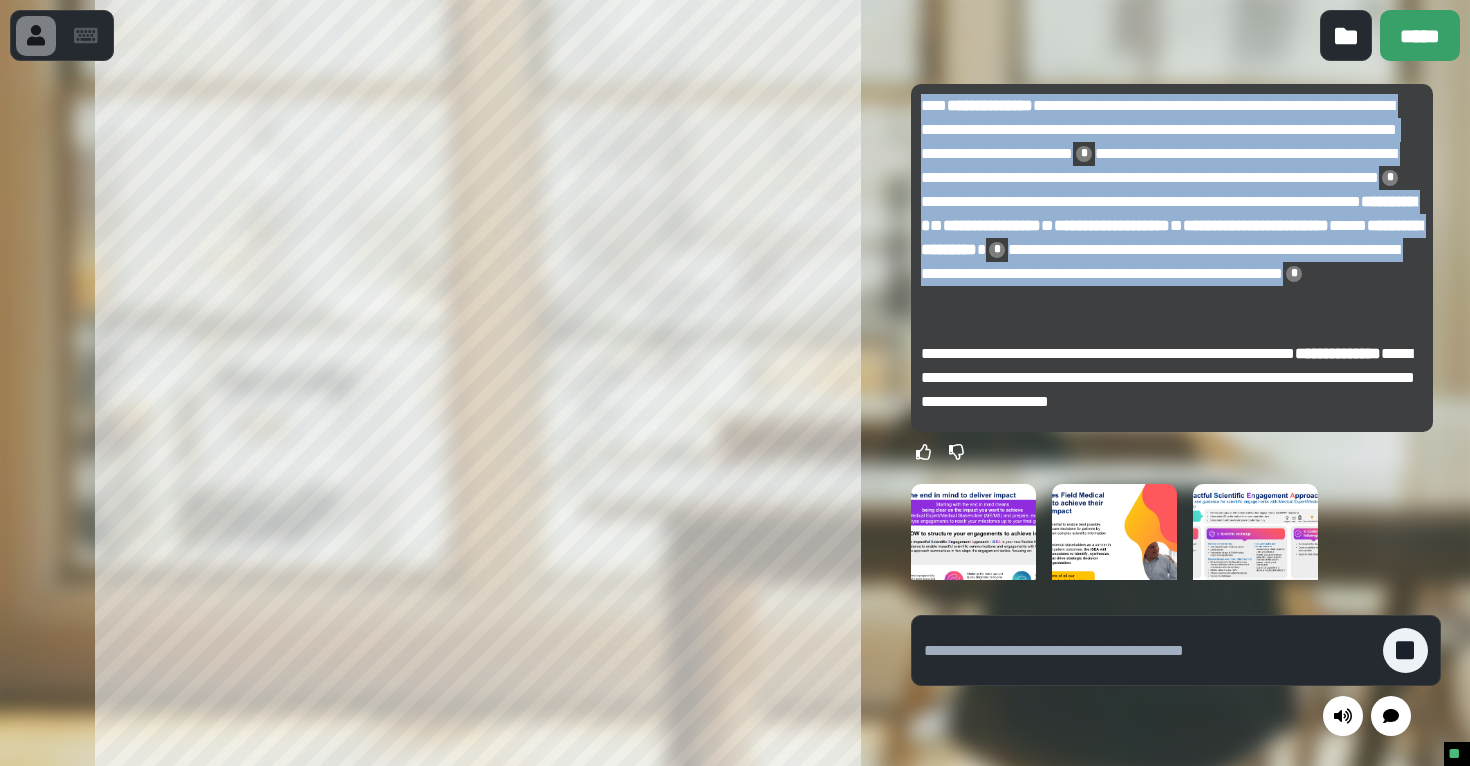 click on "**********" at bounding box center [1172, 214] 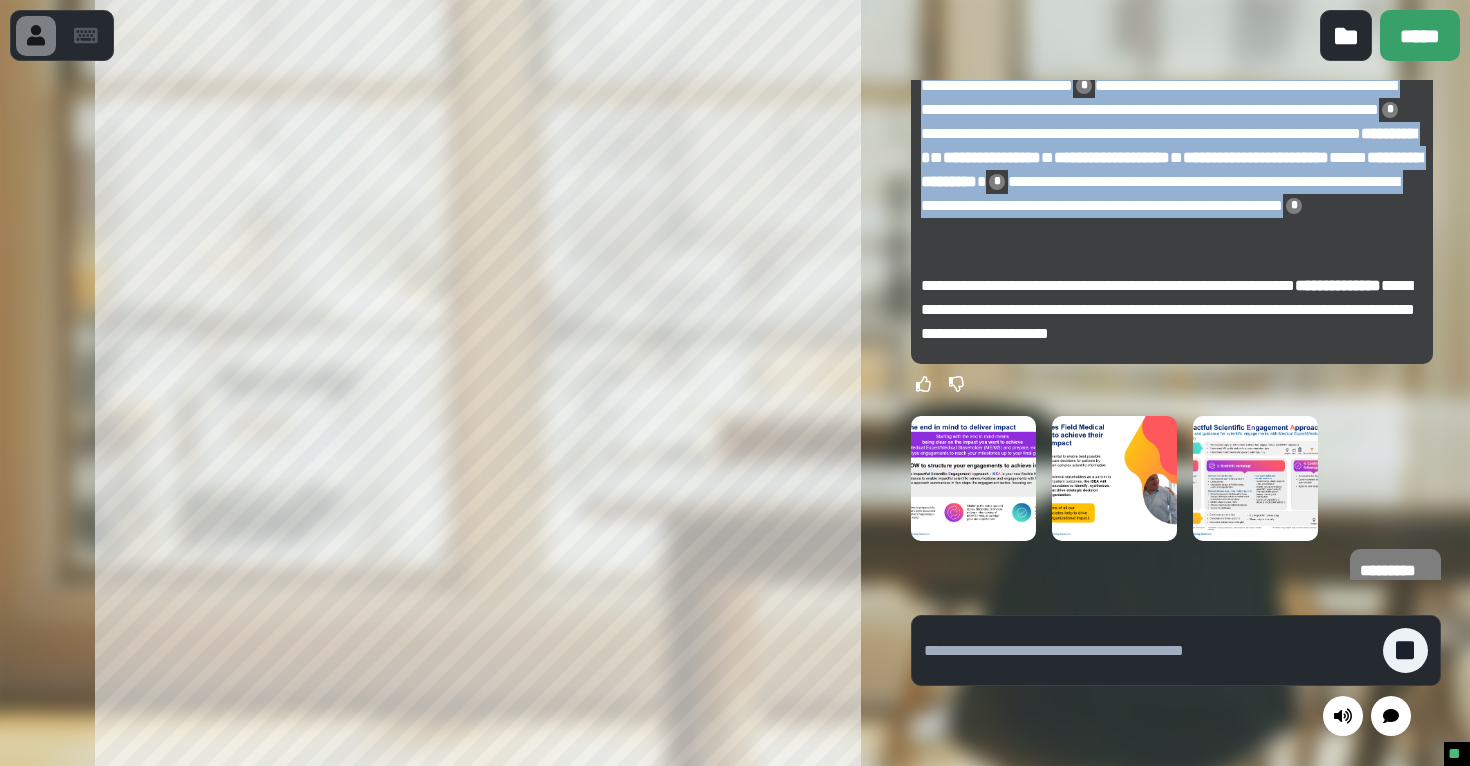 scroll, scrollTop: -11, scrollLeft: 0, axis: vertical 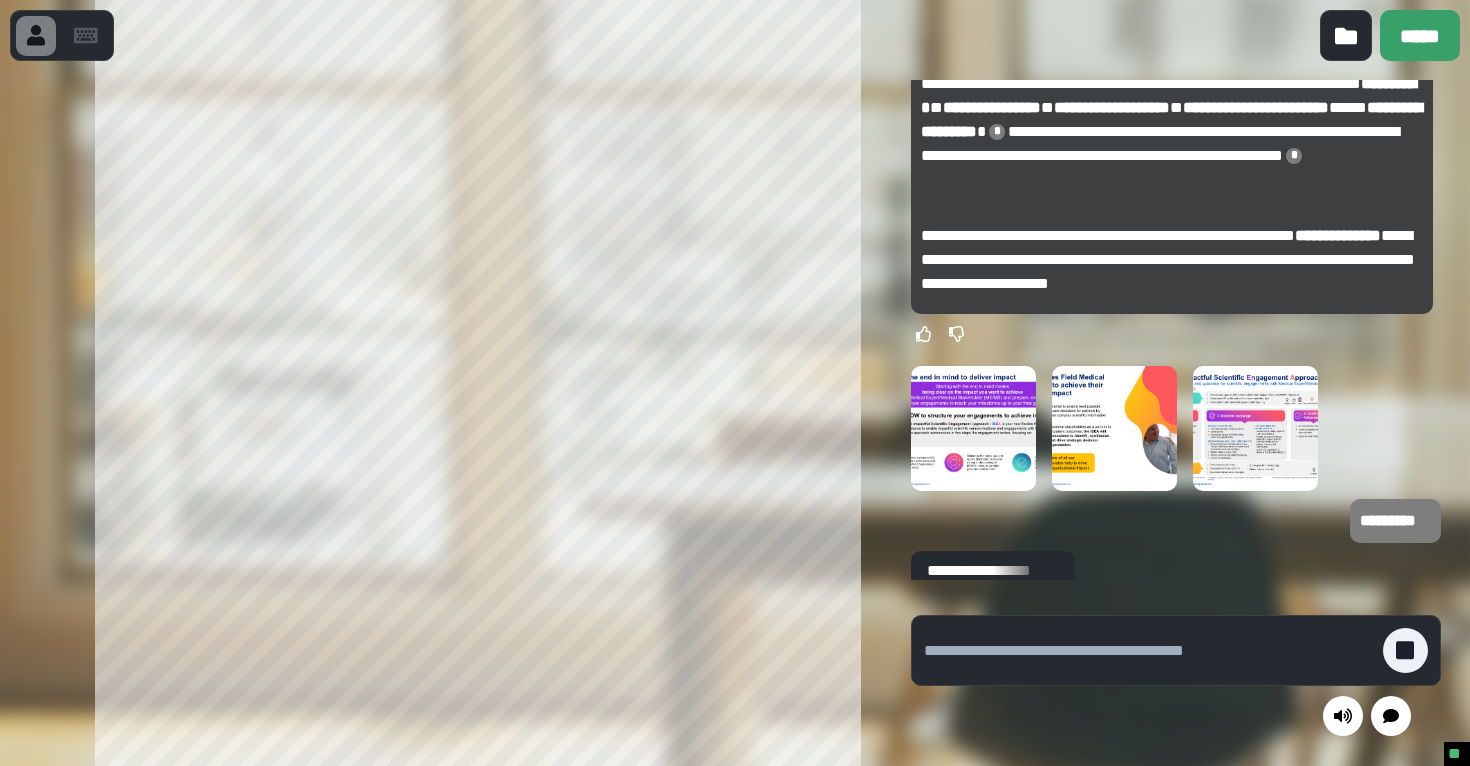 click on "**********" at bounding box center [1172, 260] 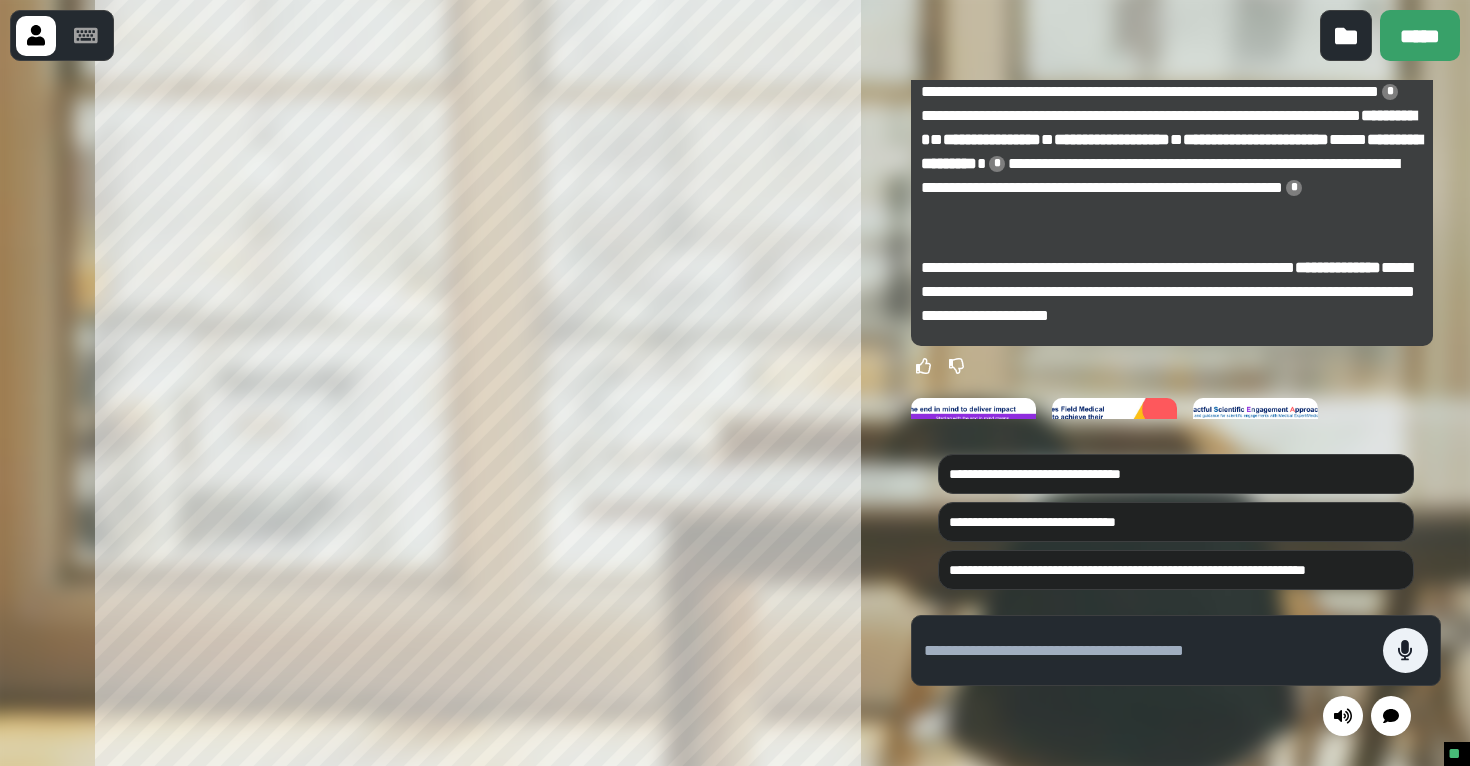 scroll, scrollTop: -340, scrollLeft: 0, axis: vertical 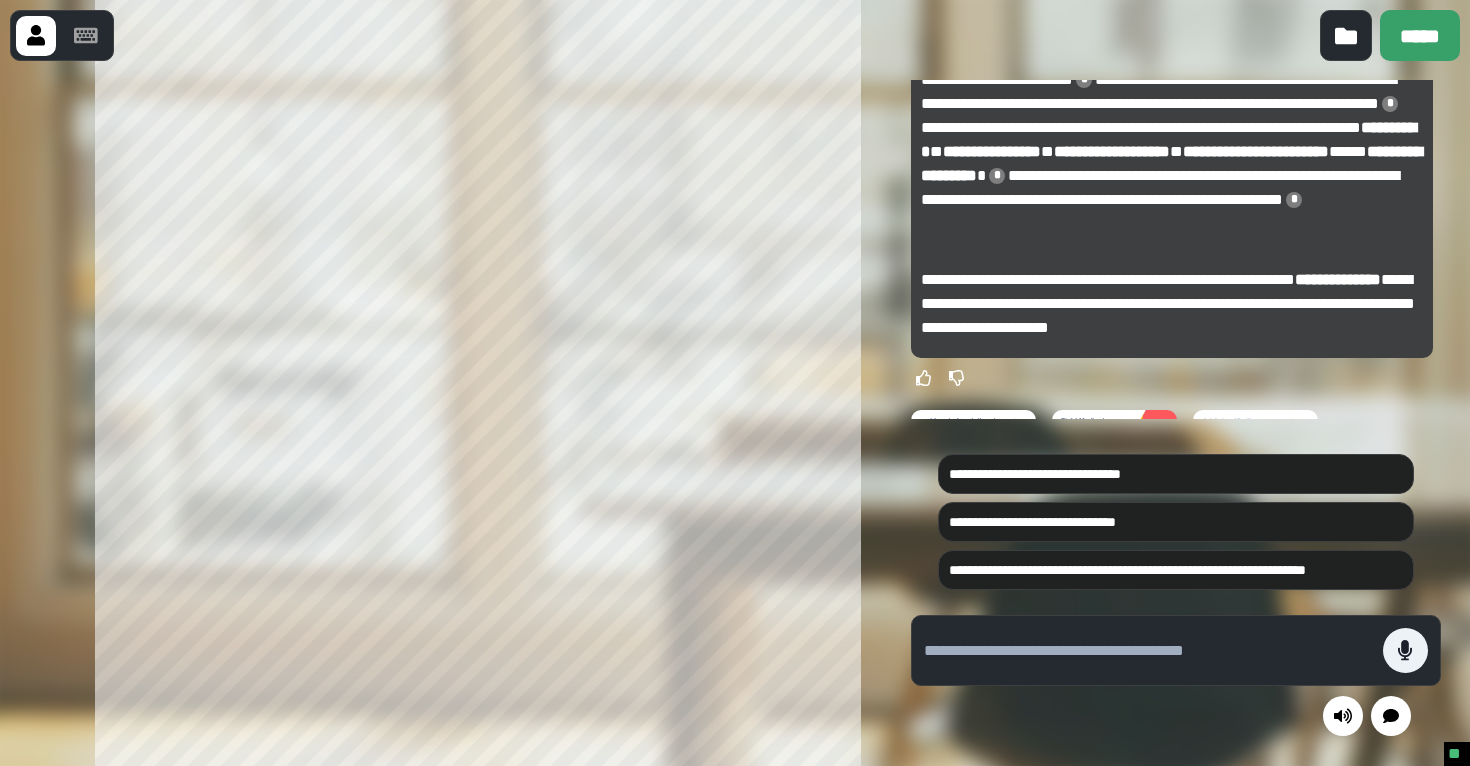 click on "**********" at bounding box center (1172, 304) 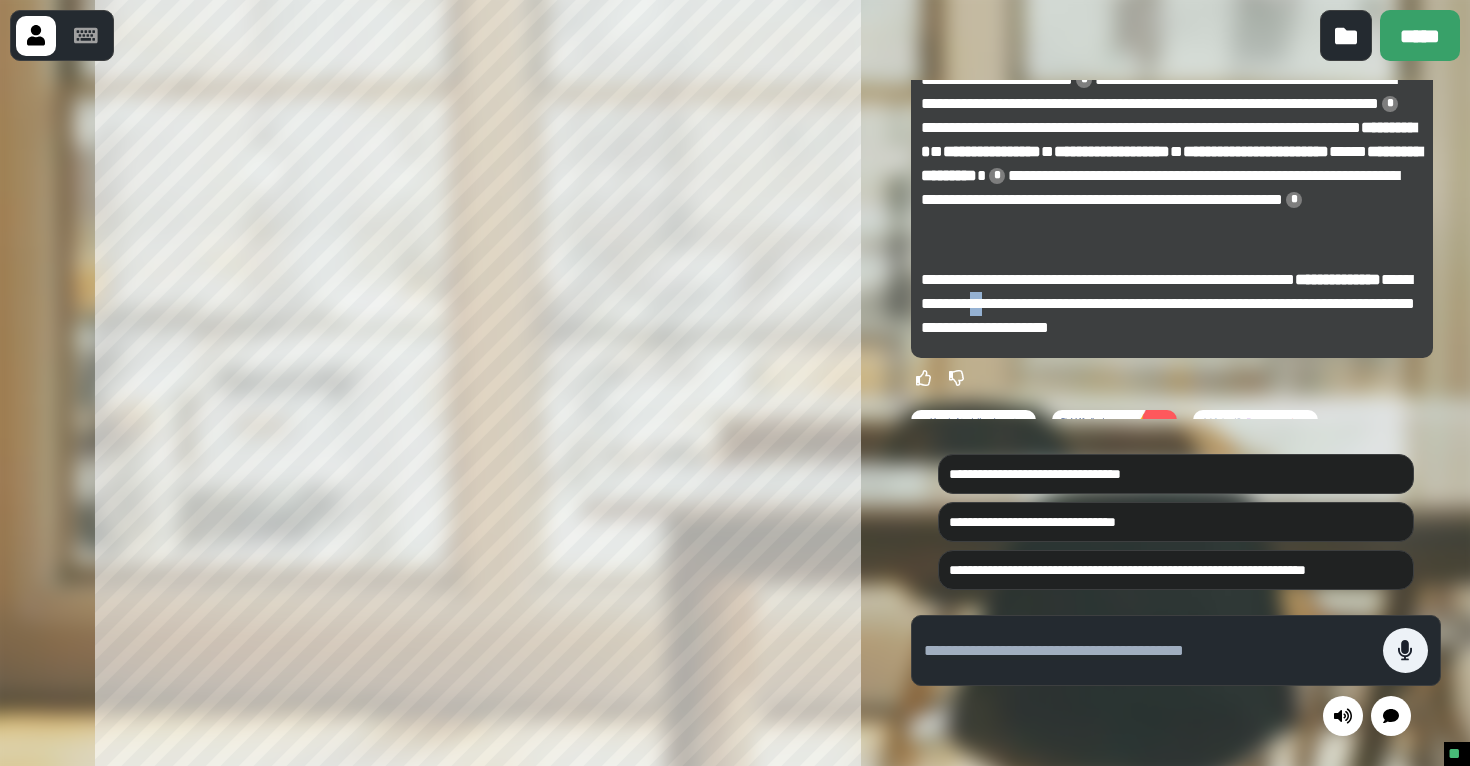 click on "**********" at bounding box center (1172, 304) 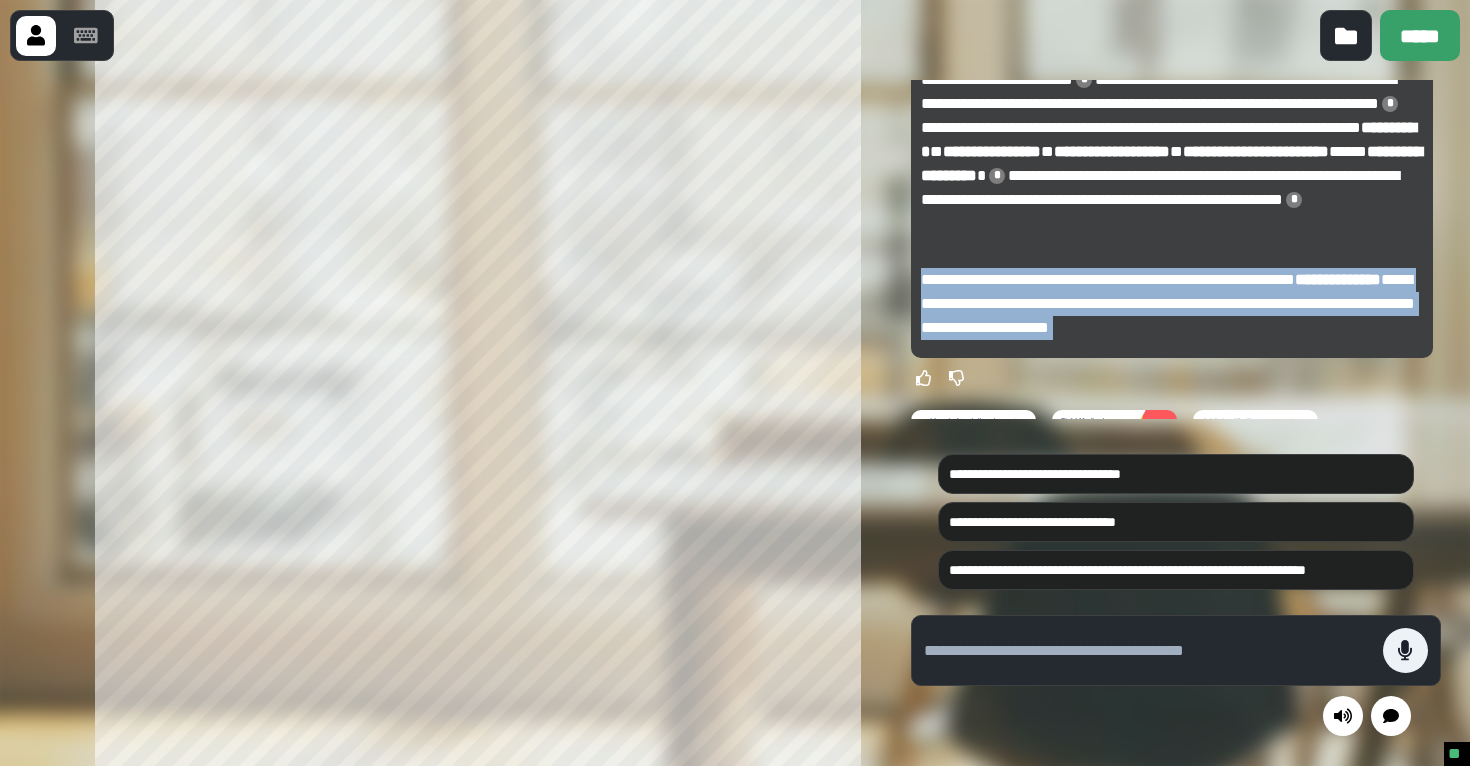 click on "**********" at bounding box center (1172, 304) 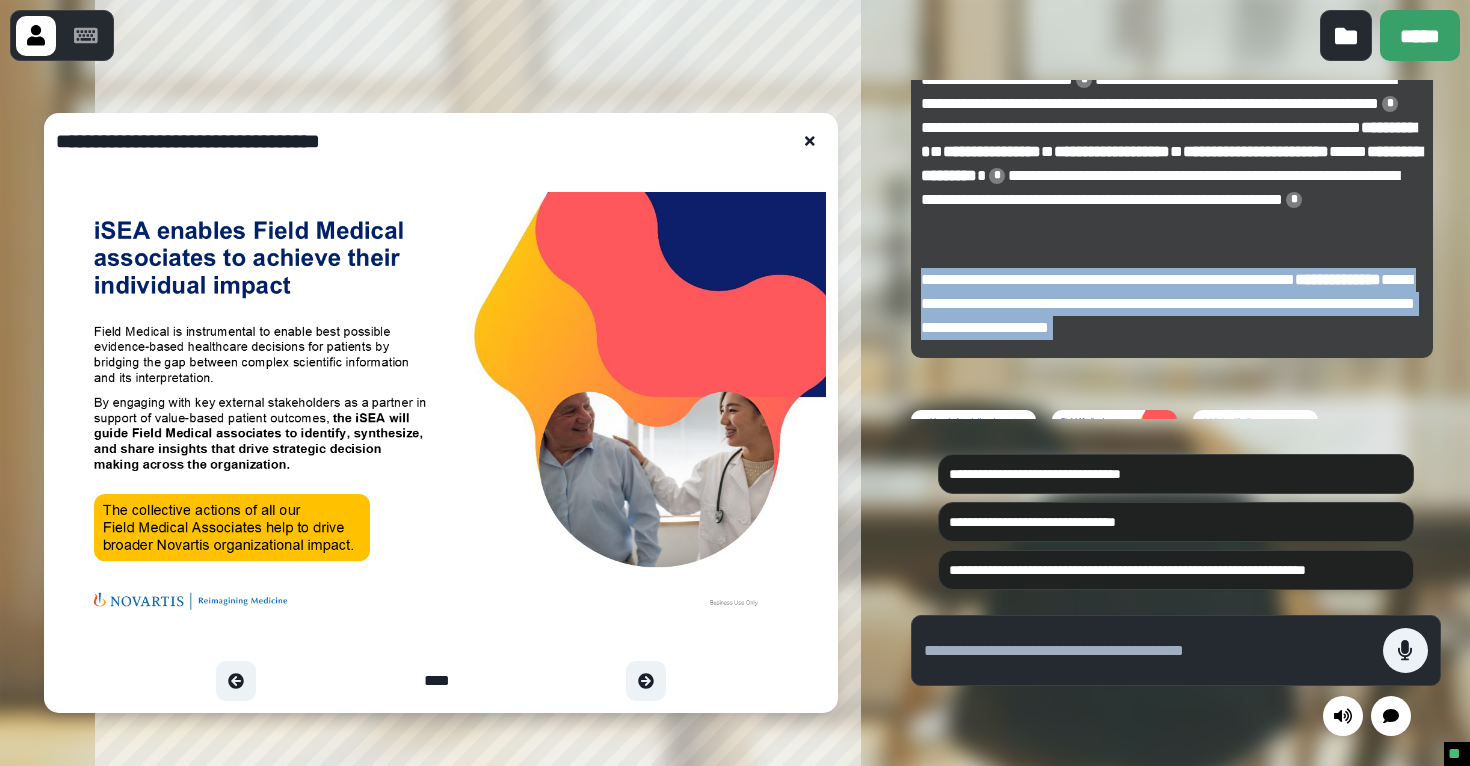 click at bounding box center [810, 141] 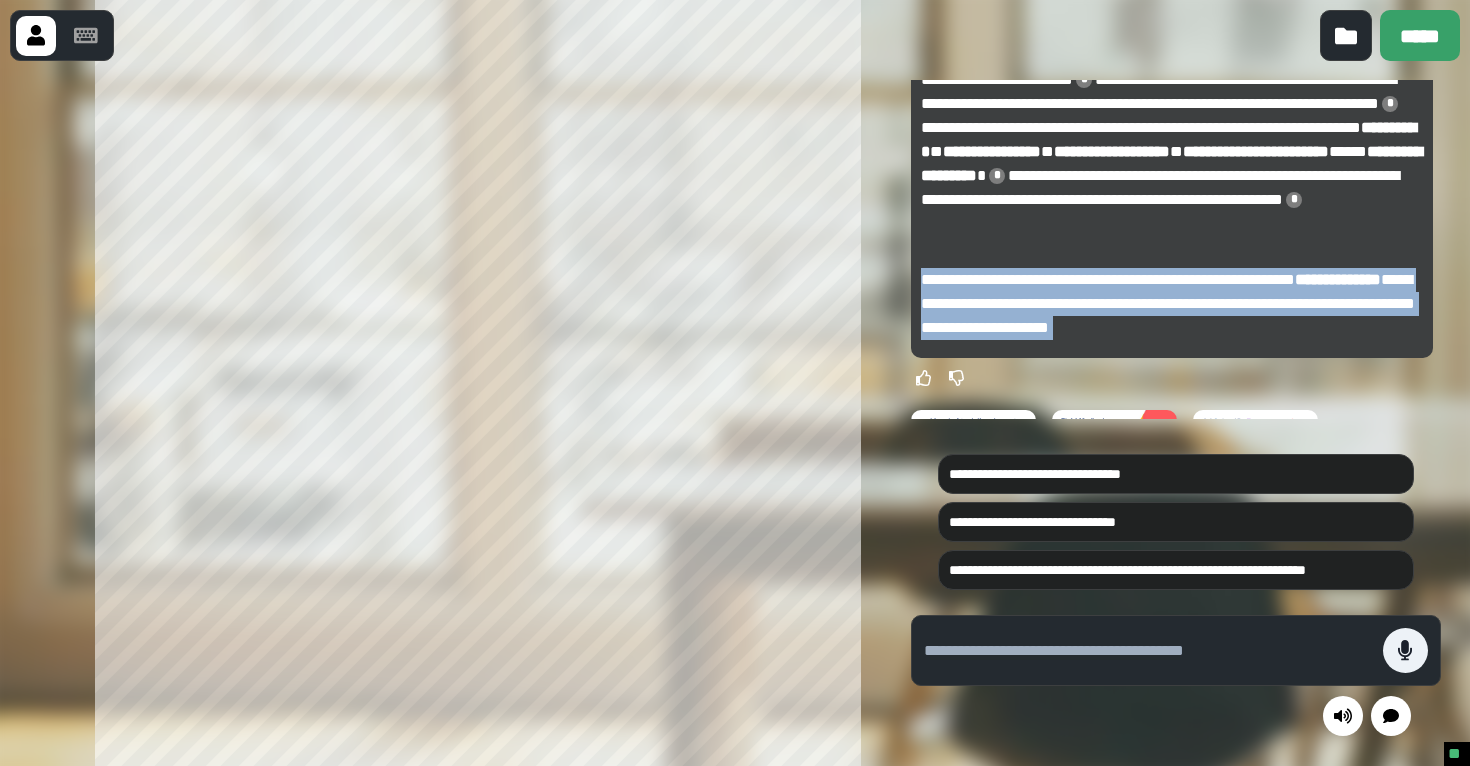 click on "**********" at bounding box center (1172, 304) 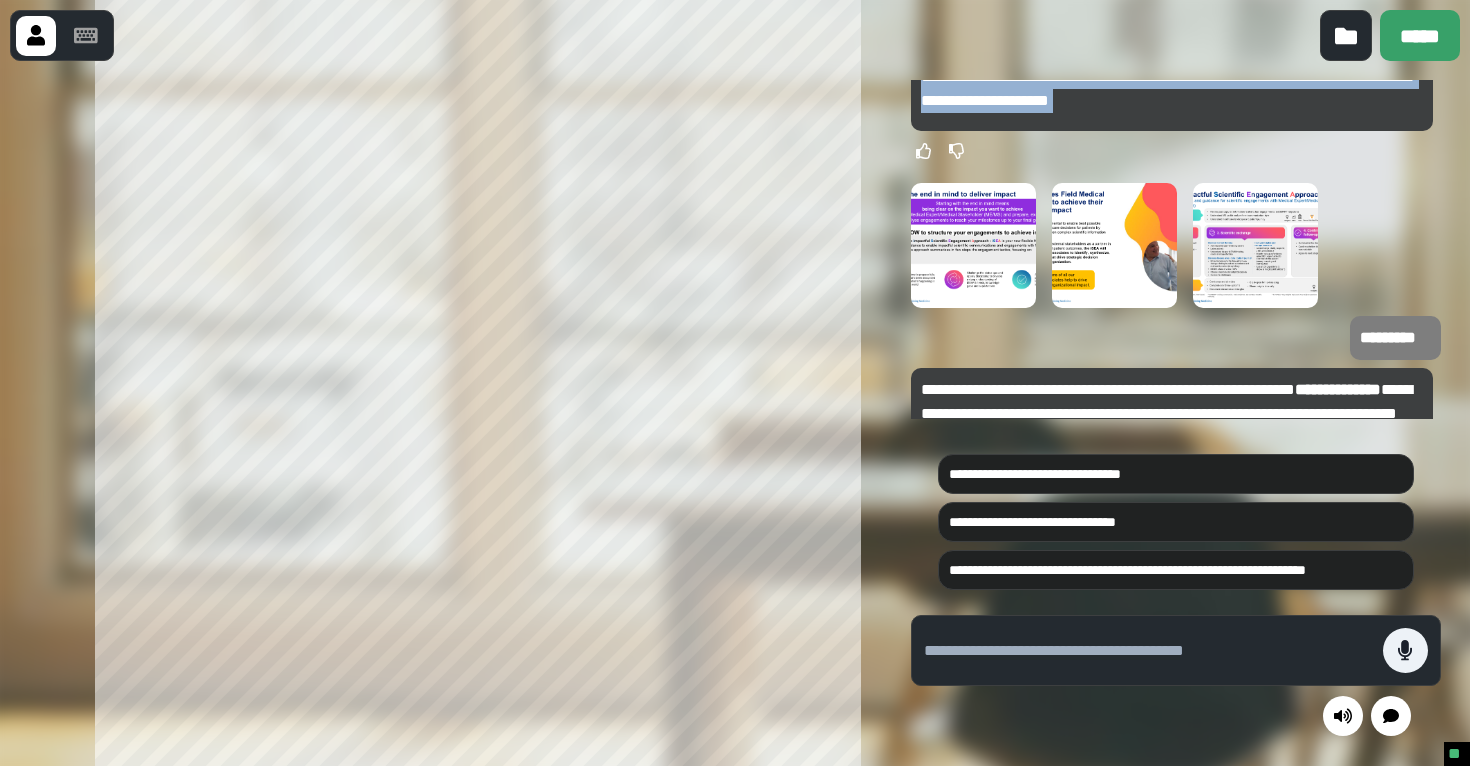 scroll, scrollTop: 0, scrollLeft: 0, axis: both 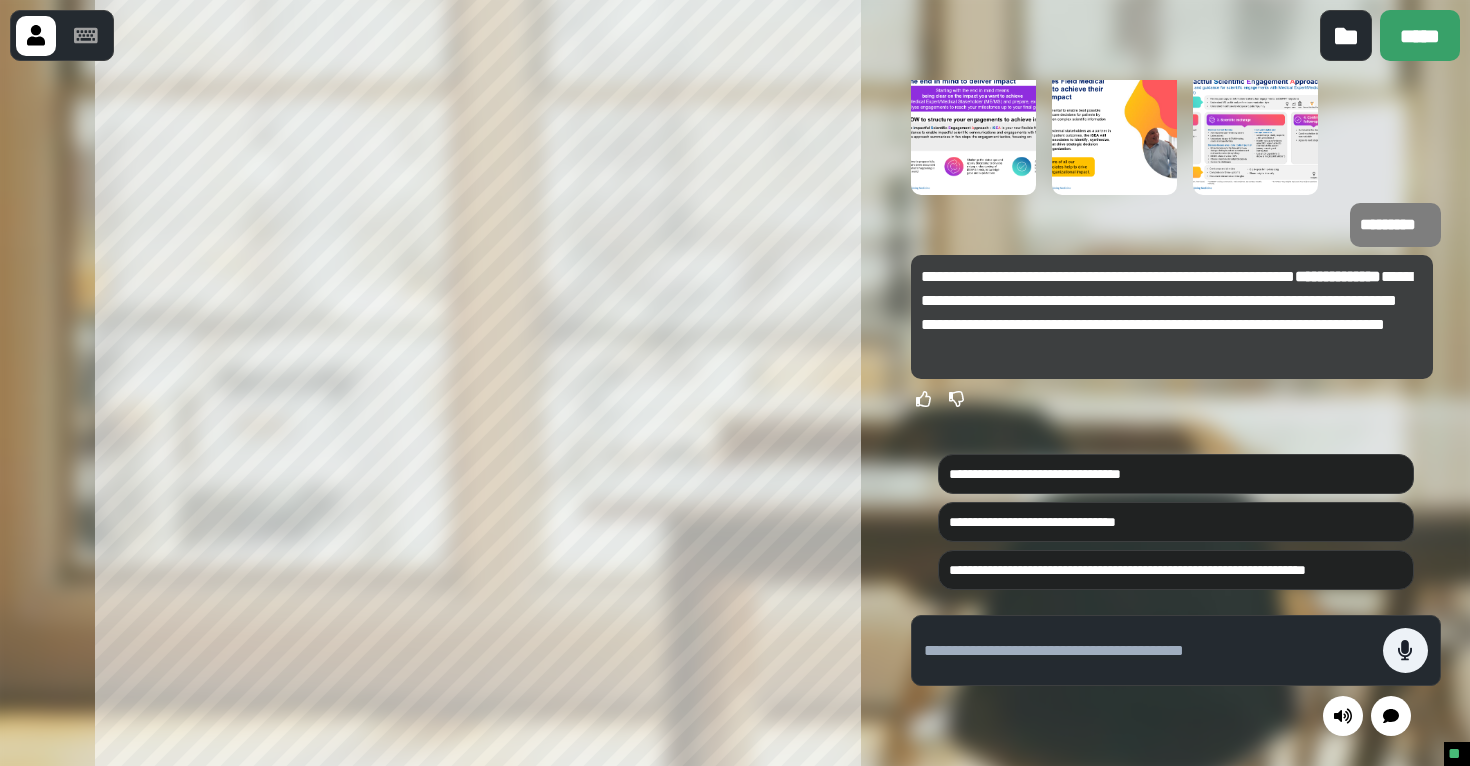 click on "**********" at bounding box center [1172, 313] 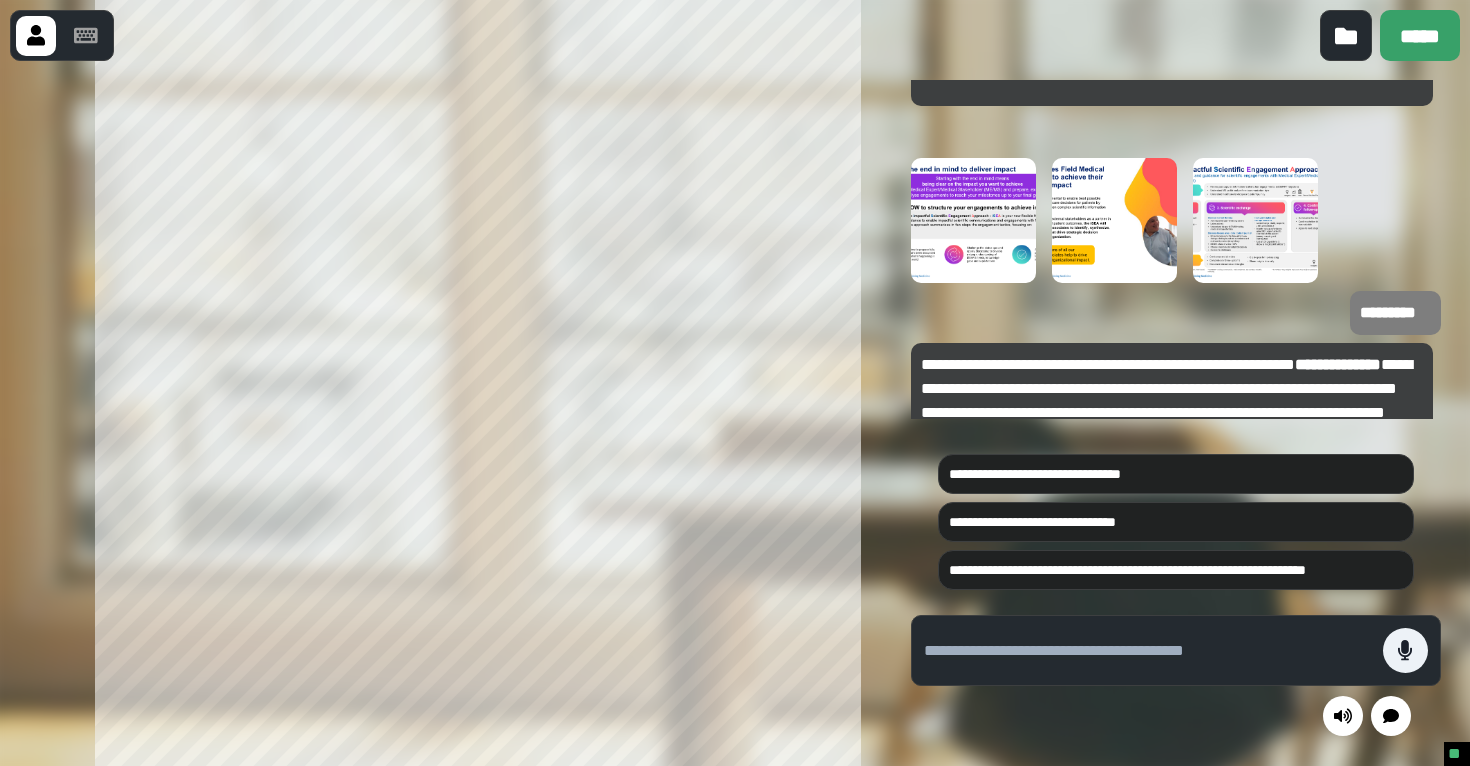 scroll, scrollTop: 0, scrollLeft: 0, axis: both 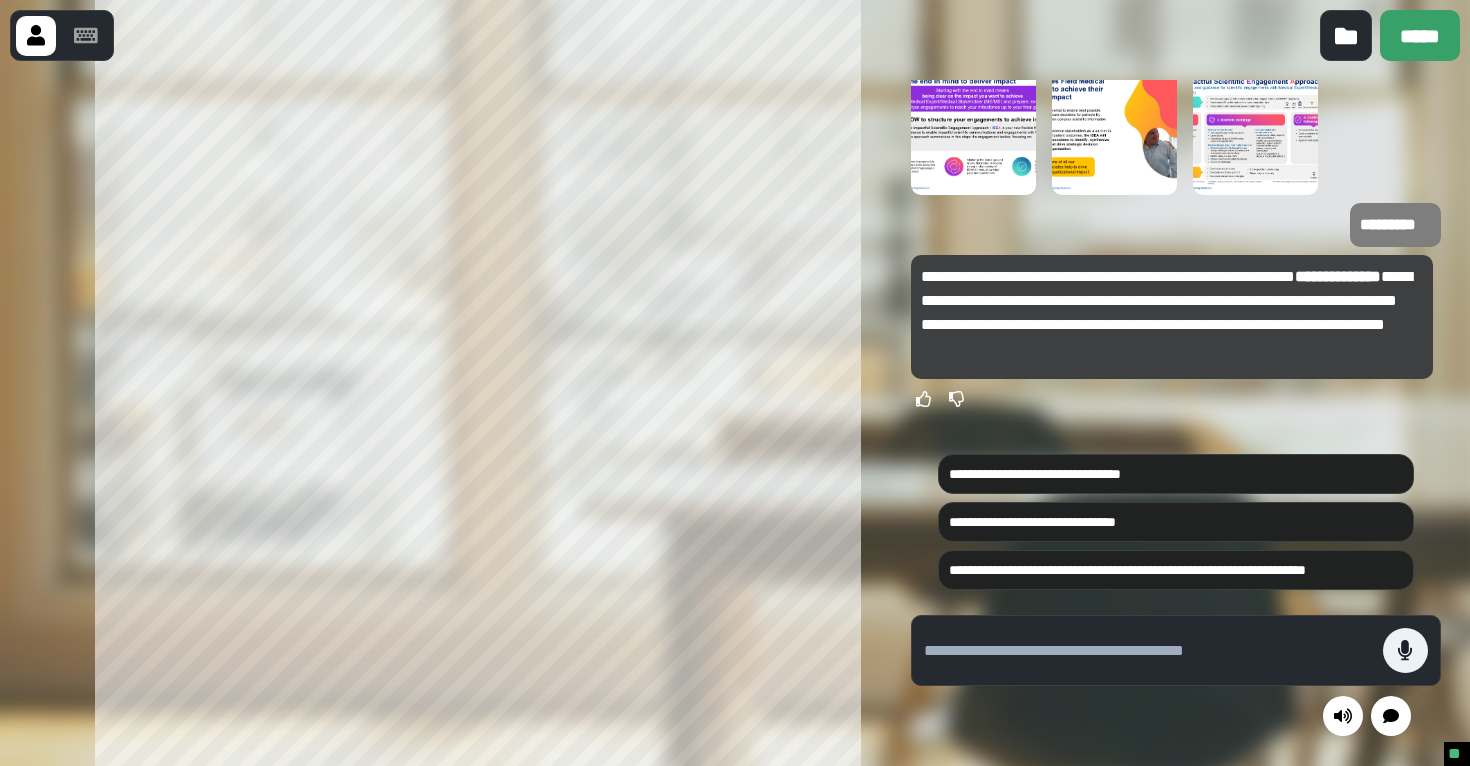 click on "**********" at bounding box center [1172, 313] 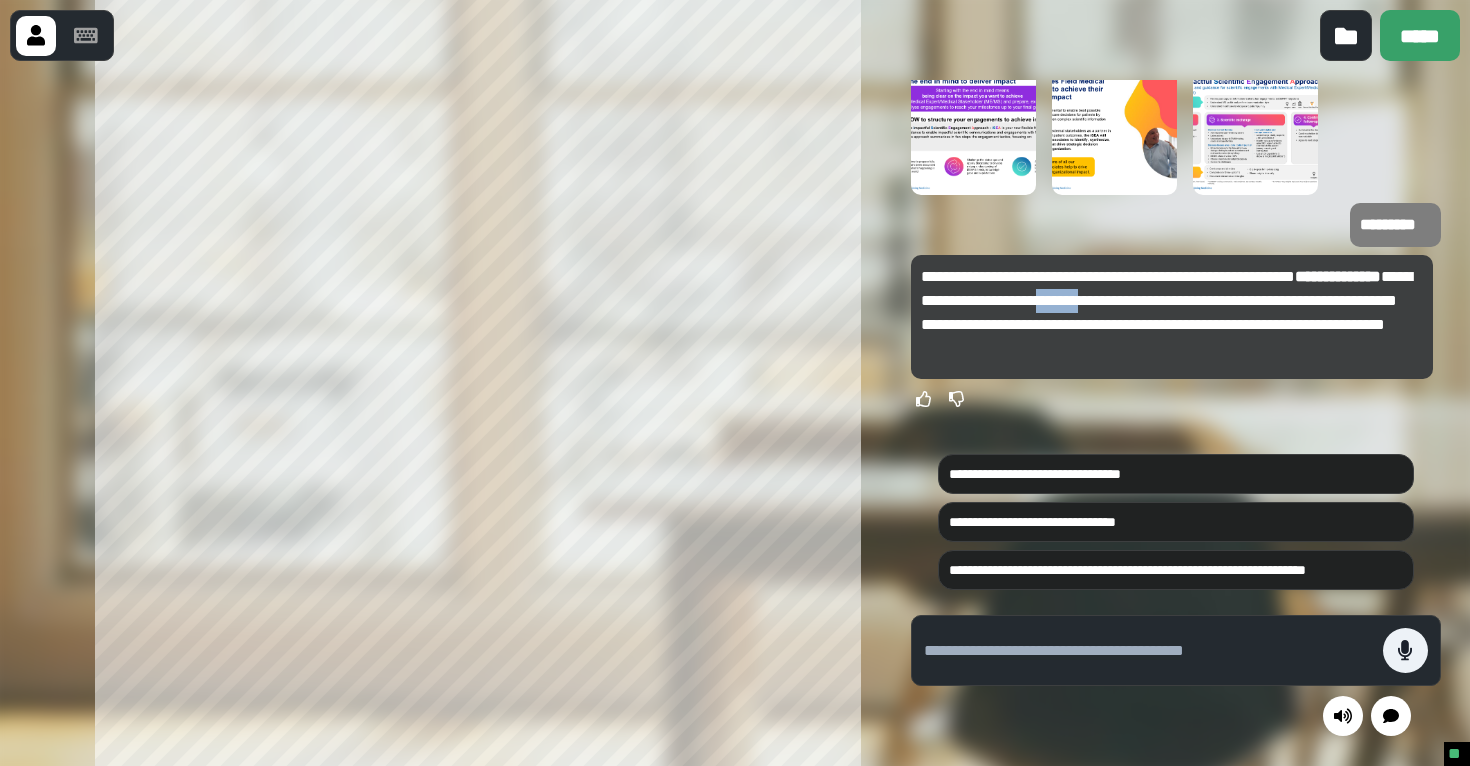 click on "**********" at bounding box center [1172, 313] 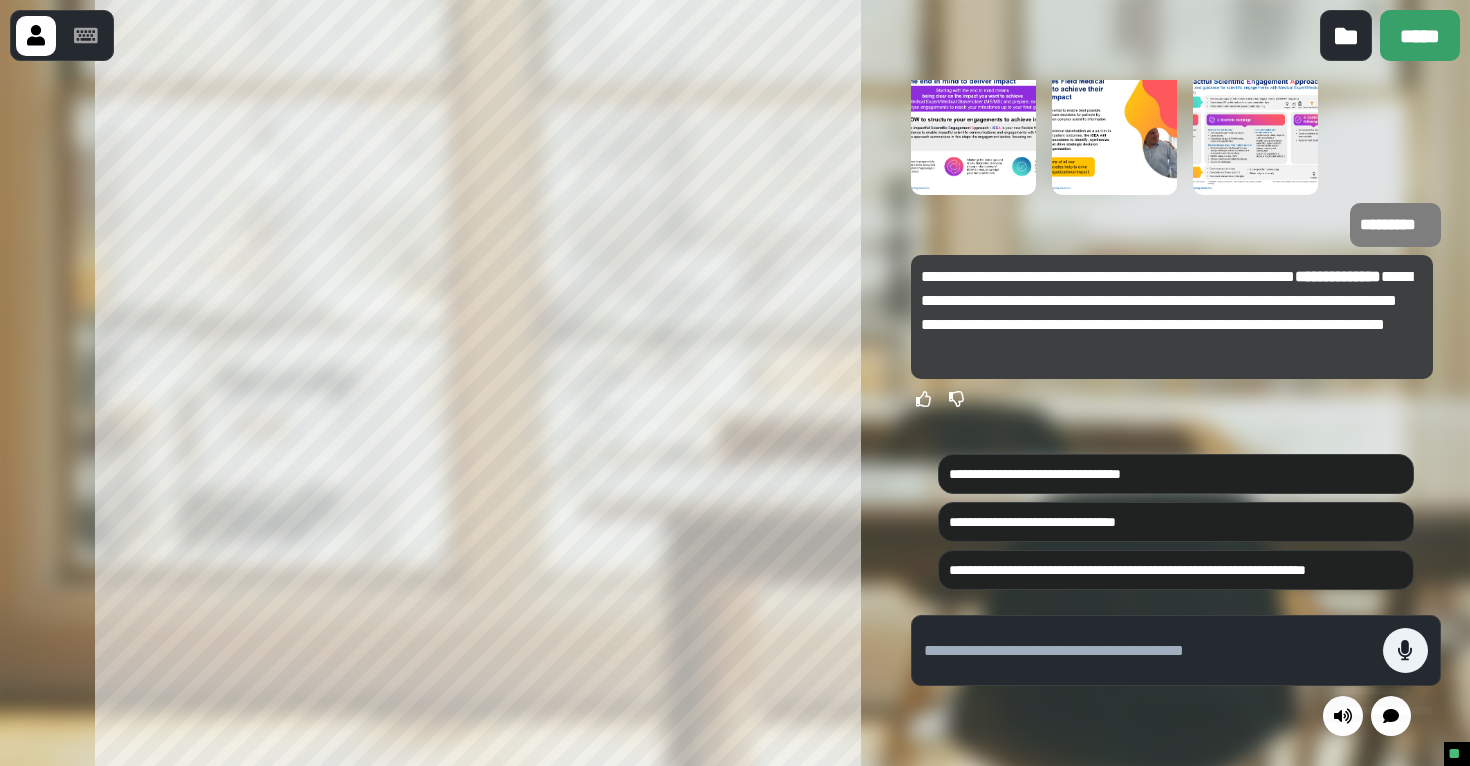 click at bounding box center (441, 413) 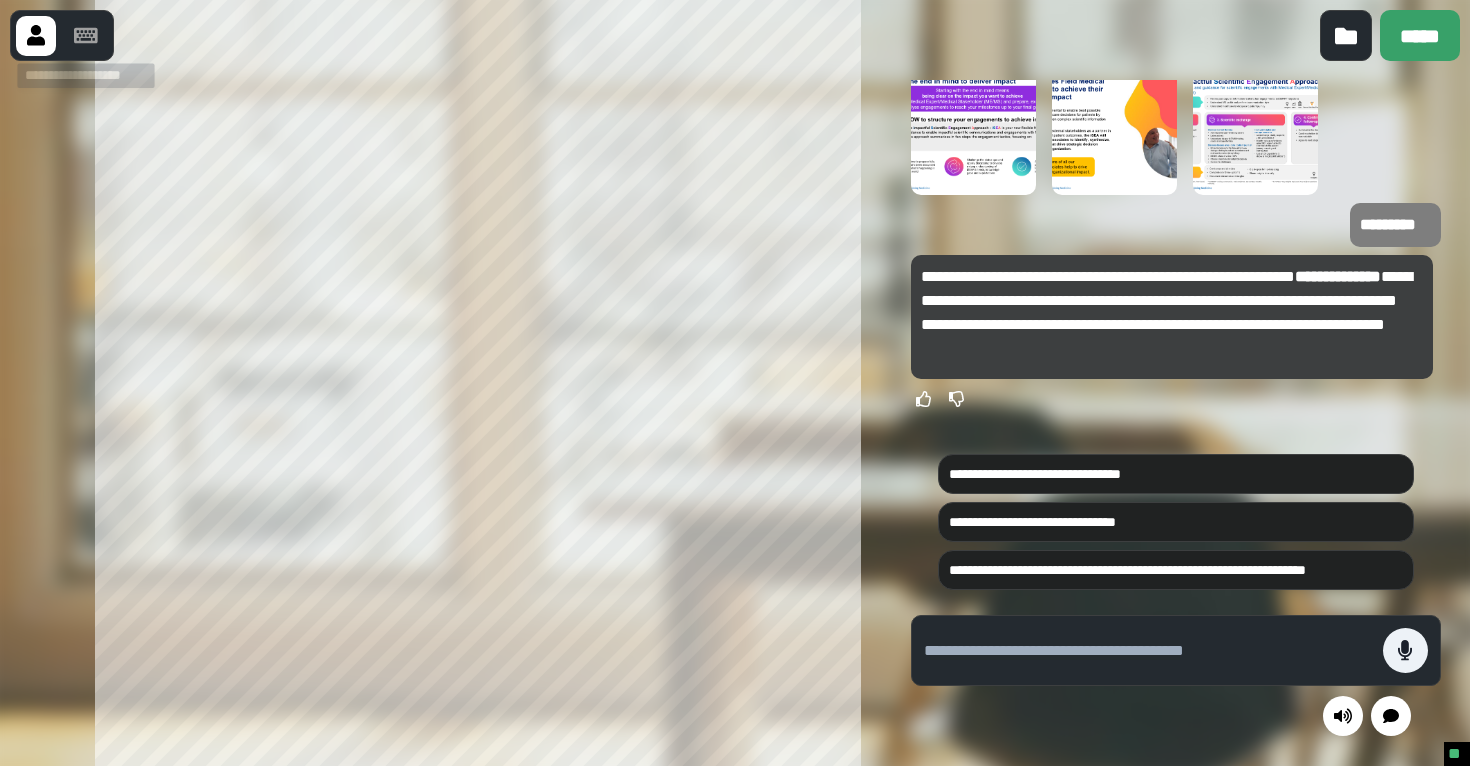 click at bounding box center (86, 36) 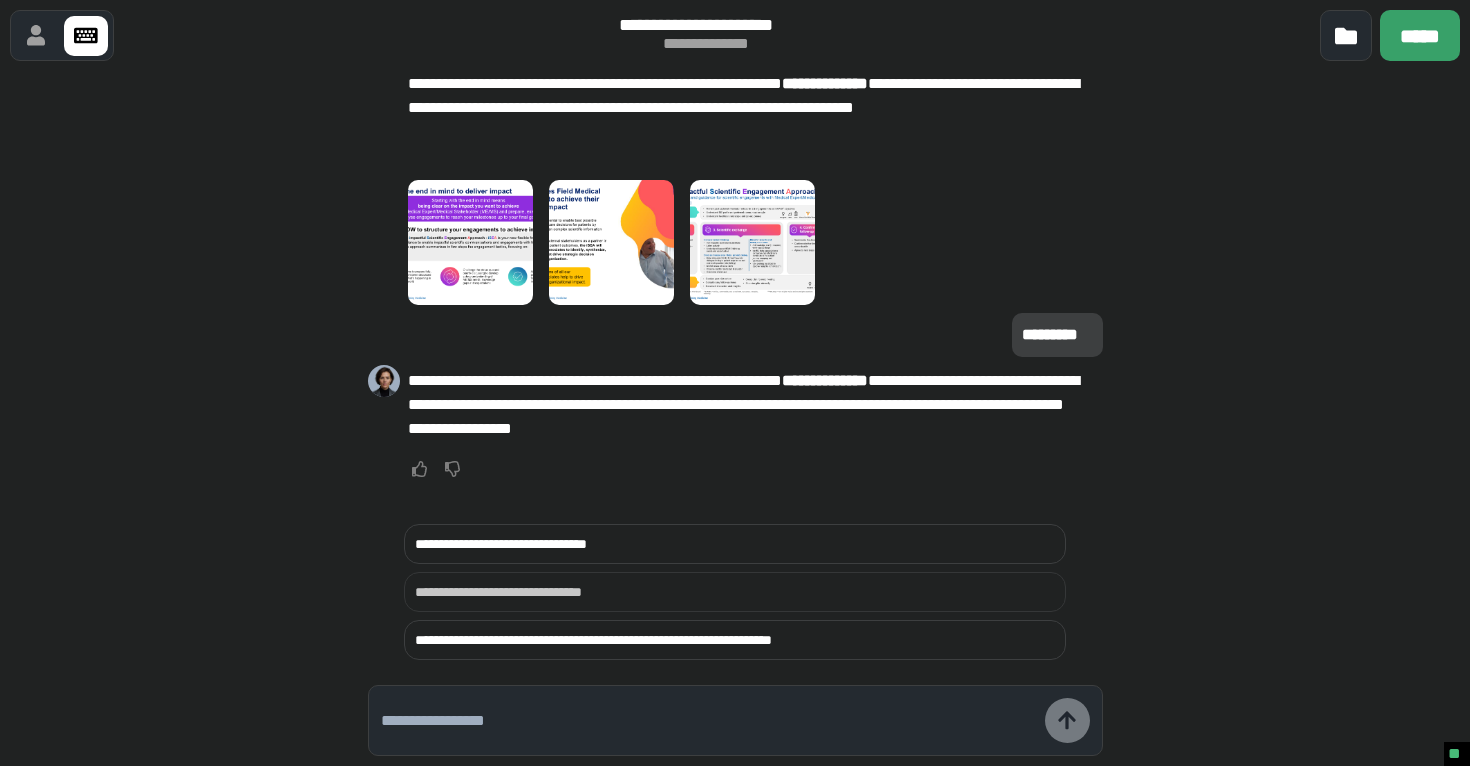 click on "**********" at bounding box center (735, 592) 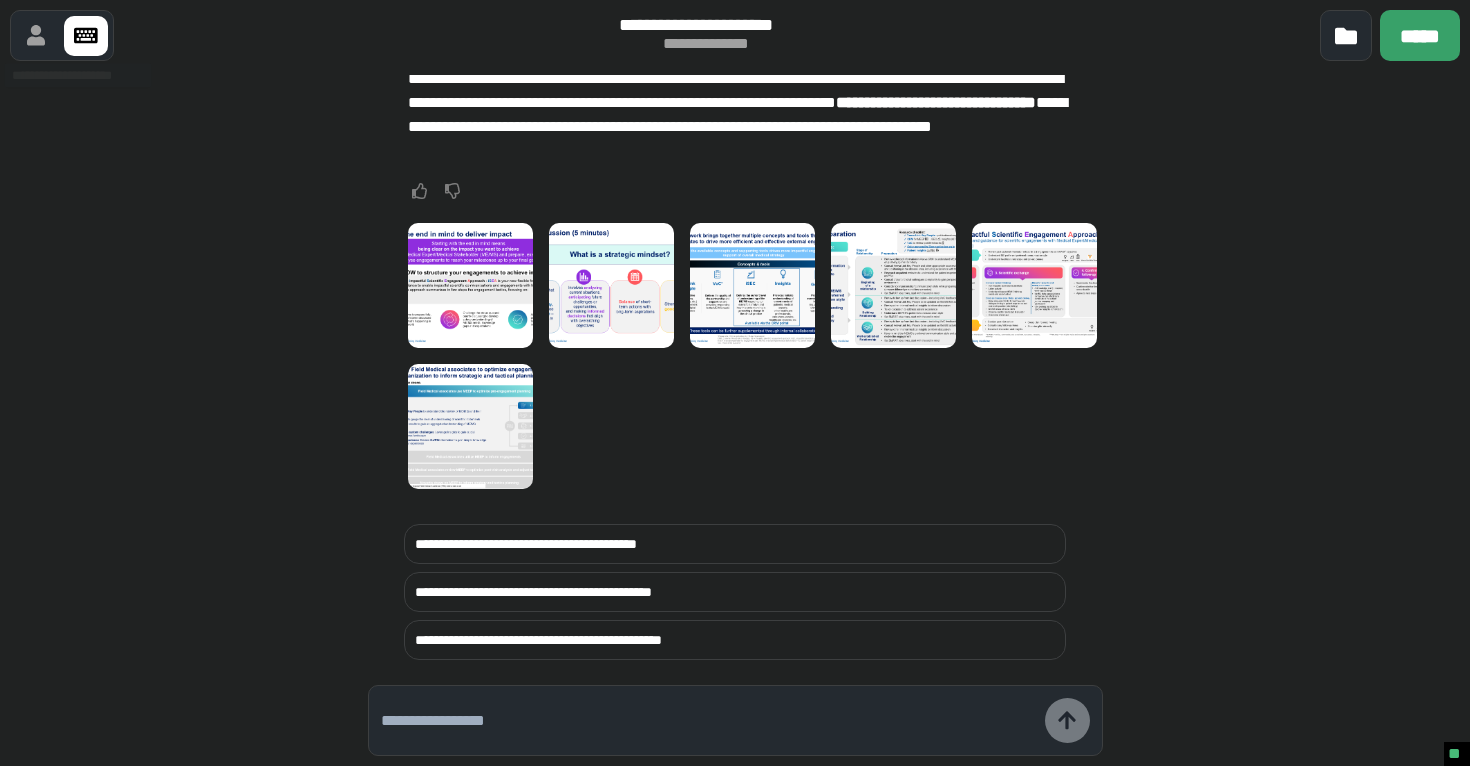 click at bounding box center [36, 36] 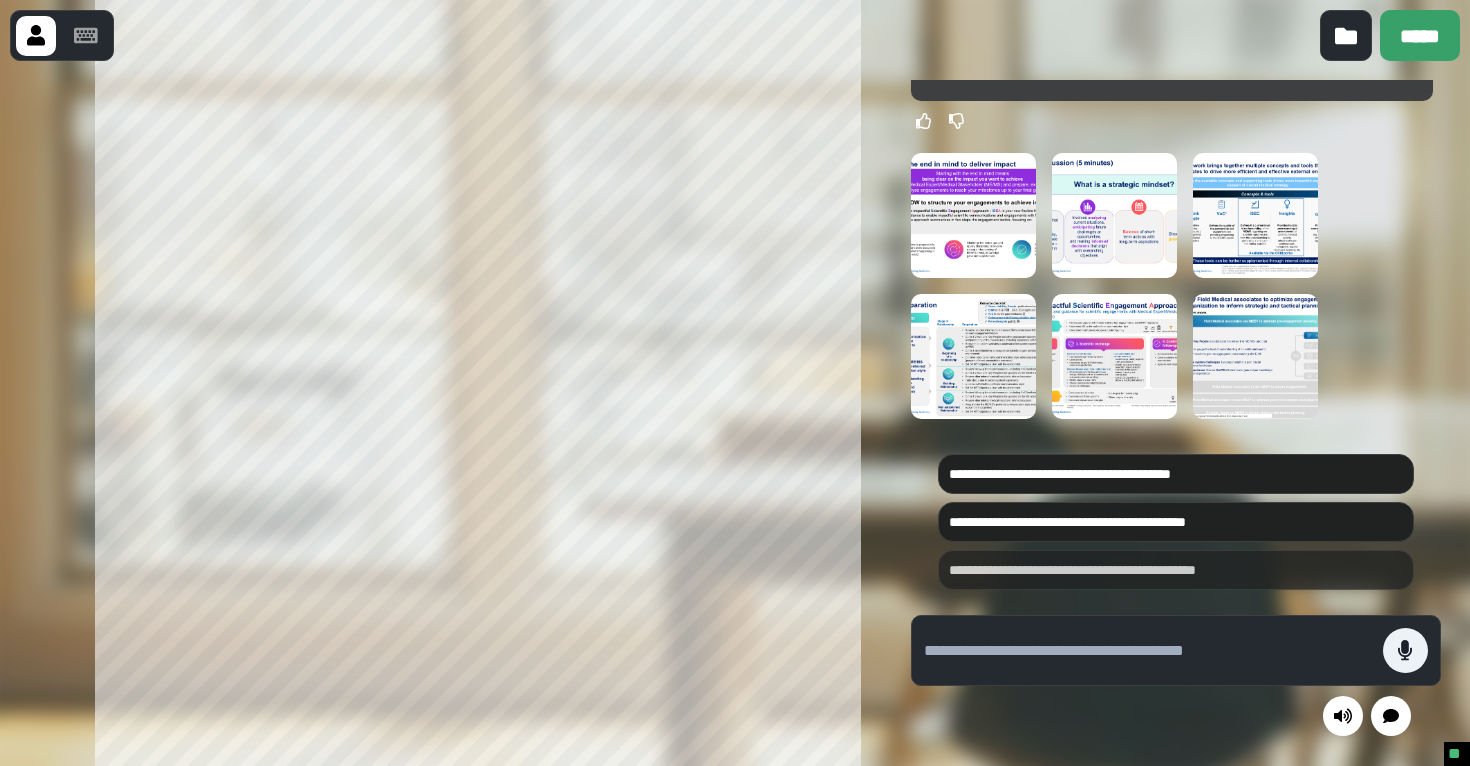 click on "**********" at bounding box center (1176, 570) 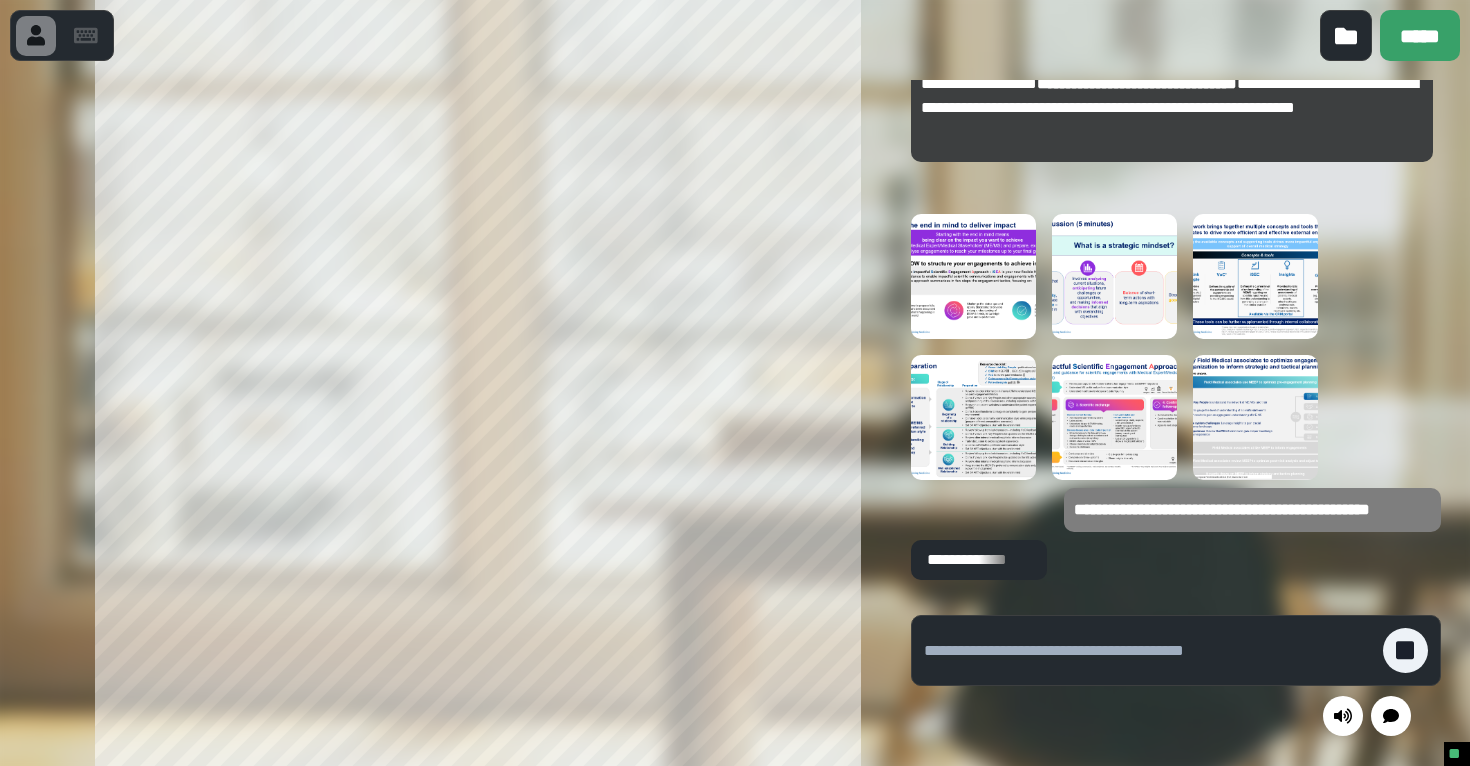 click at bounding box center (441, 413) 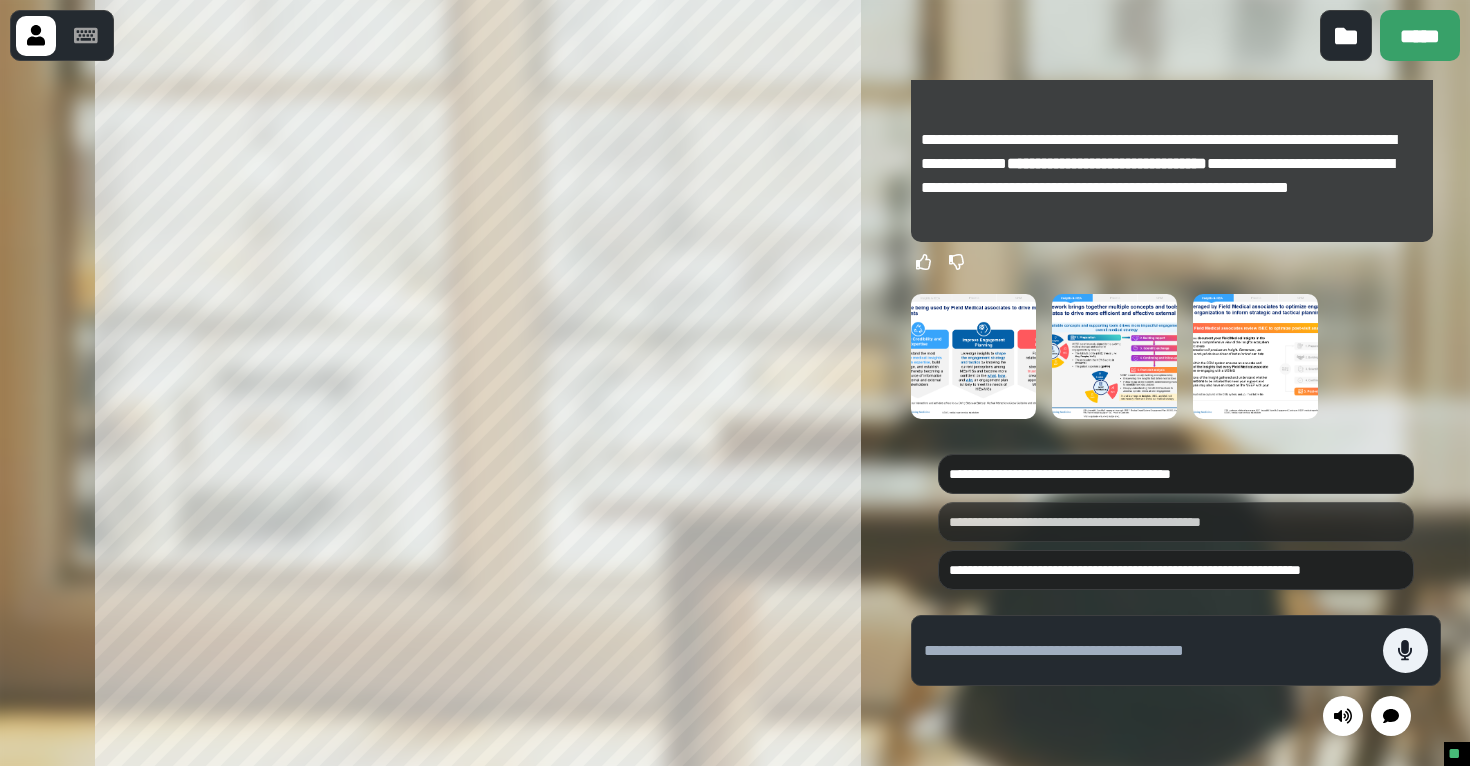 click on "**********" at bounding box center [1176, 522] 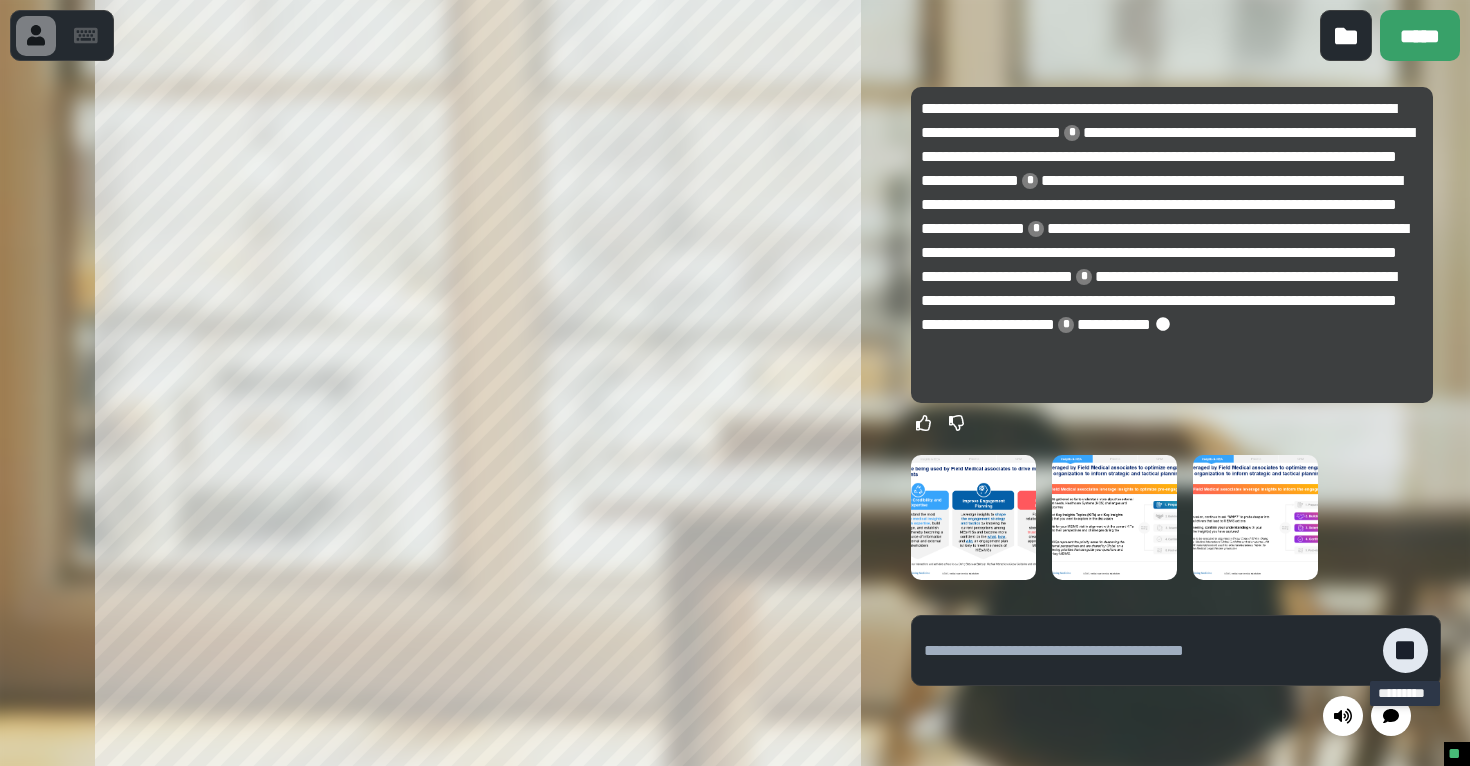 click 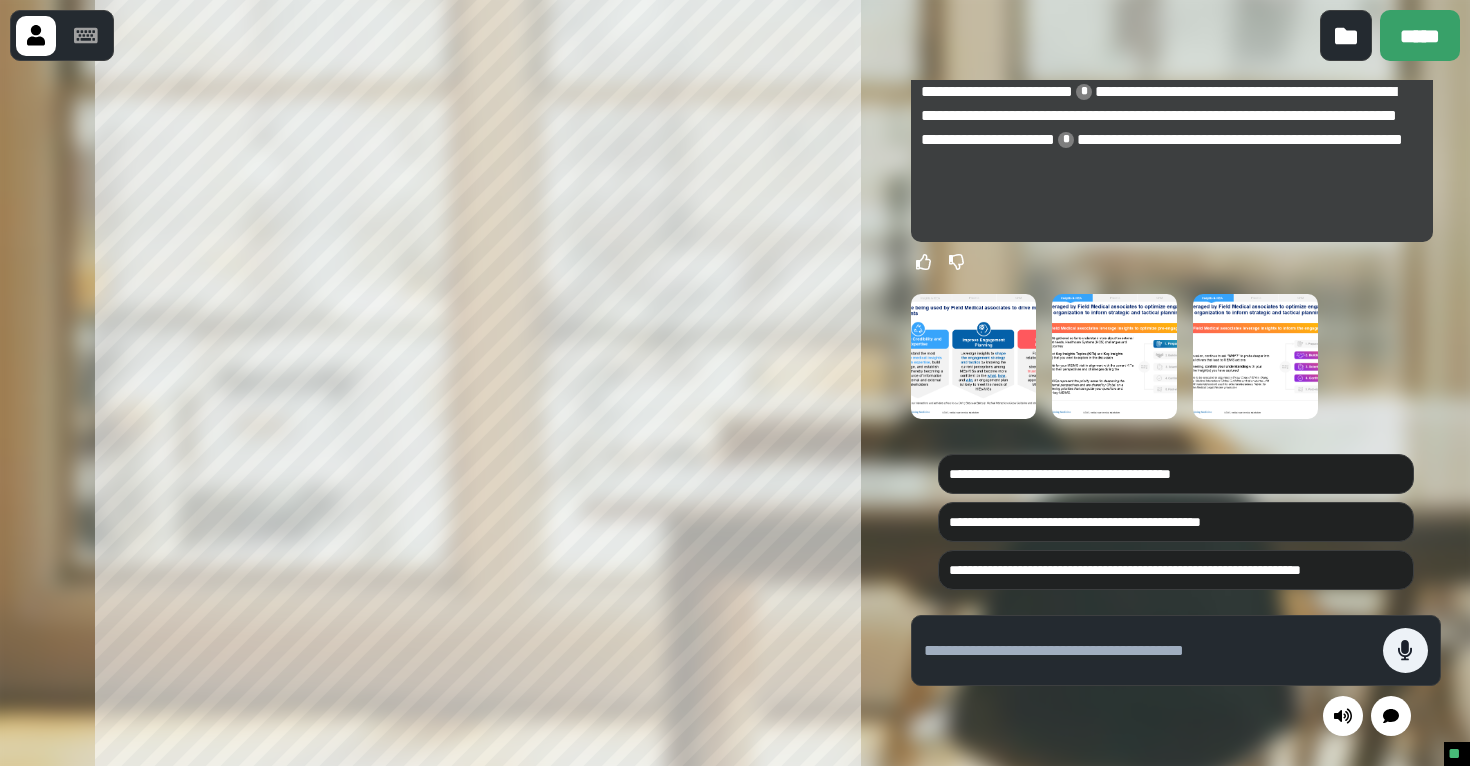 click on "**********" at bounding box center [1172, 68] 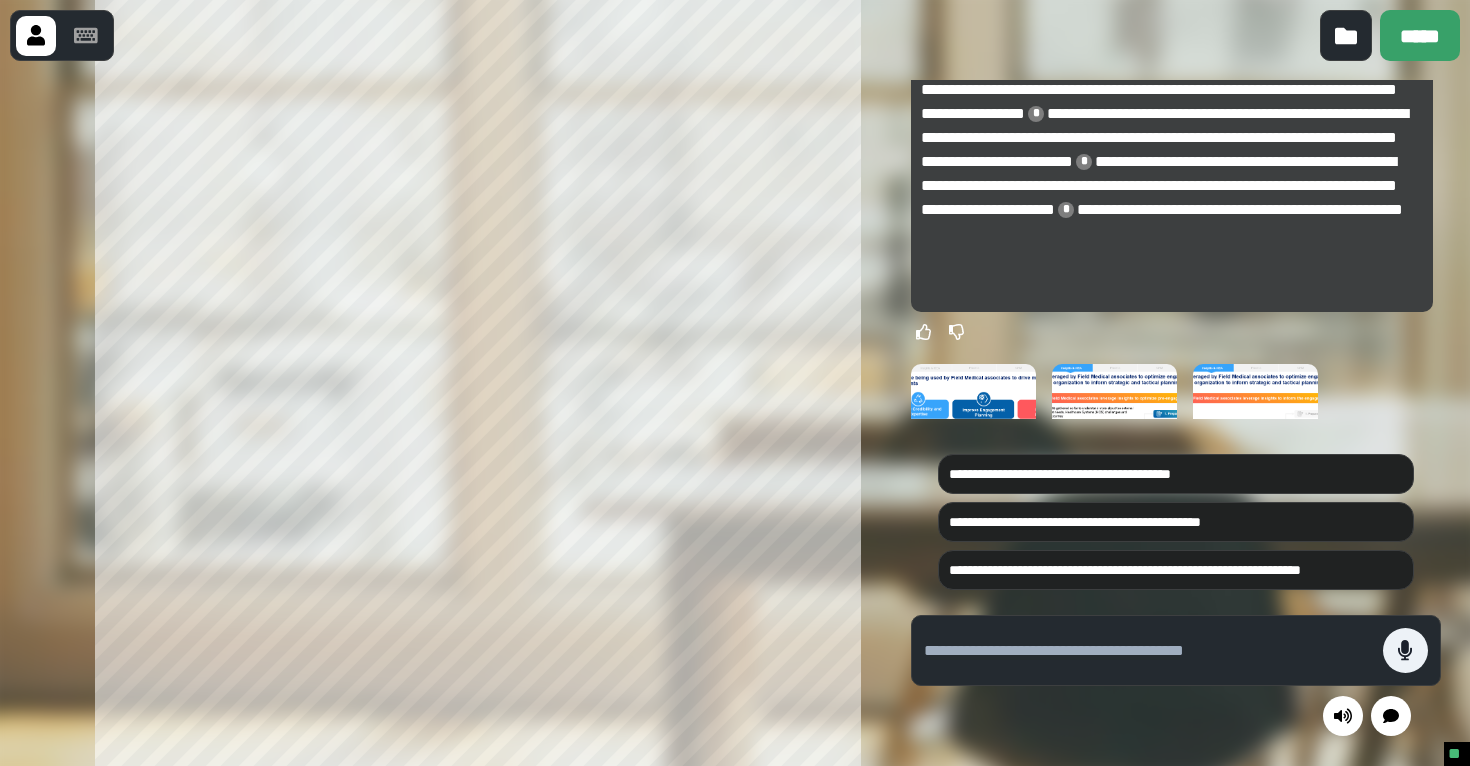 scroll, scrollTop: -399, scrollLeft: 0, axis: vertical 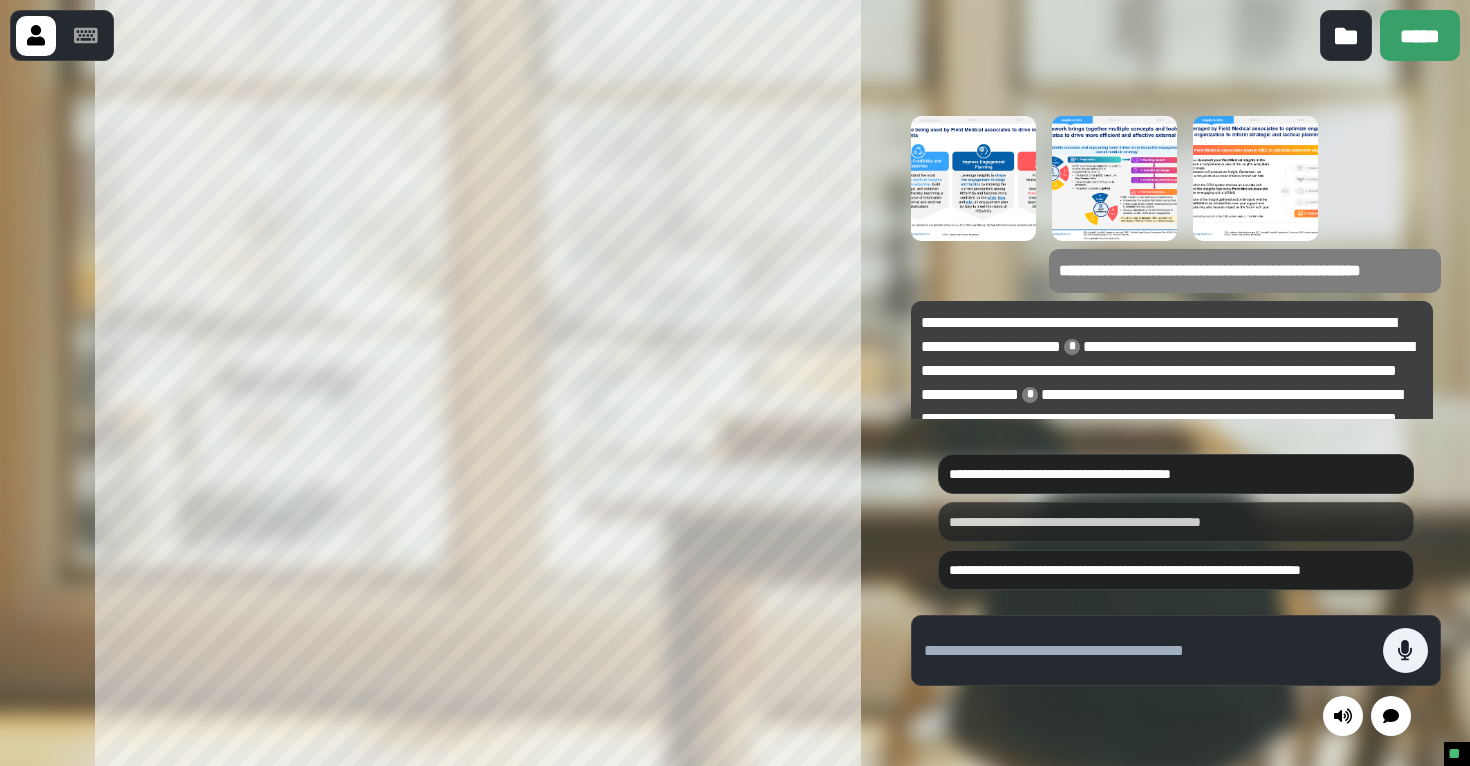 click on "**********" at bounding box center [1176, 522] 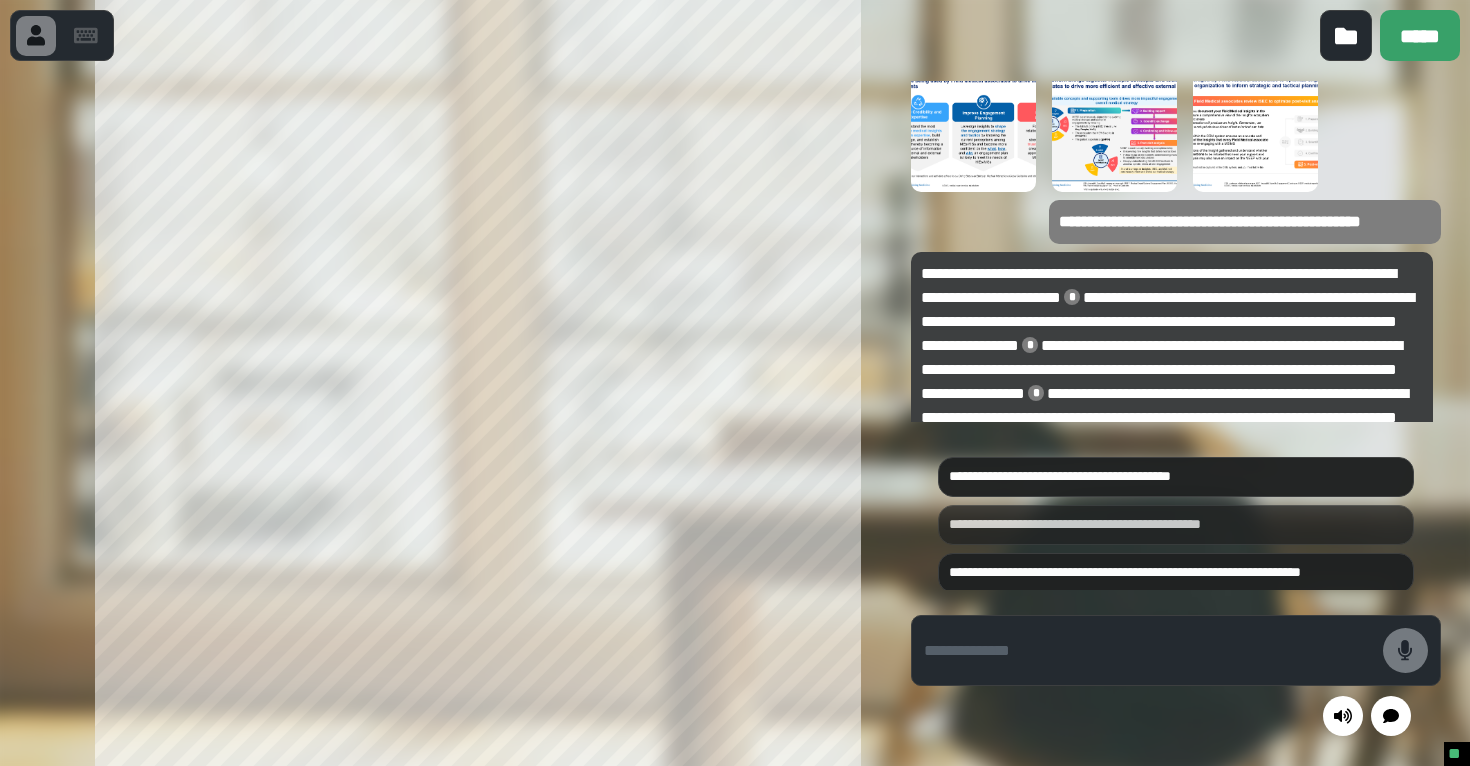 scroll, scrollTop: 0, scrollLeft: 0, axis: both 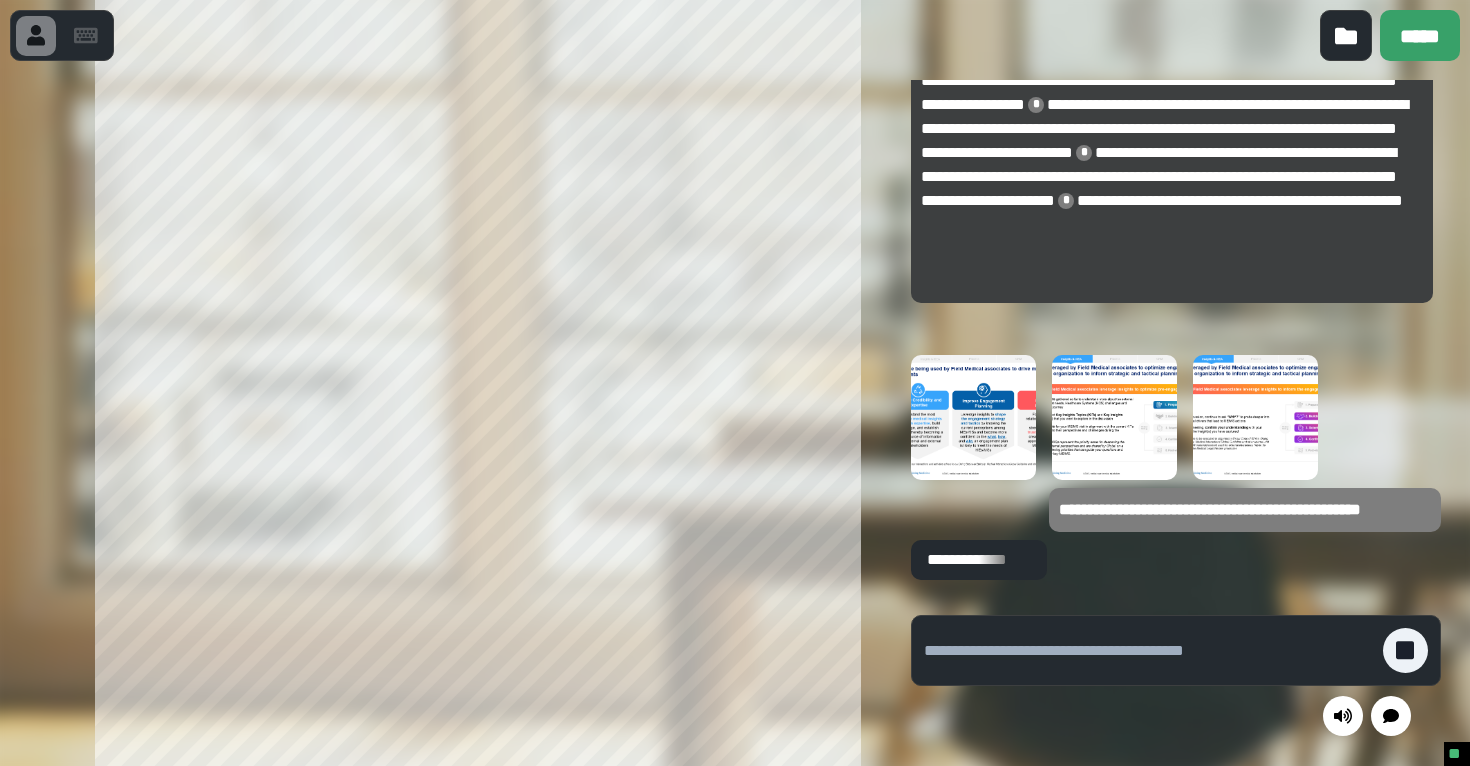 click at bounding box center [441, 413] 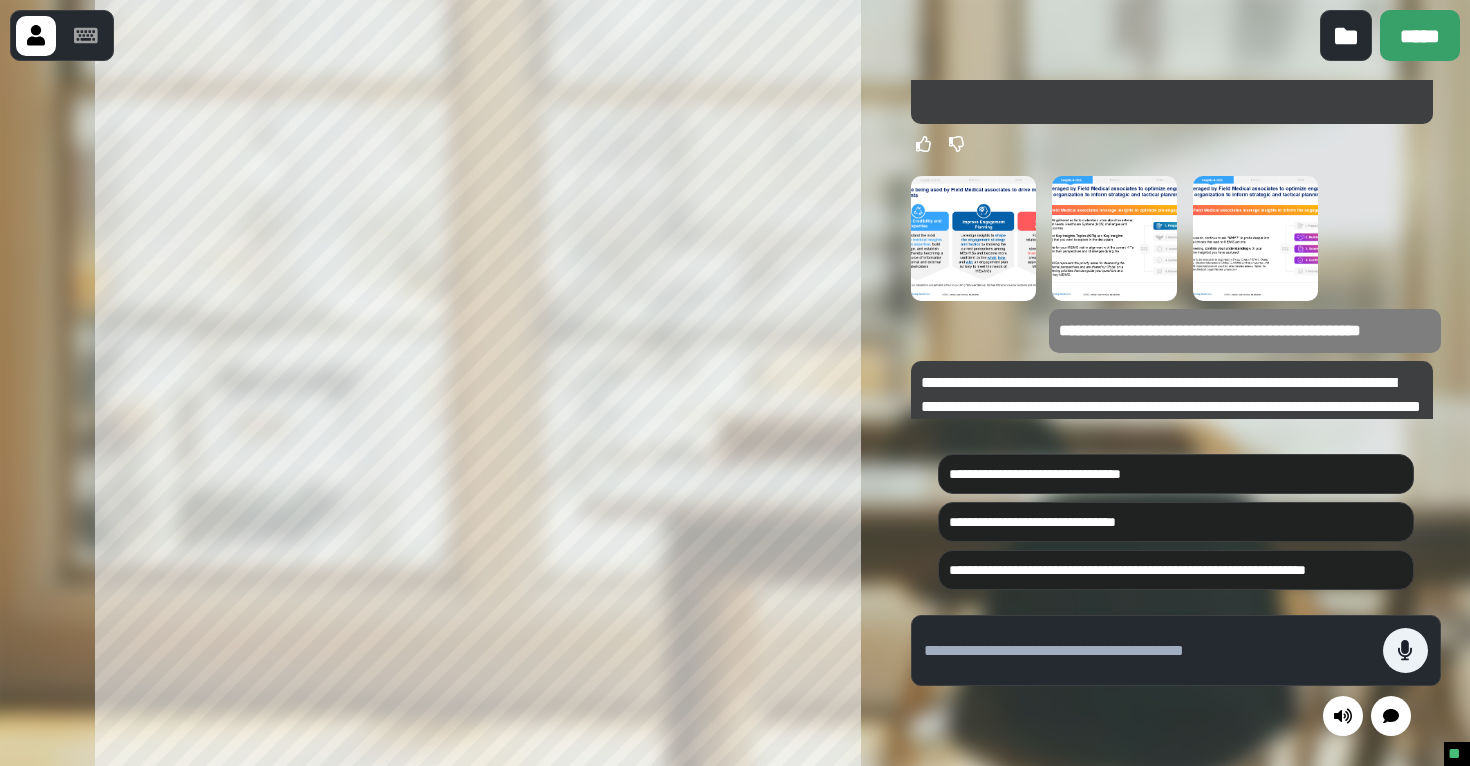 scroll, scrollTop: 0, scrollLeft: 0, axis: both 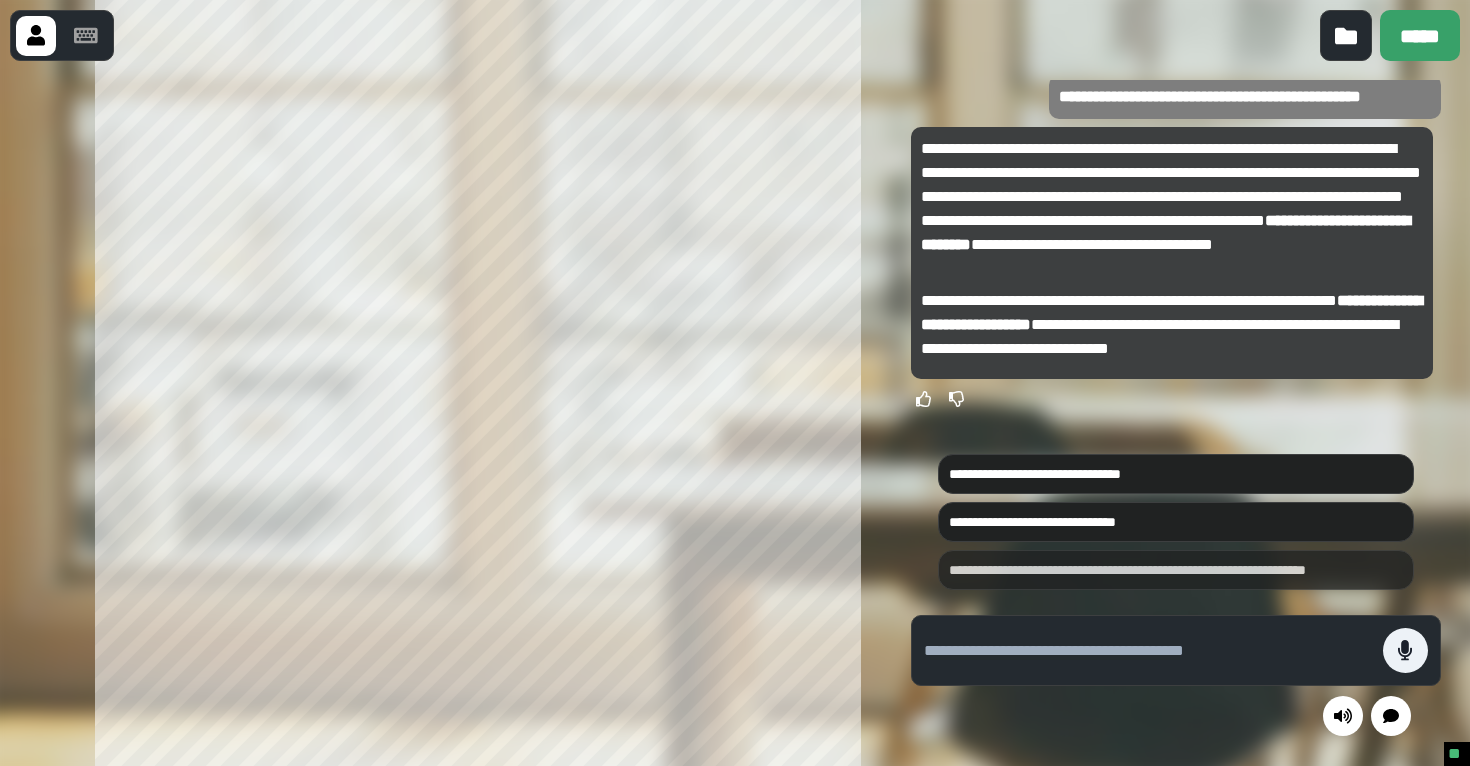 click on "**********" at bounding box center (1176, 570) 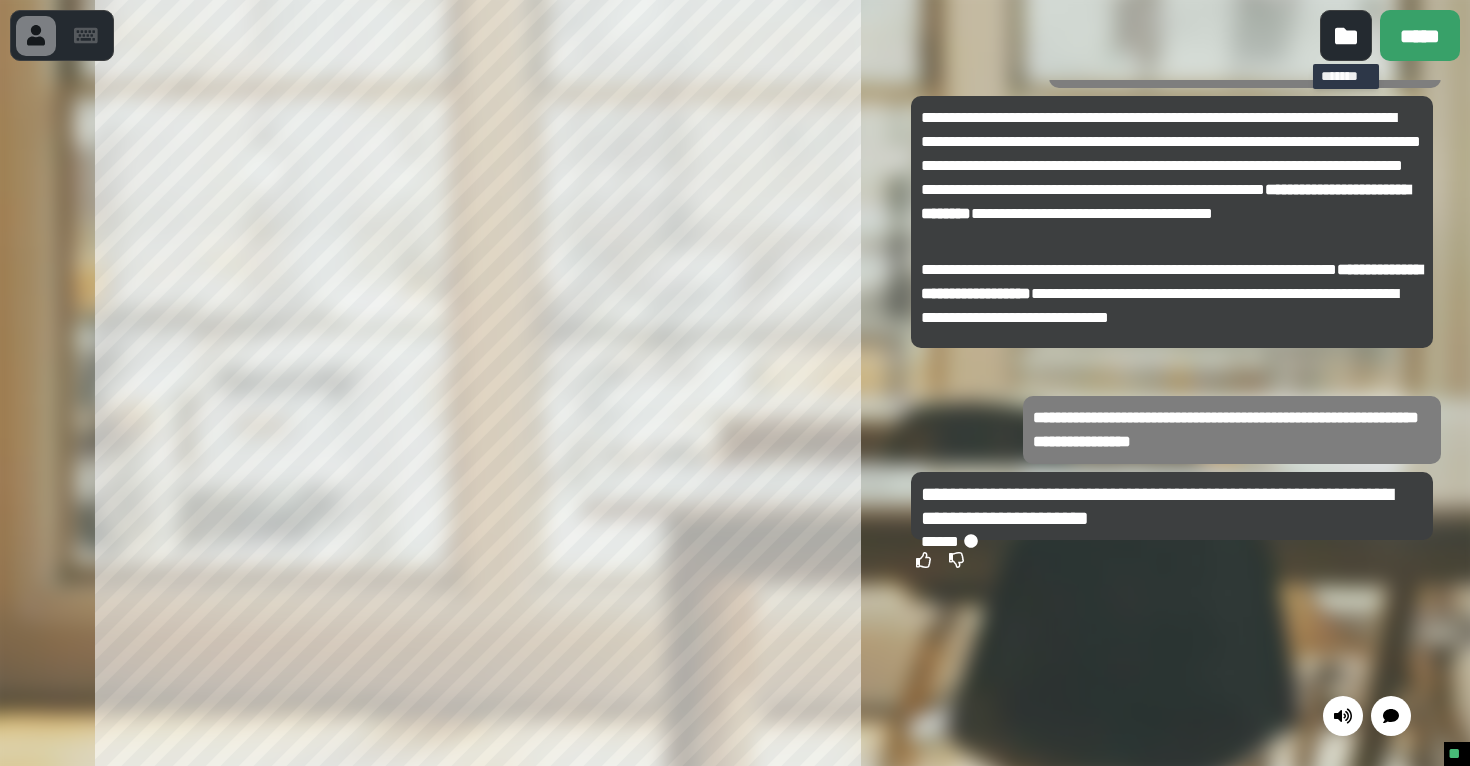 click 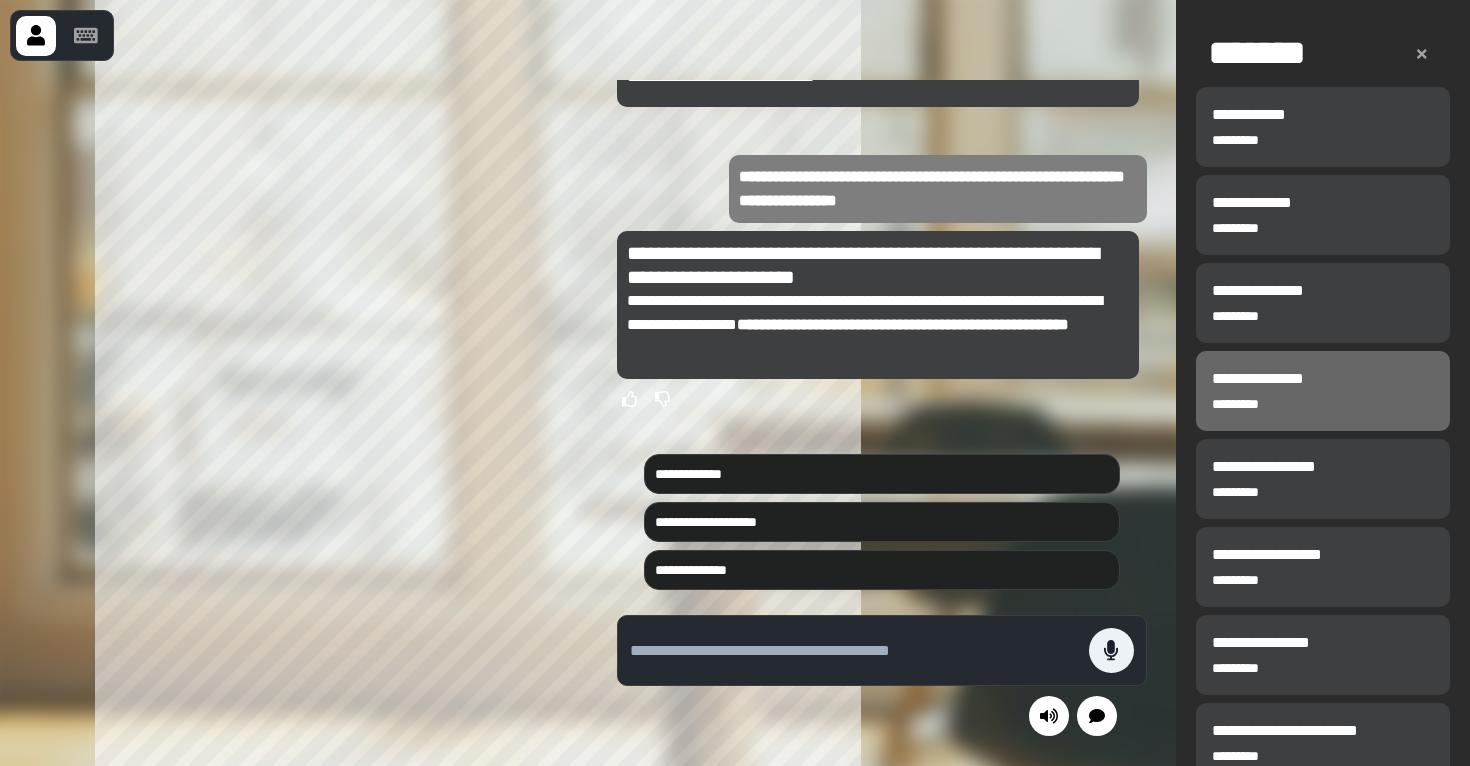 scroll, scrollTop: 37, scrollLeft: 0, axis: vertical 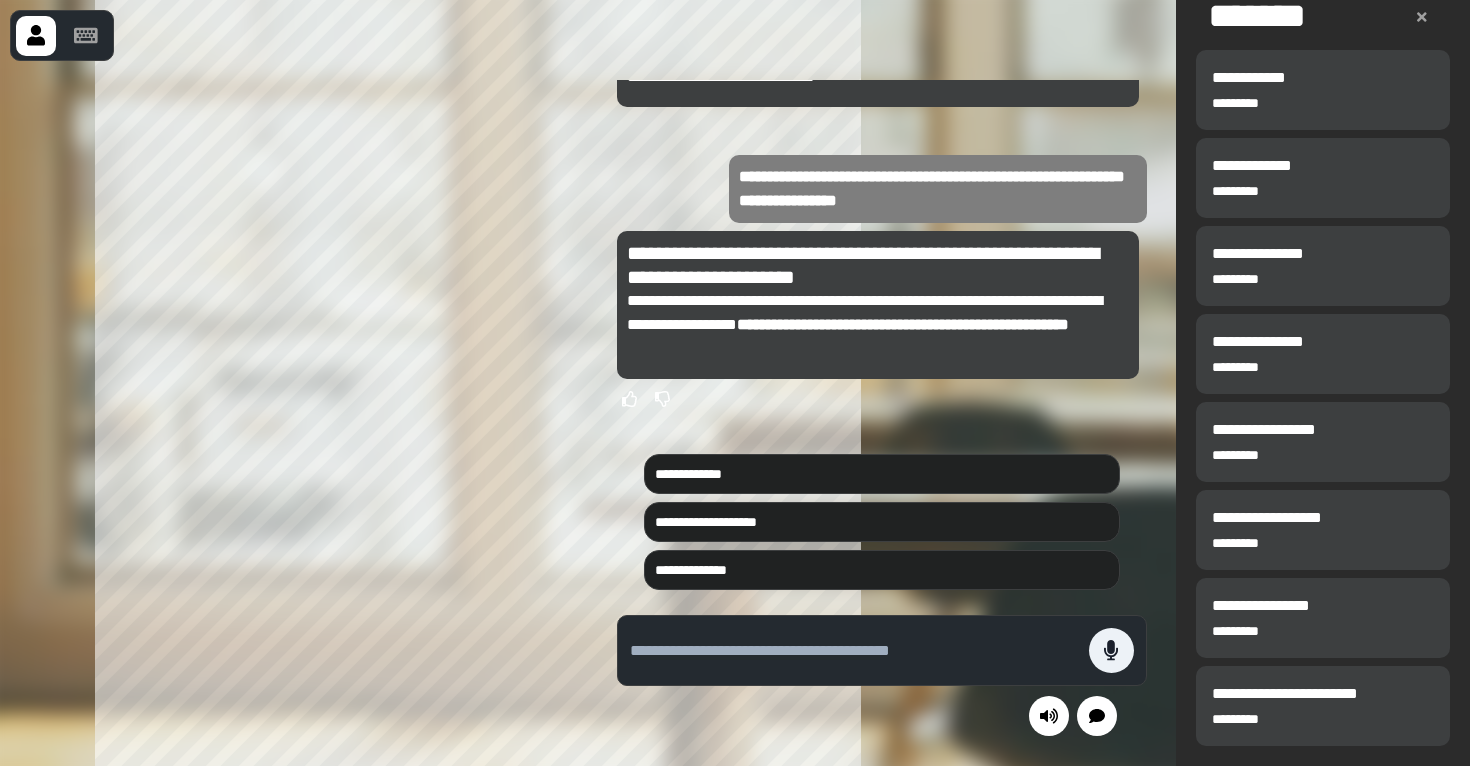 click 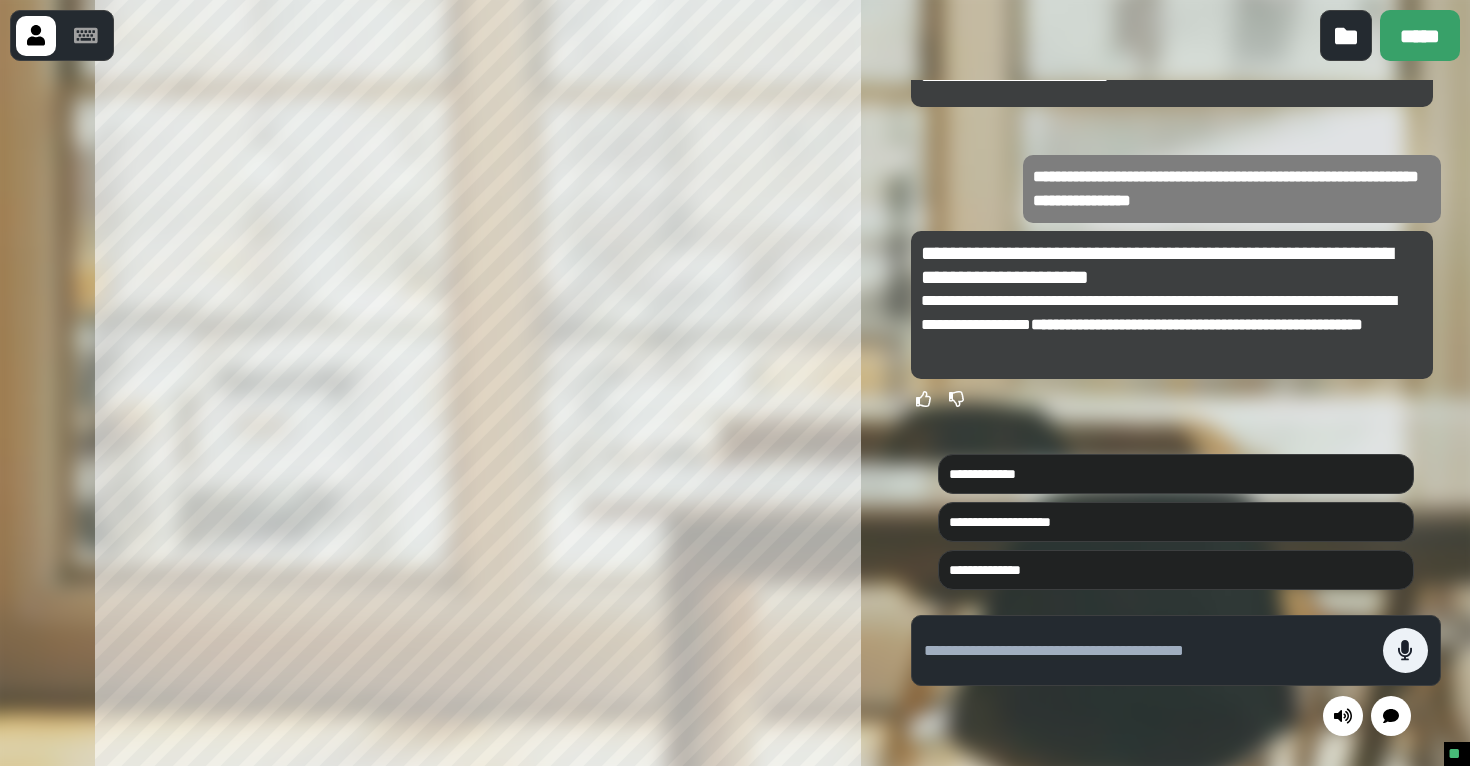 click on "**********" at bounding box center [1172, 325] 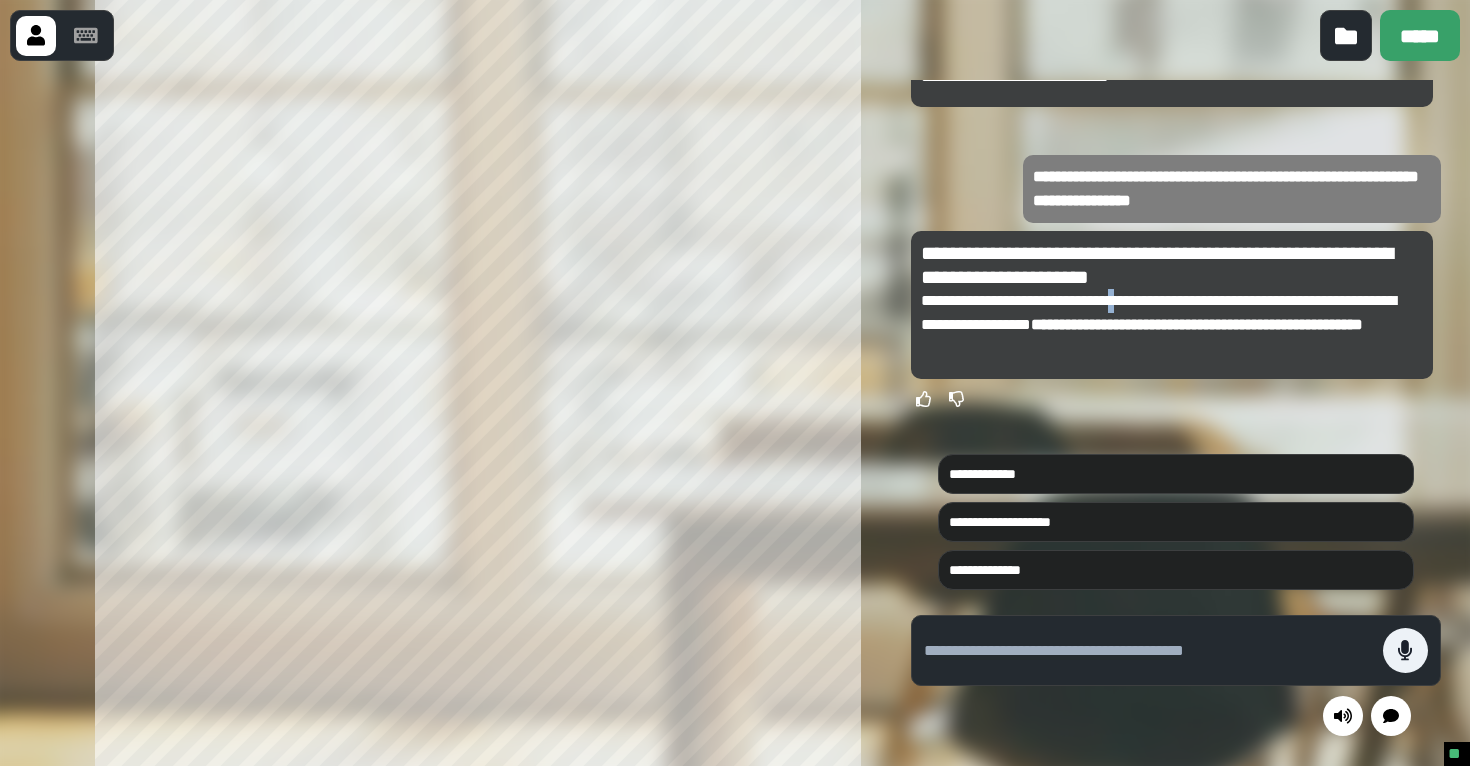 click on "**********" at bounding box center (1172, 325) 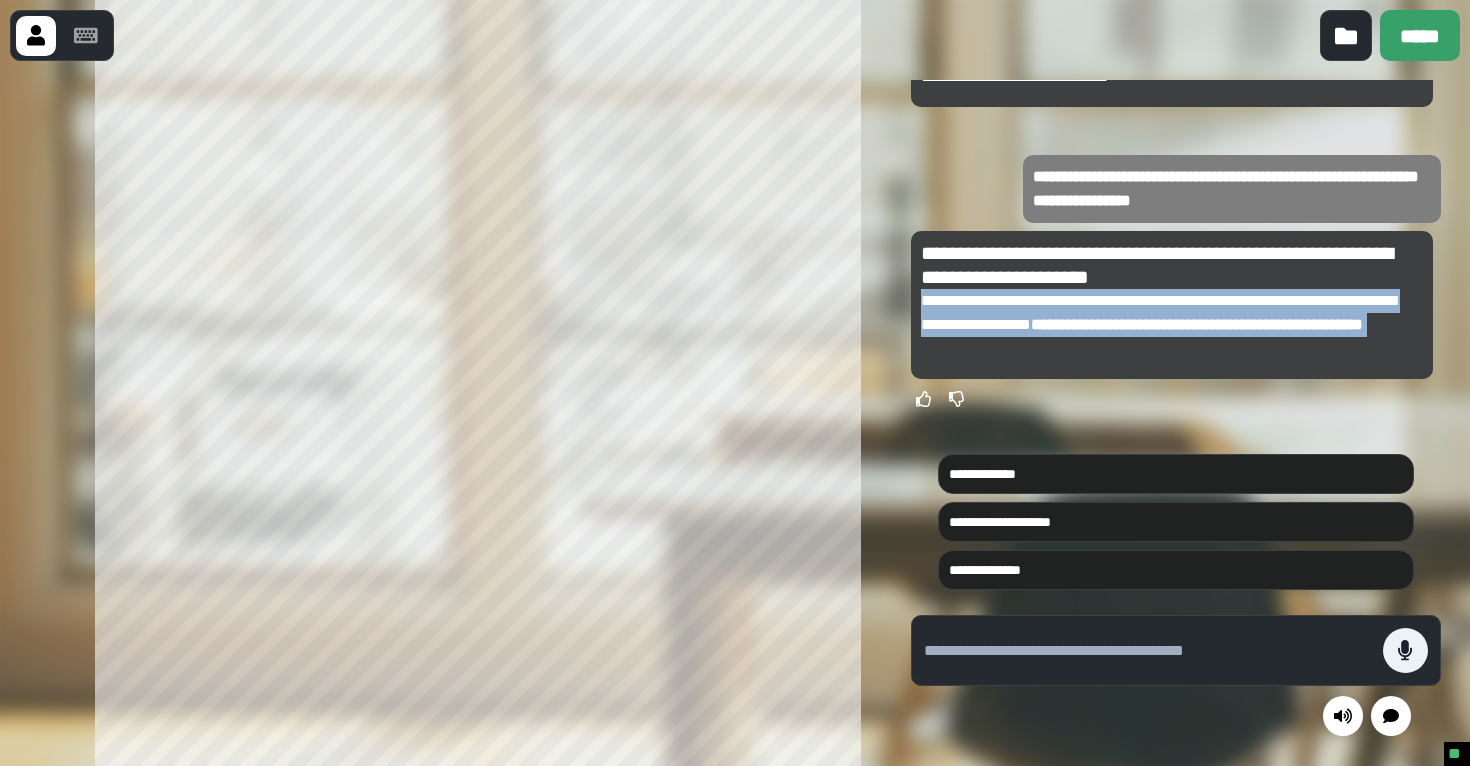 click on "**********" at bounding box center (1172, 325) 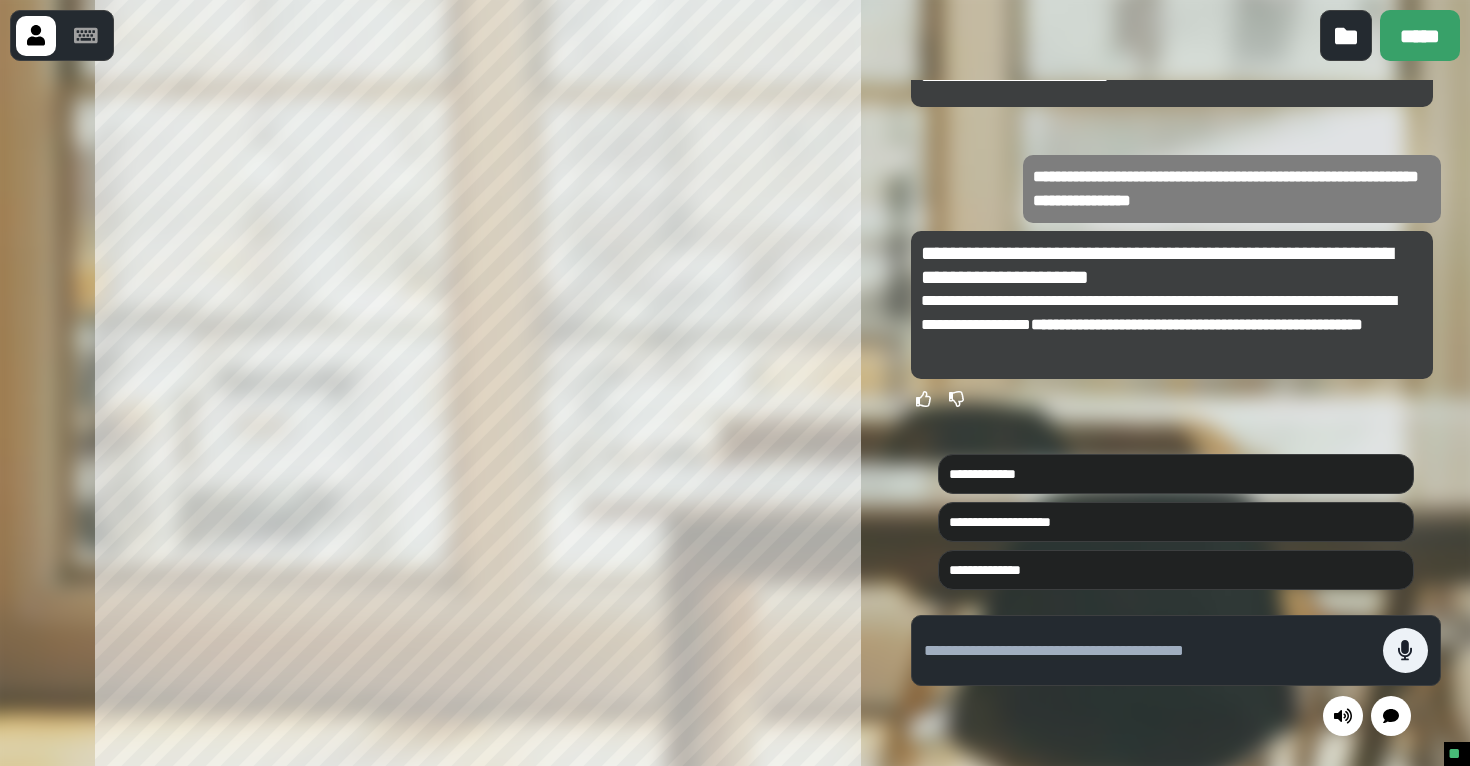 click on "**********" at bounding box center [1172, 265] 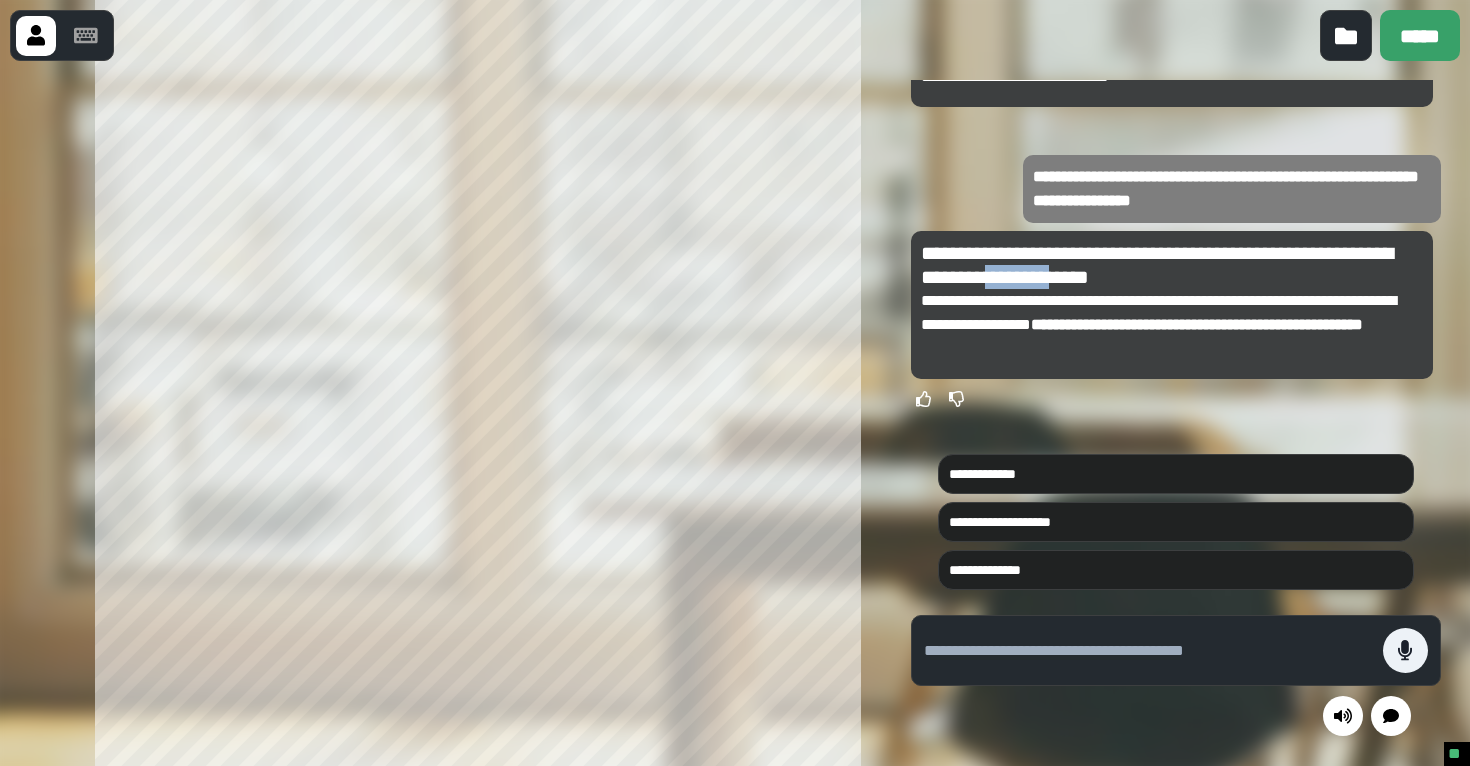click on "**********" at bounding box center [1172, 265] 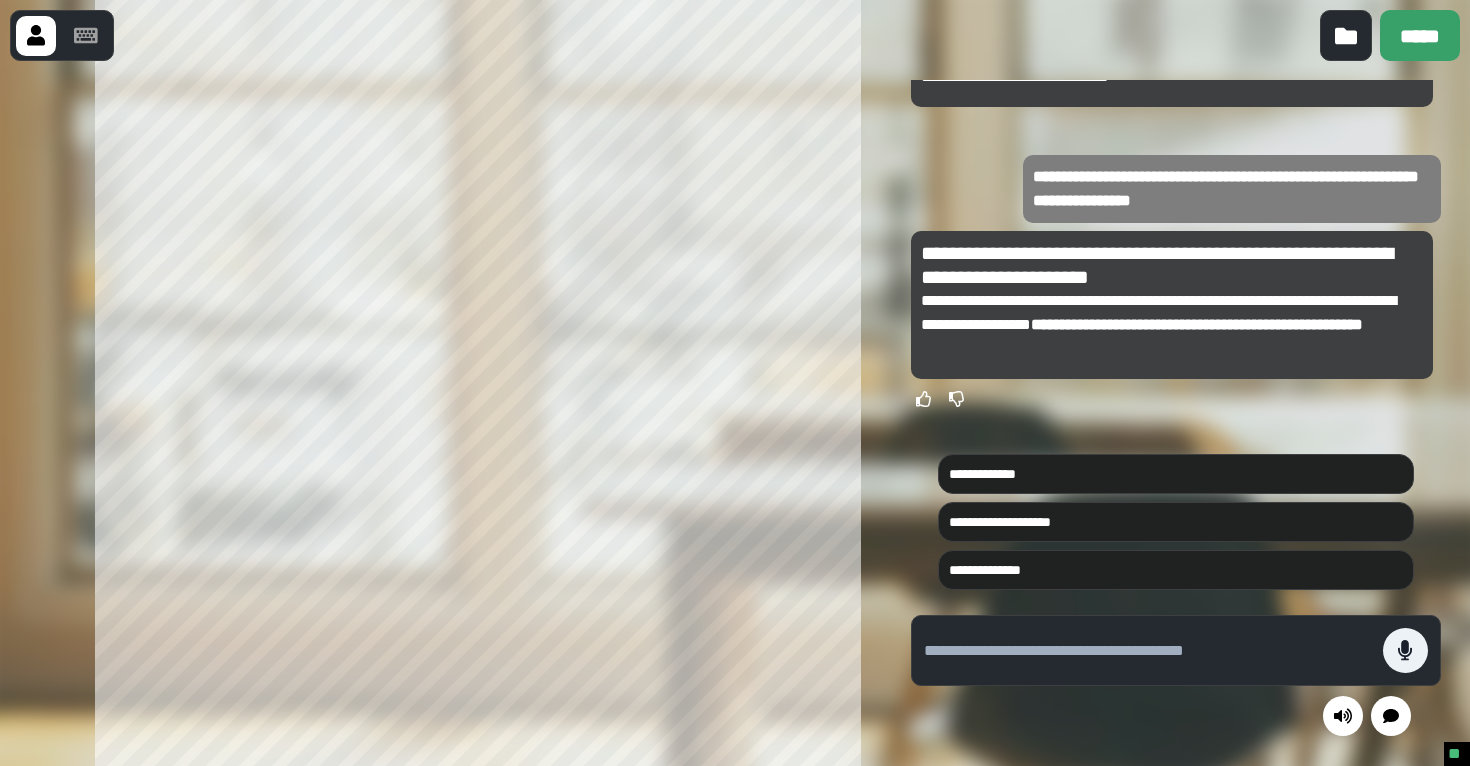 click on "**********" at bounding box center (1172, 325) 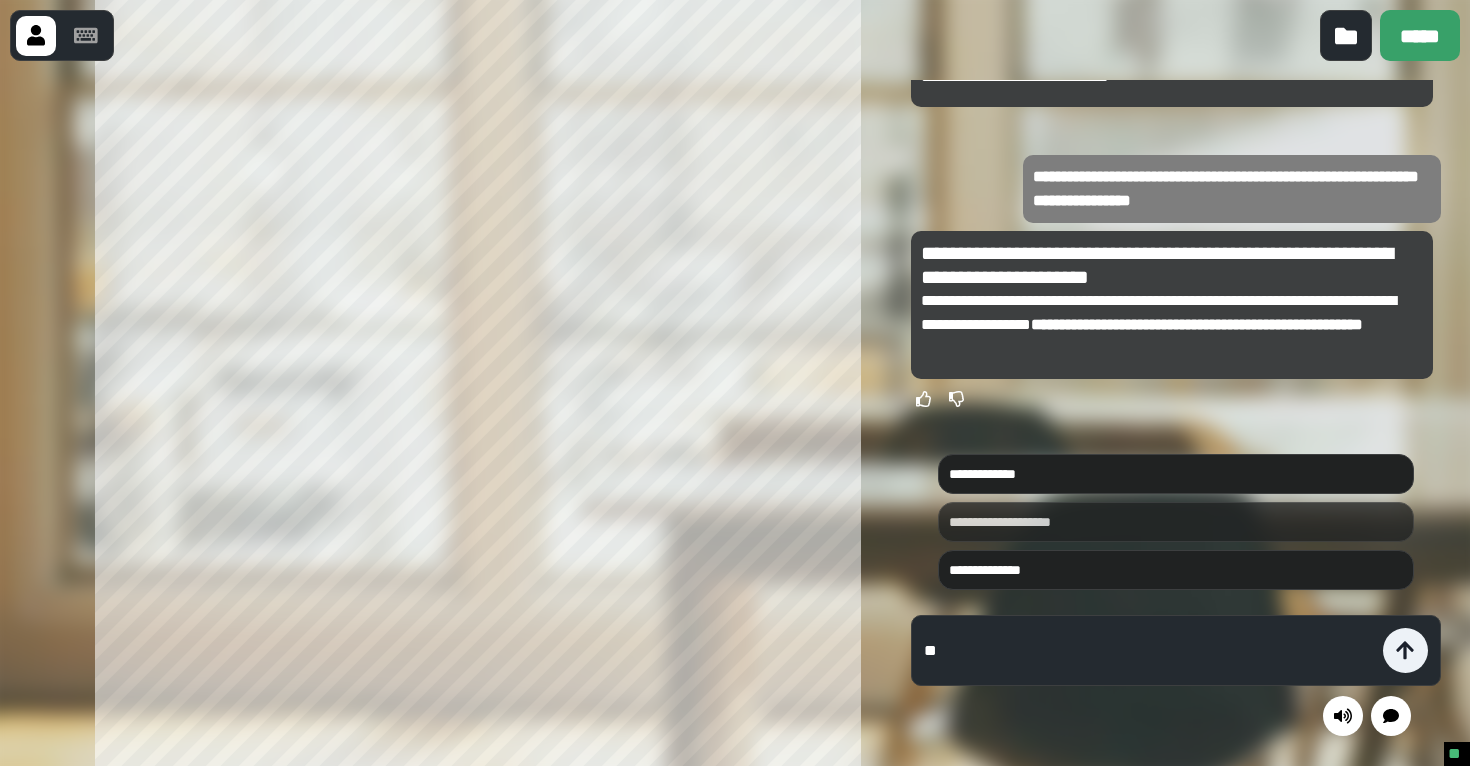 type on "*" 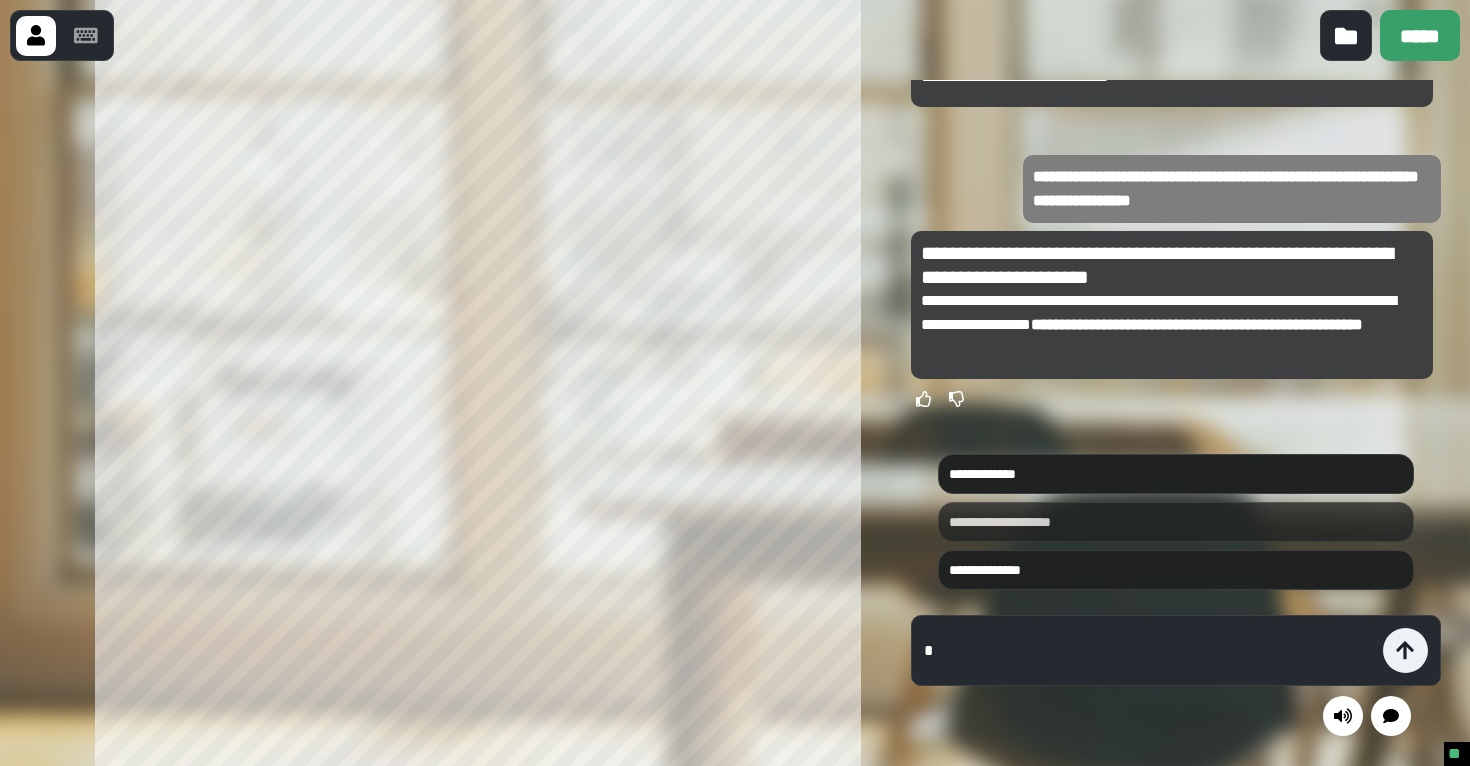 type 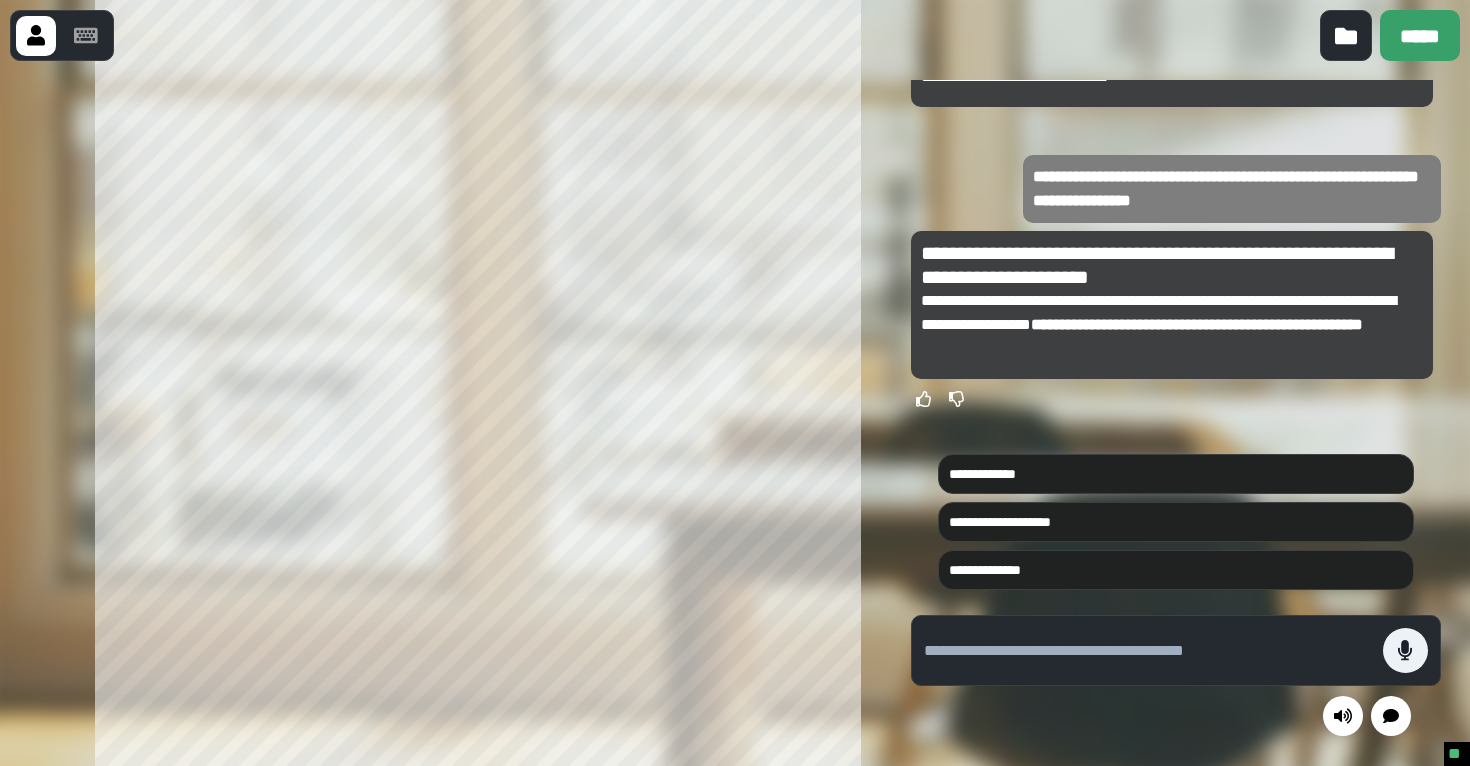 click 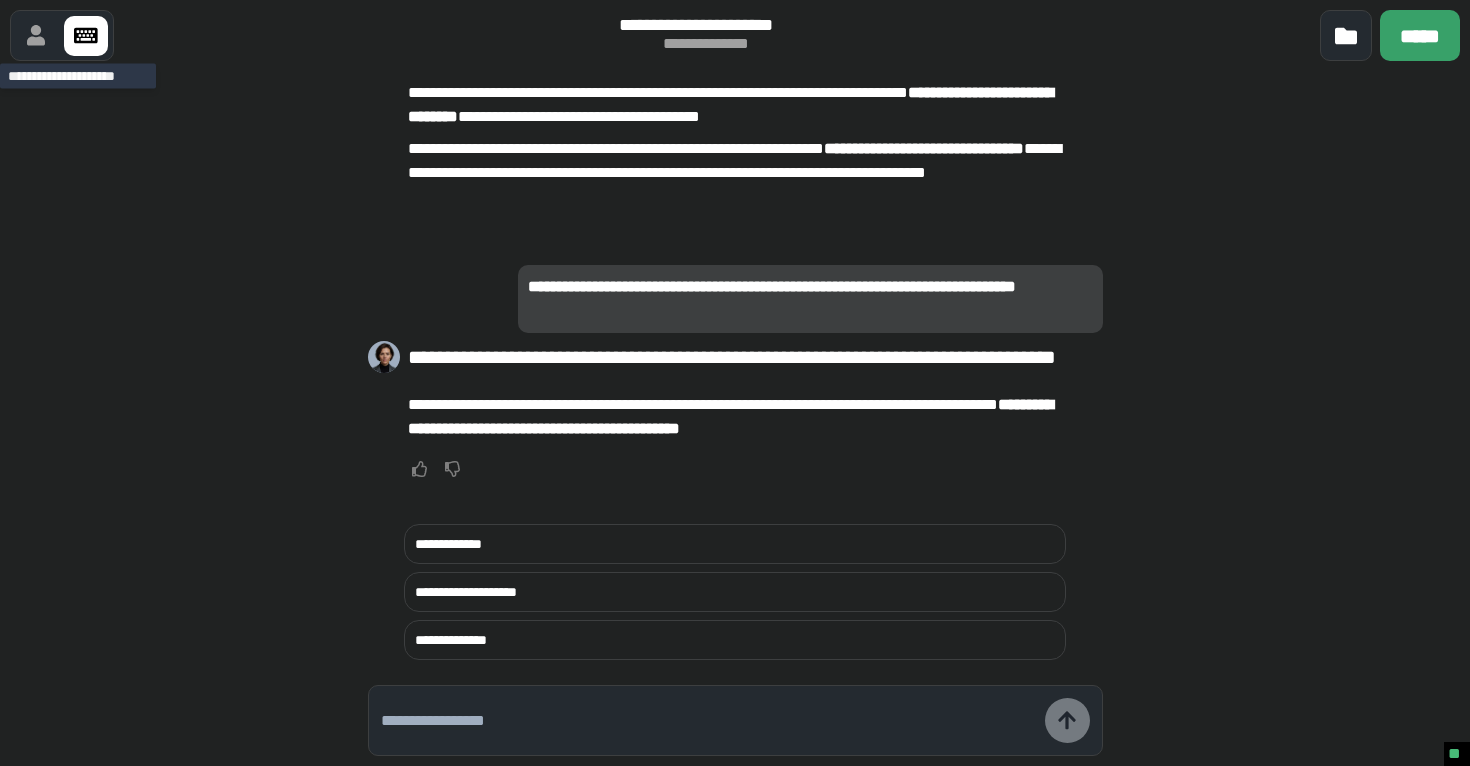 click 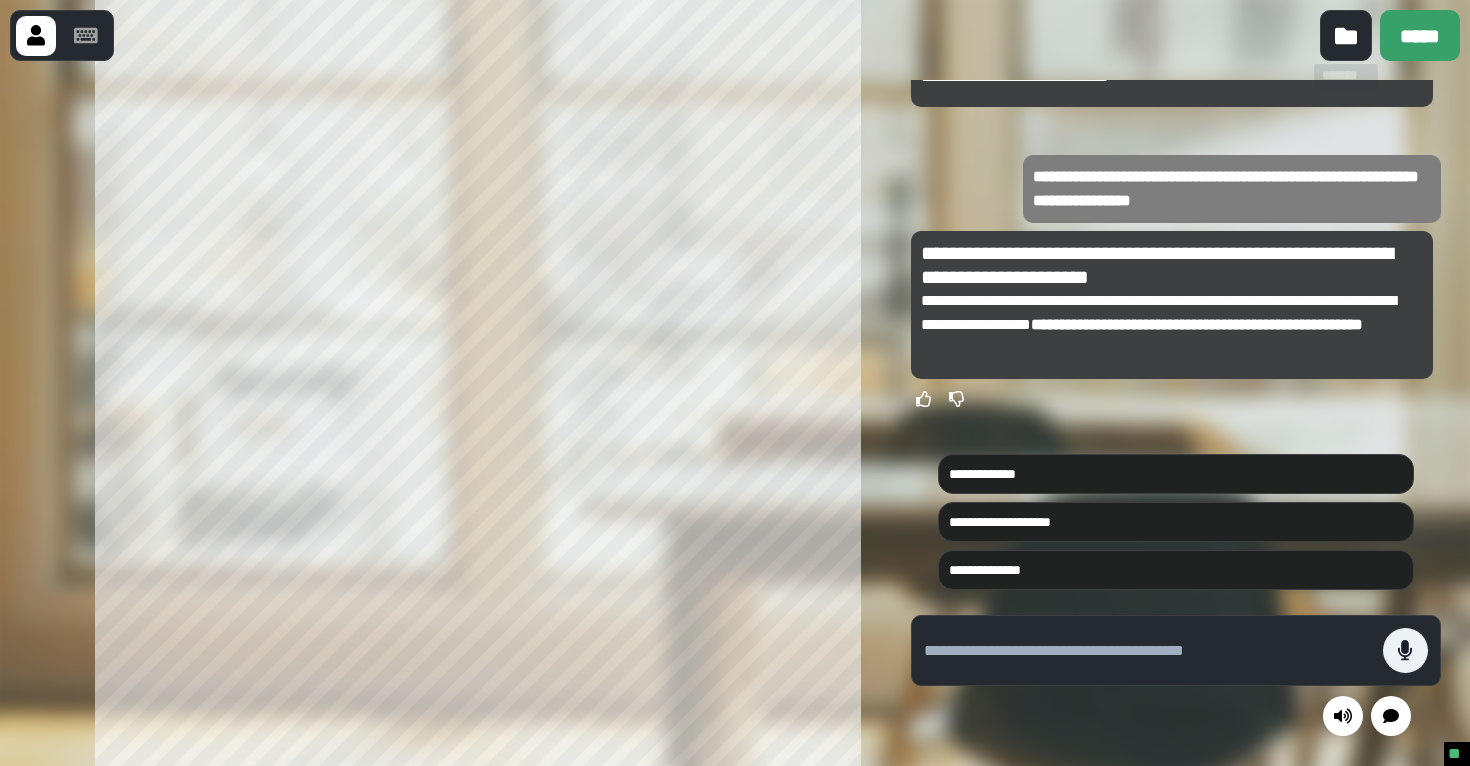 click 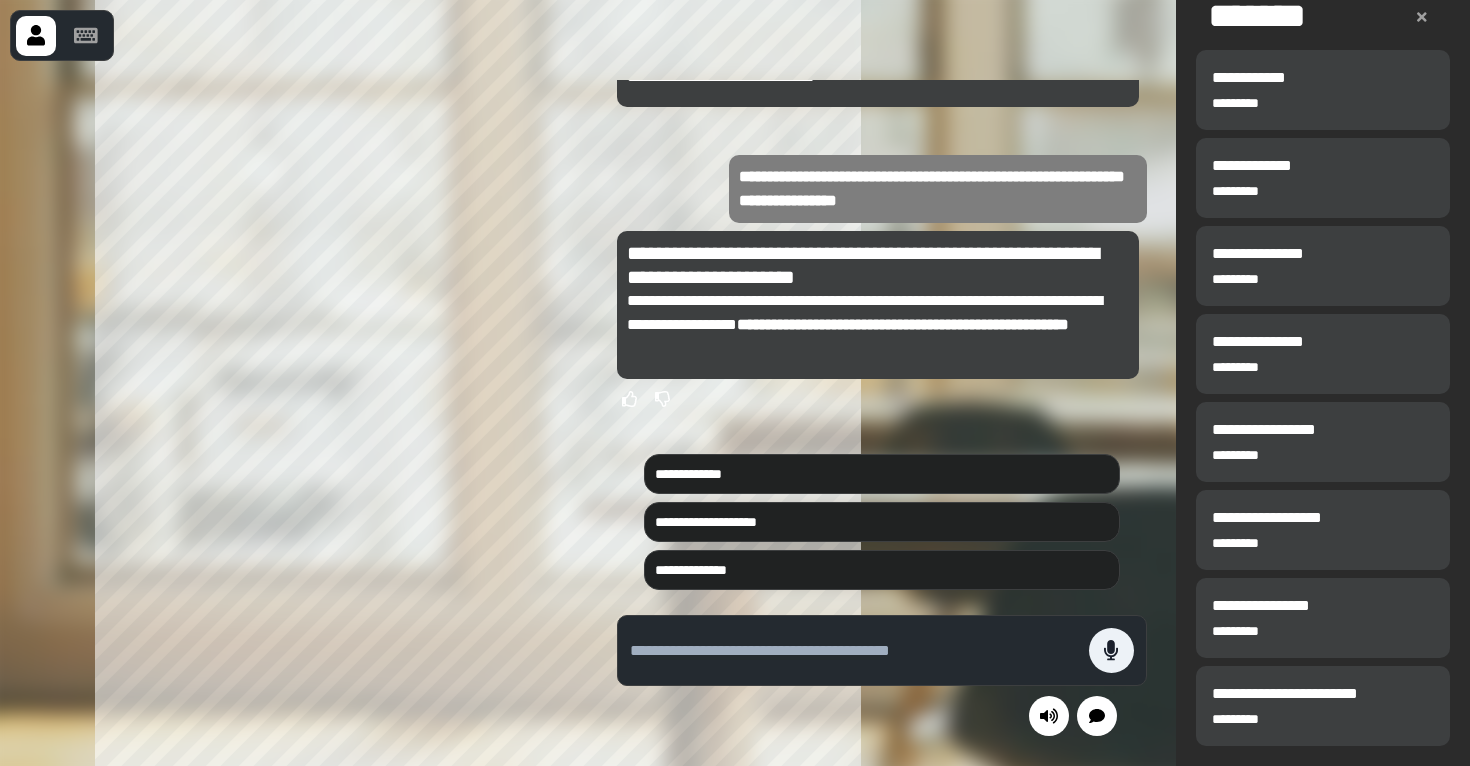 click at bounding box center [1422, 17] 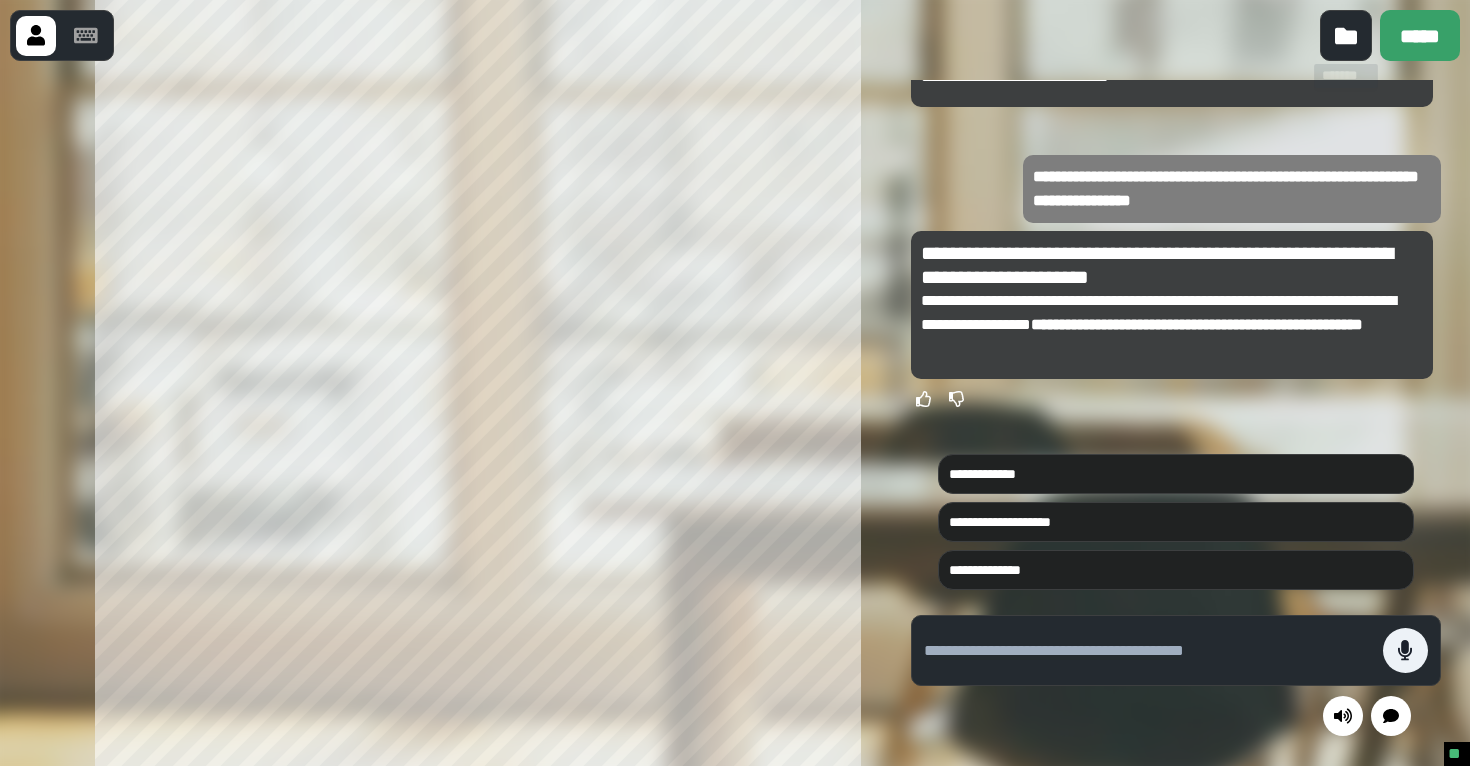 click 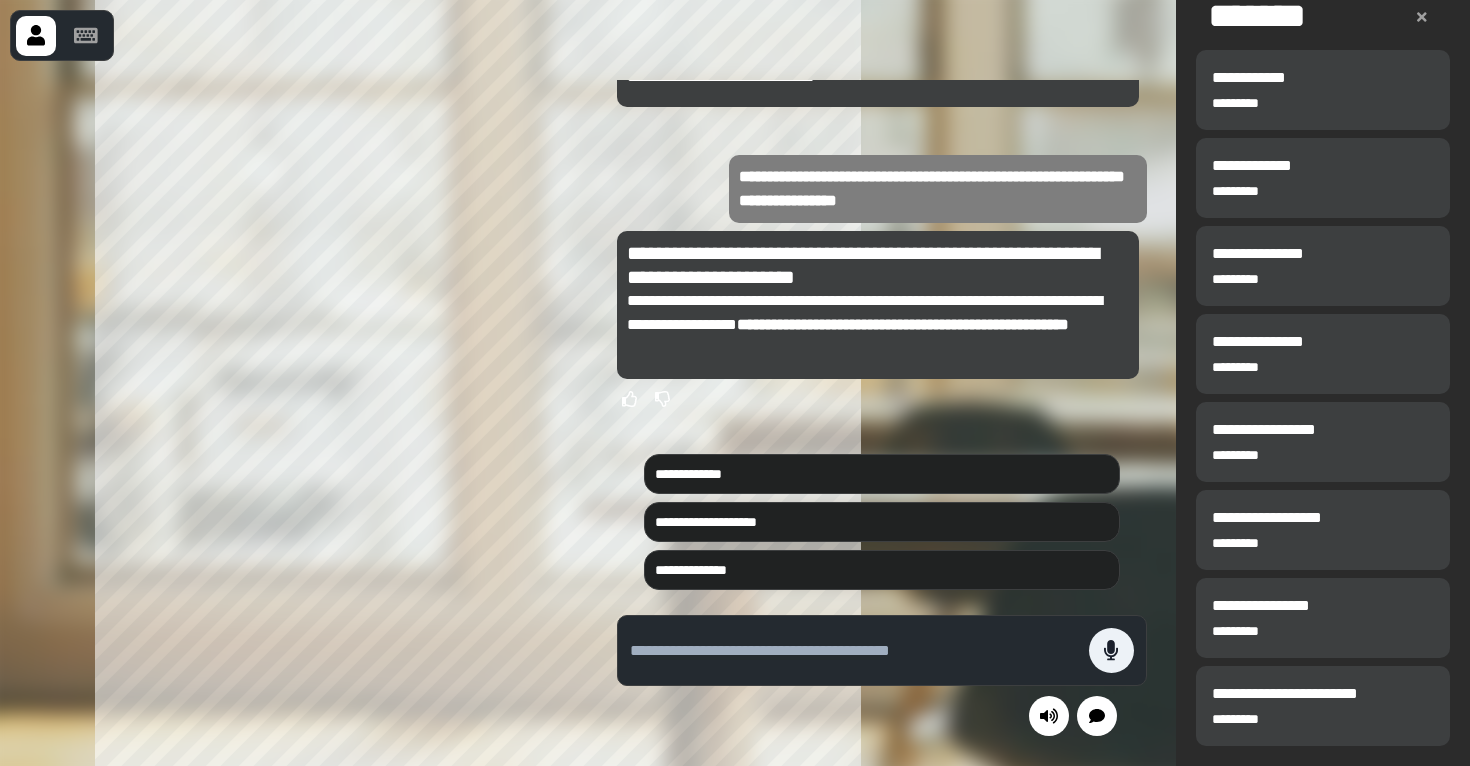 click at bounding box center [1422, 17] 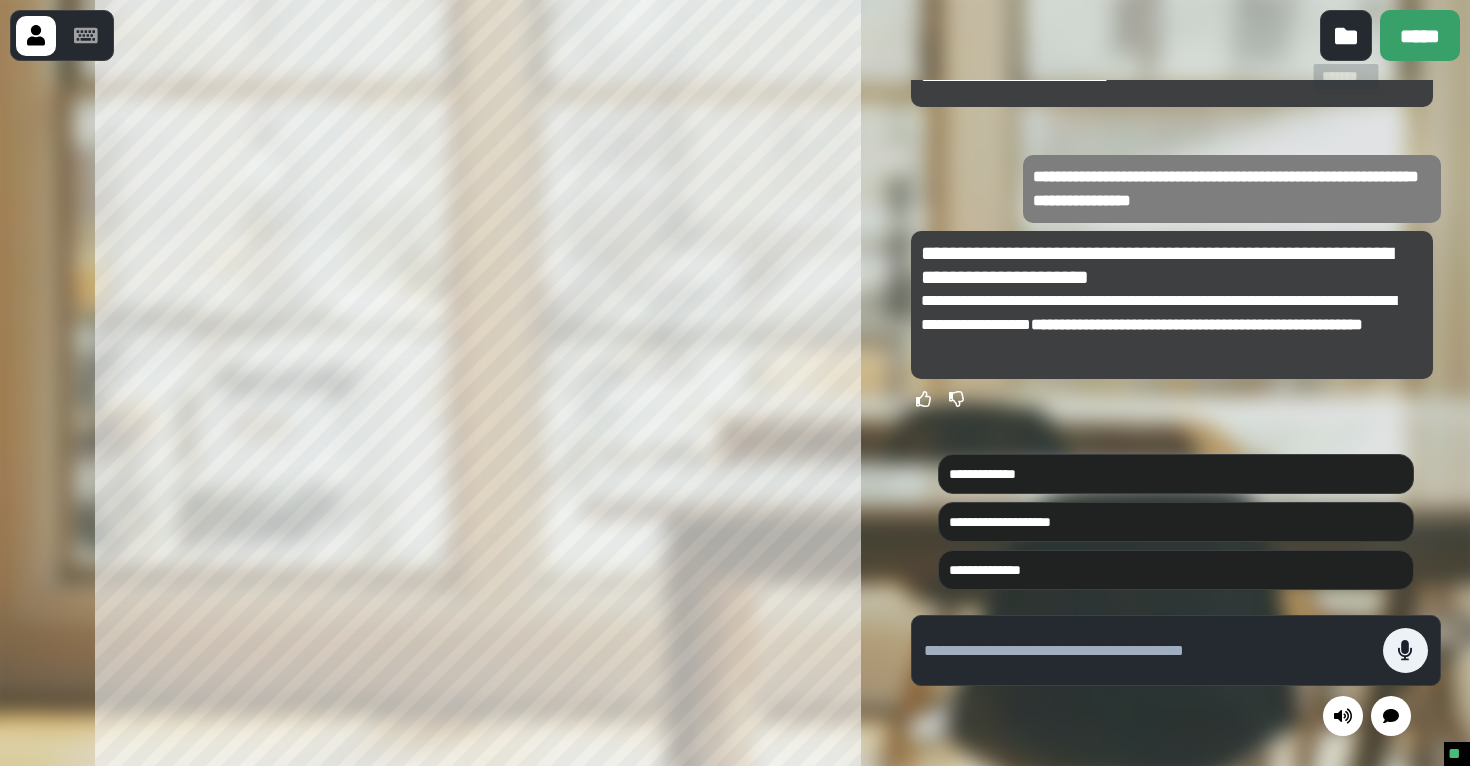 click at bounding box center [1346, 36] 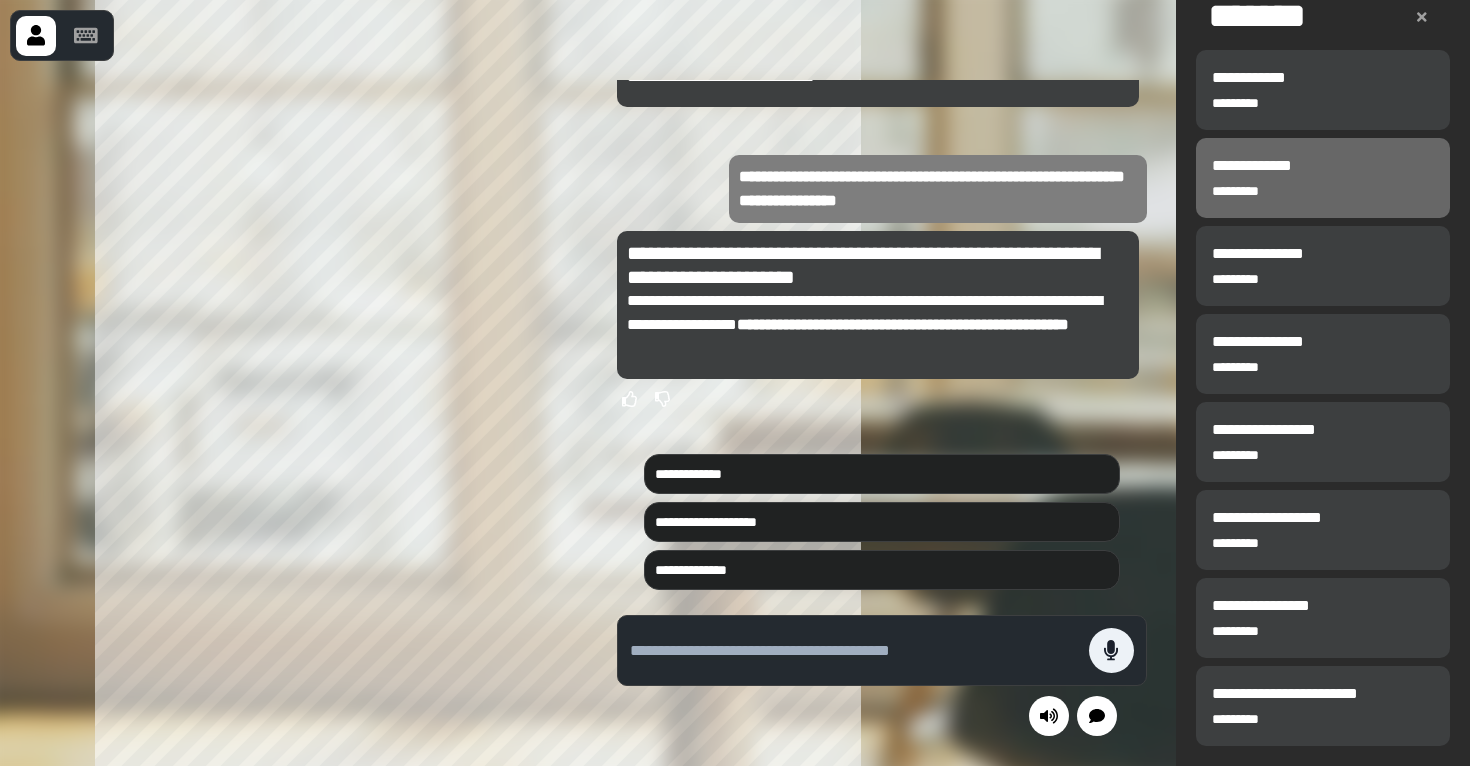 click on "**********" at bounding box center [1259, 178] 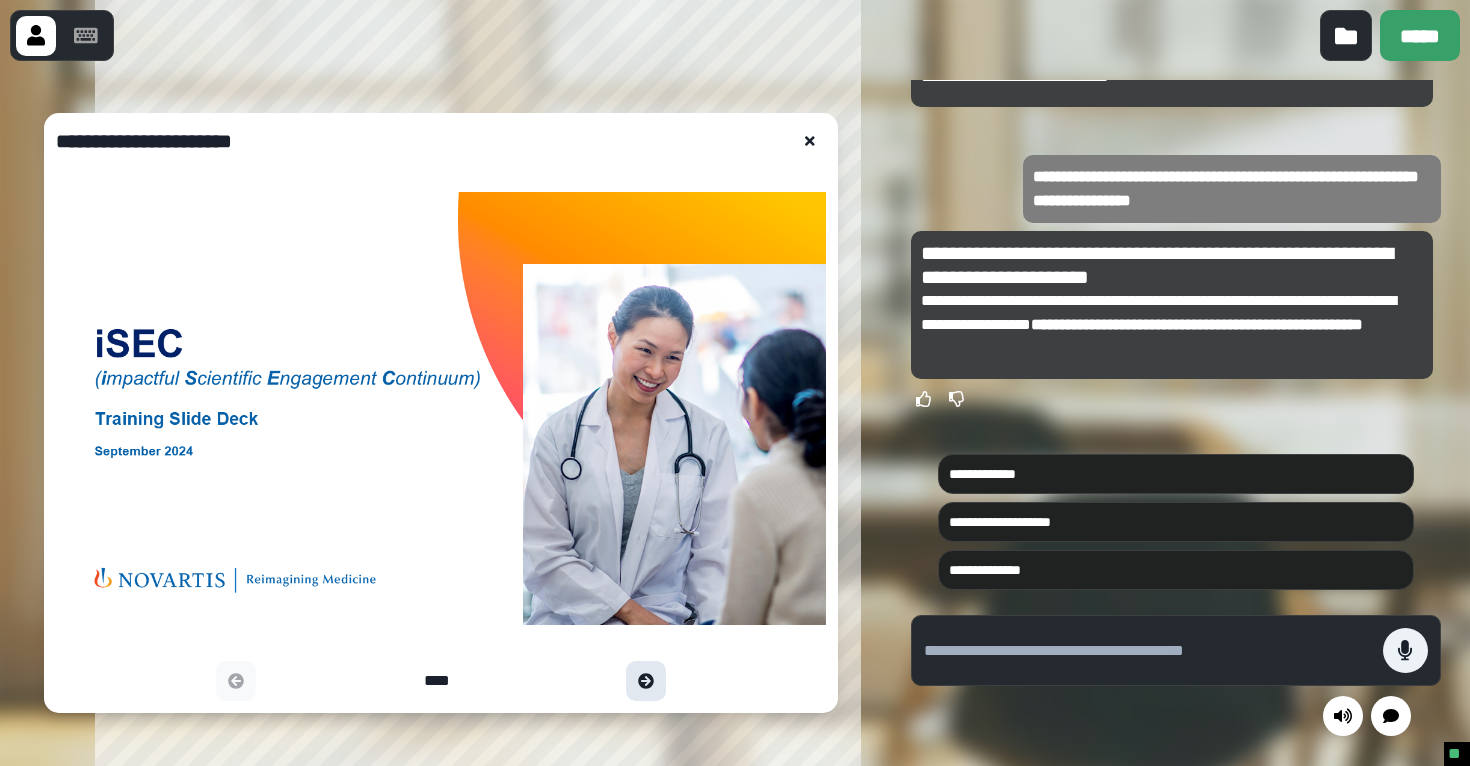click 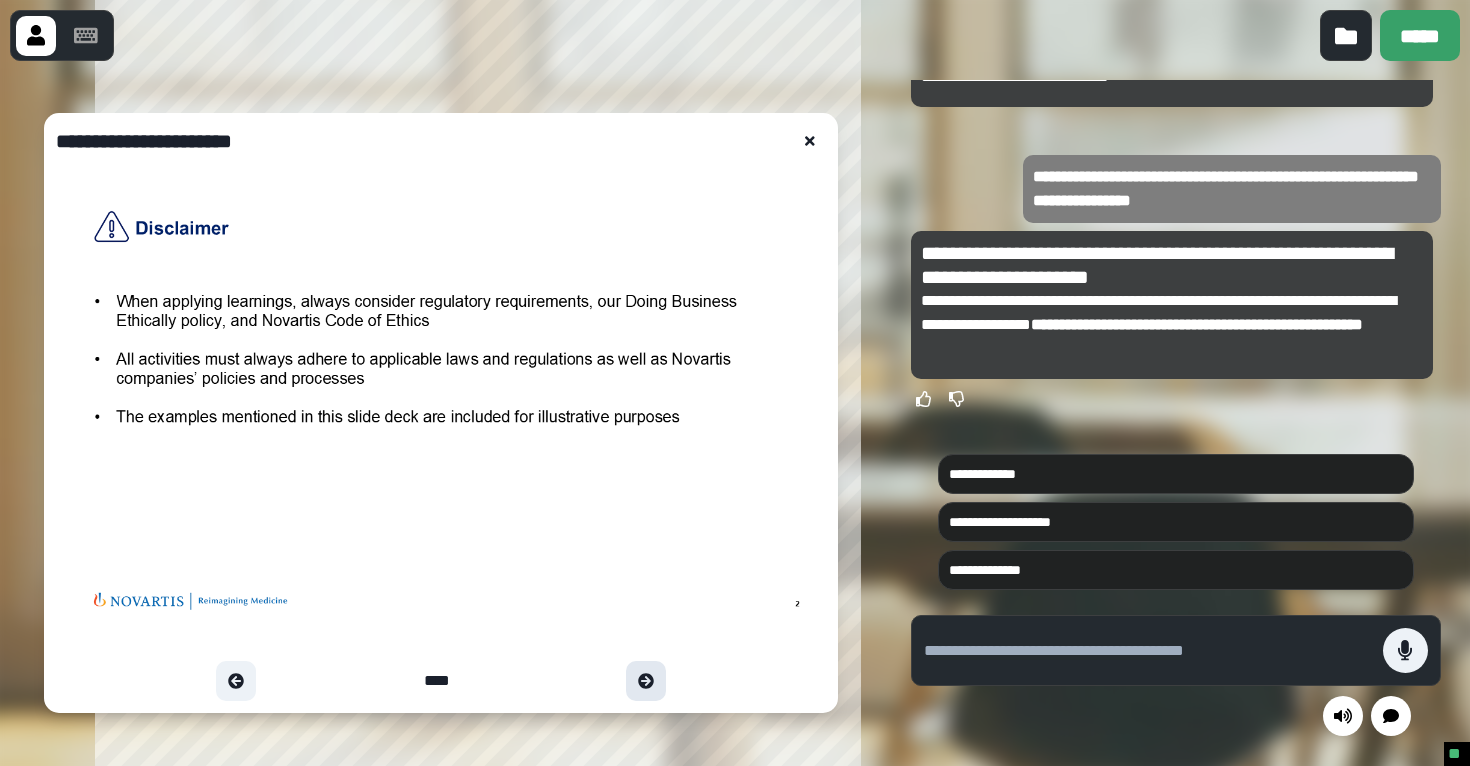 click 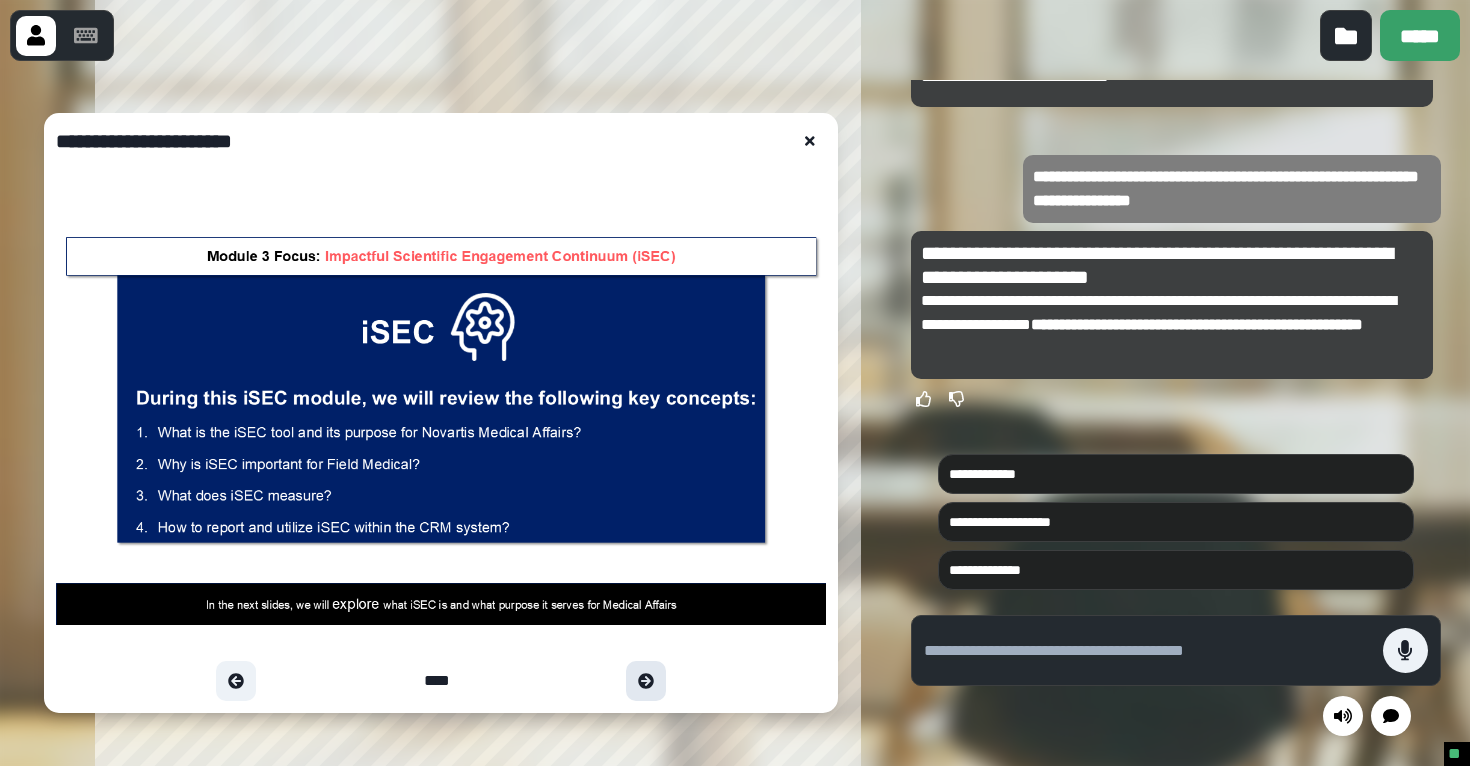 click 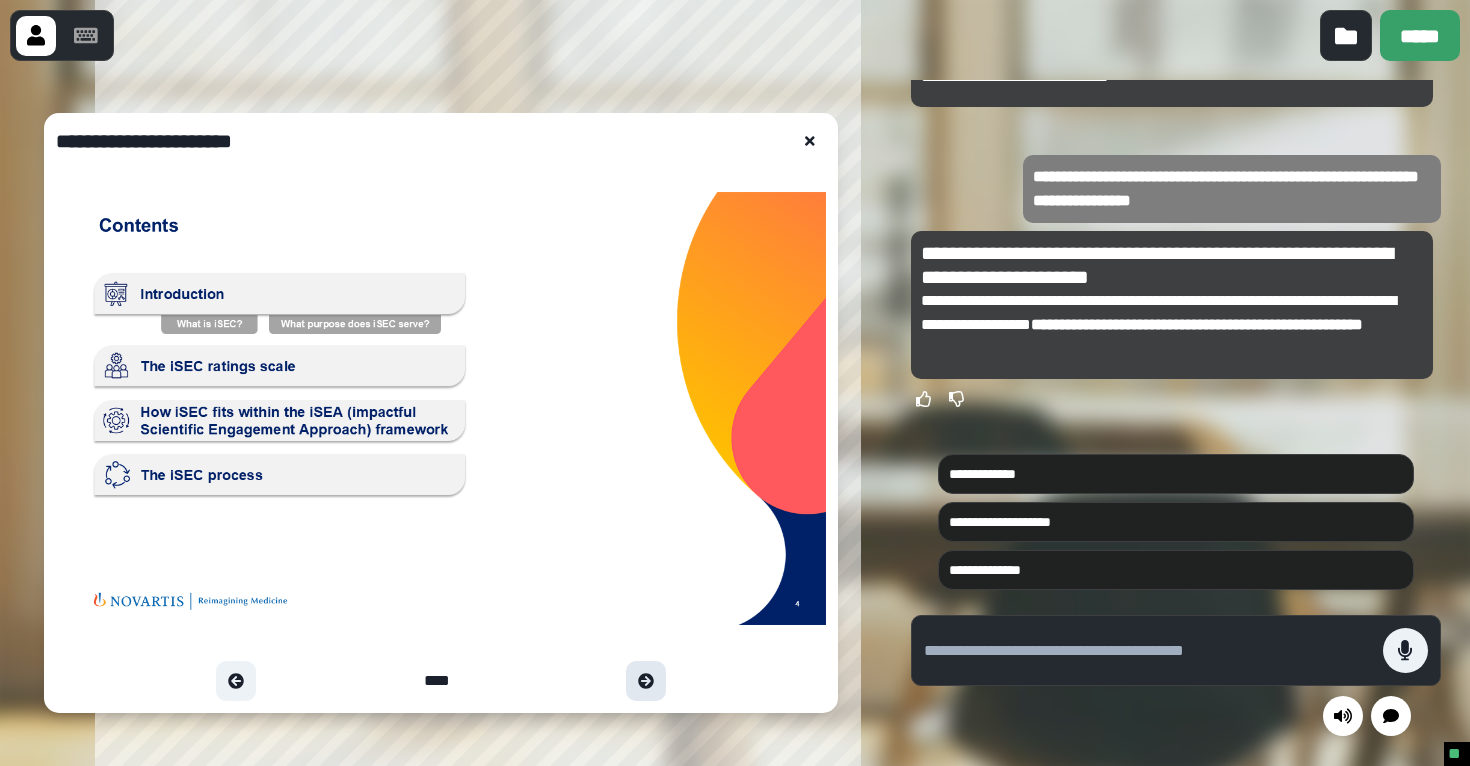 click 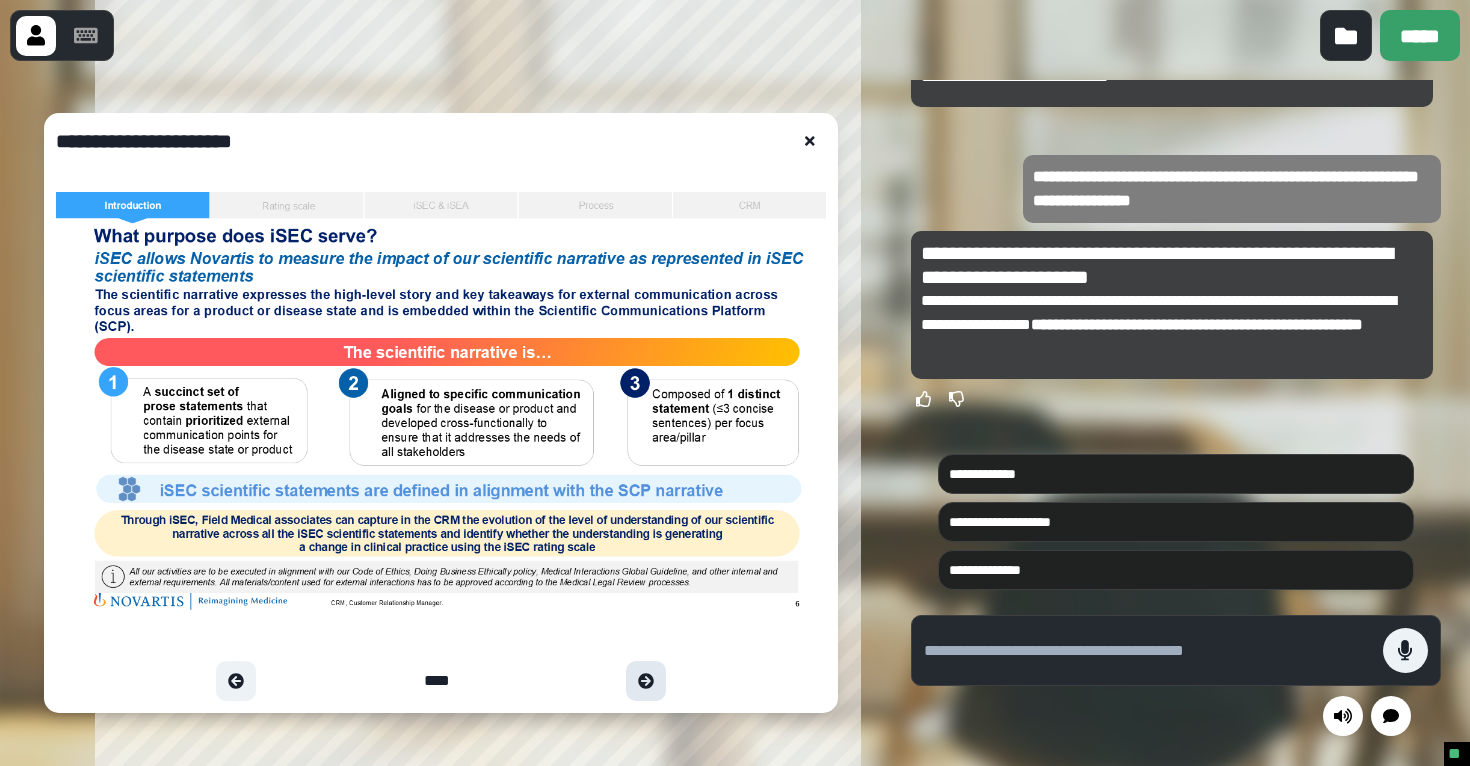 click 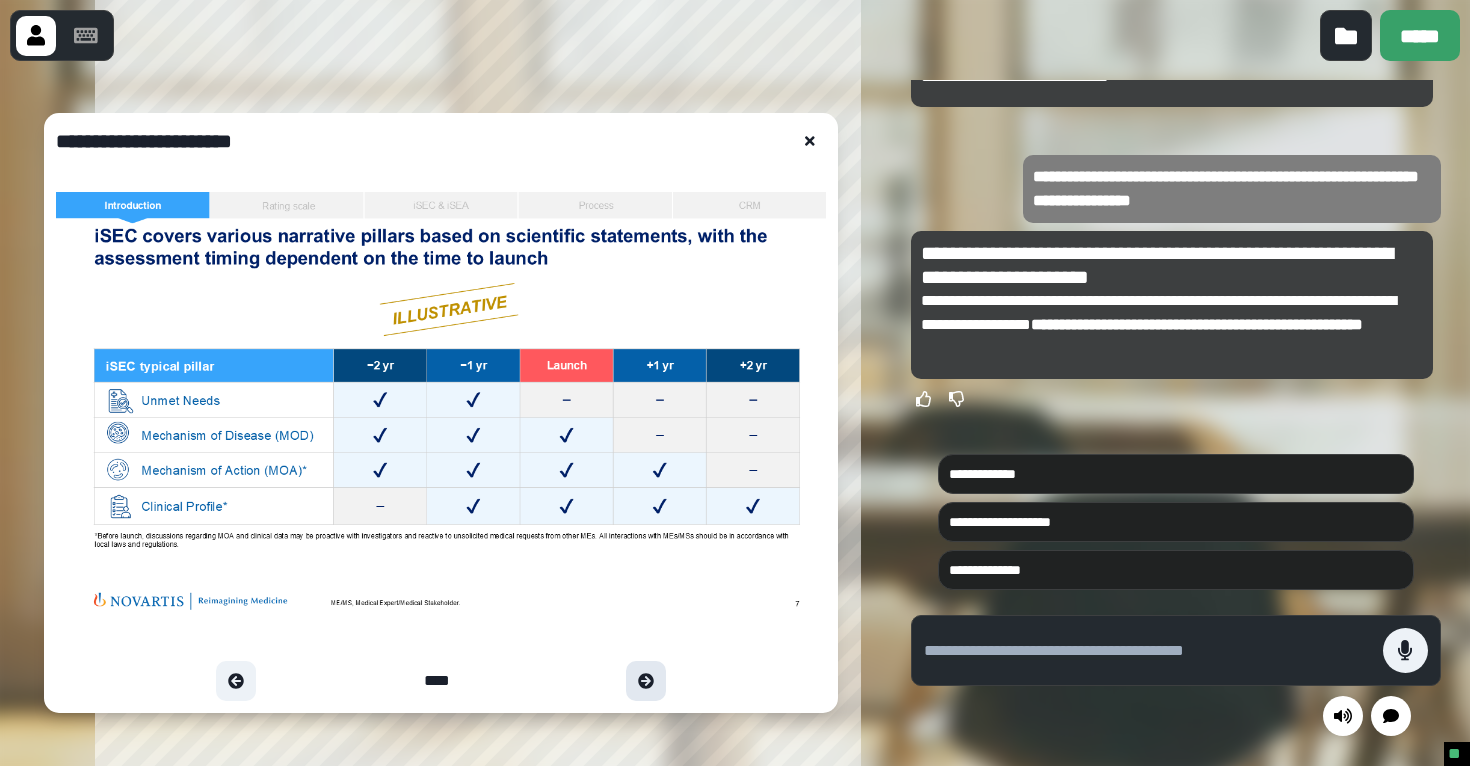 click 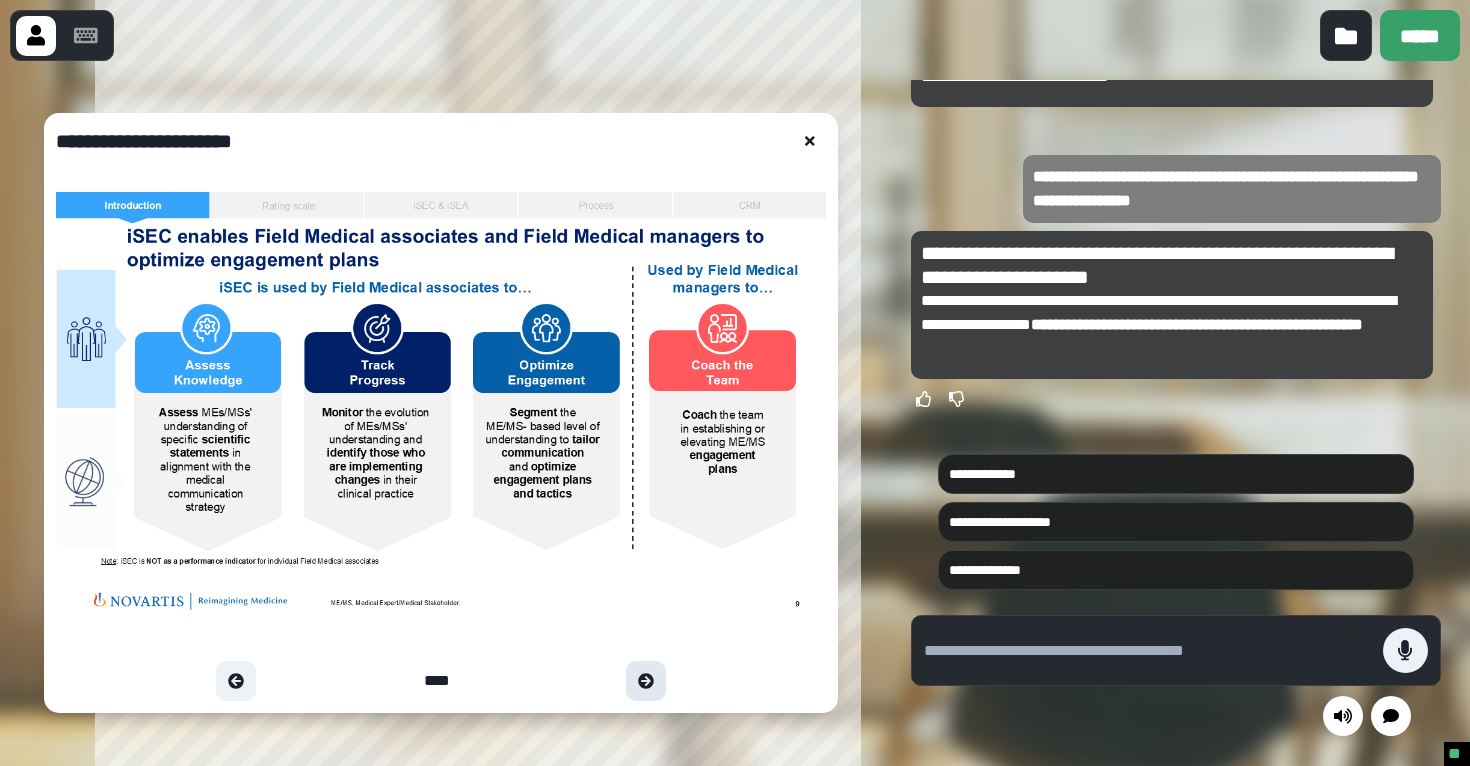 click 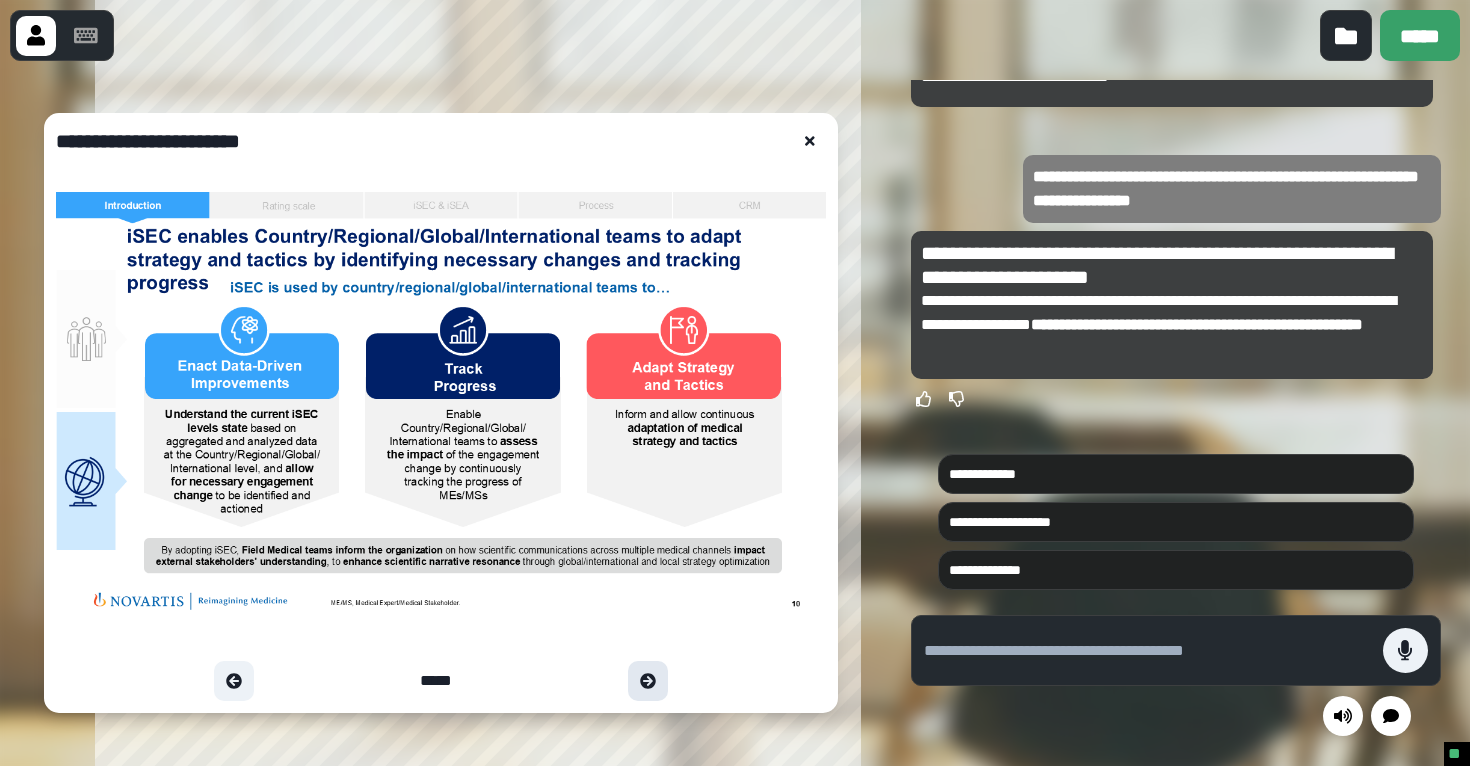 click 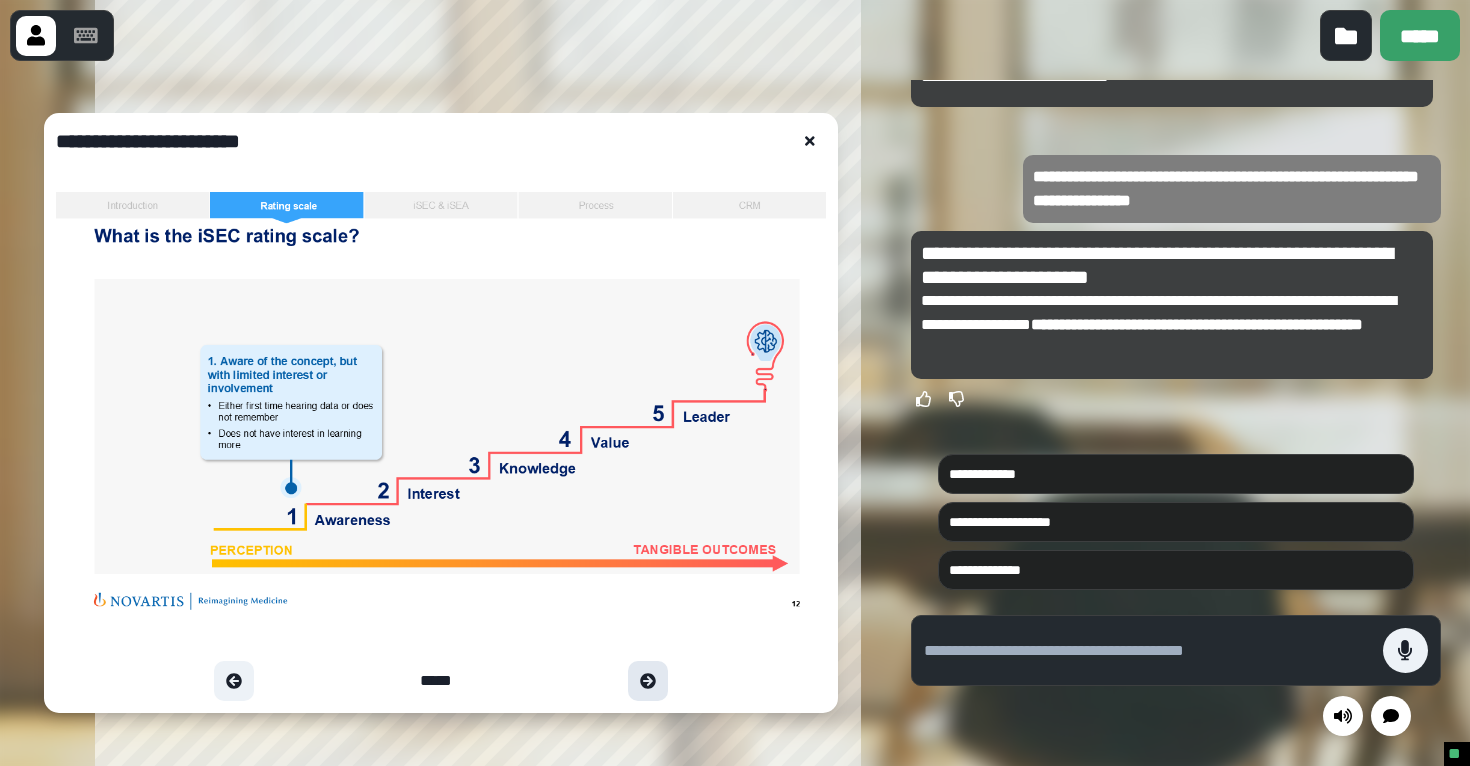 click 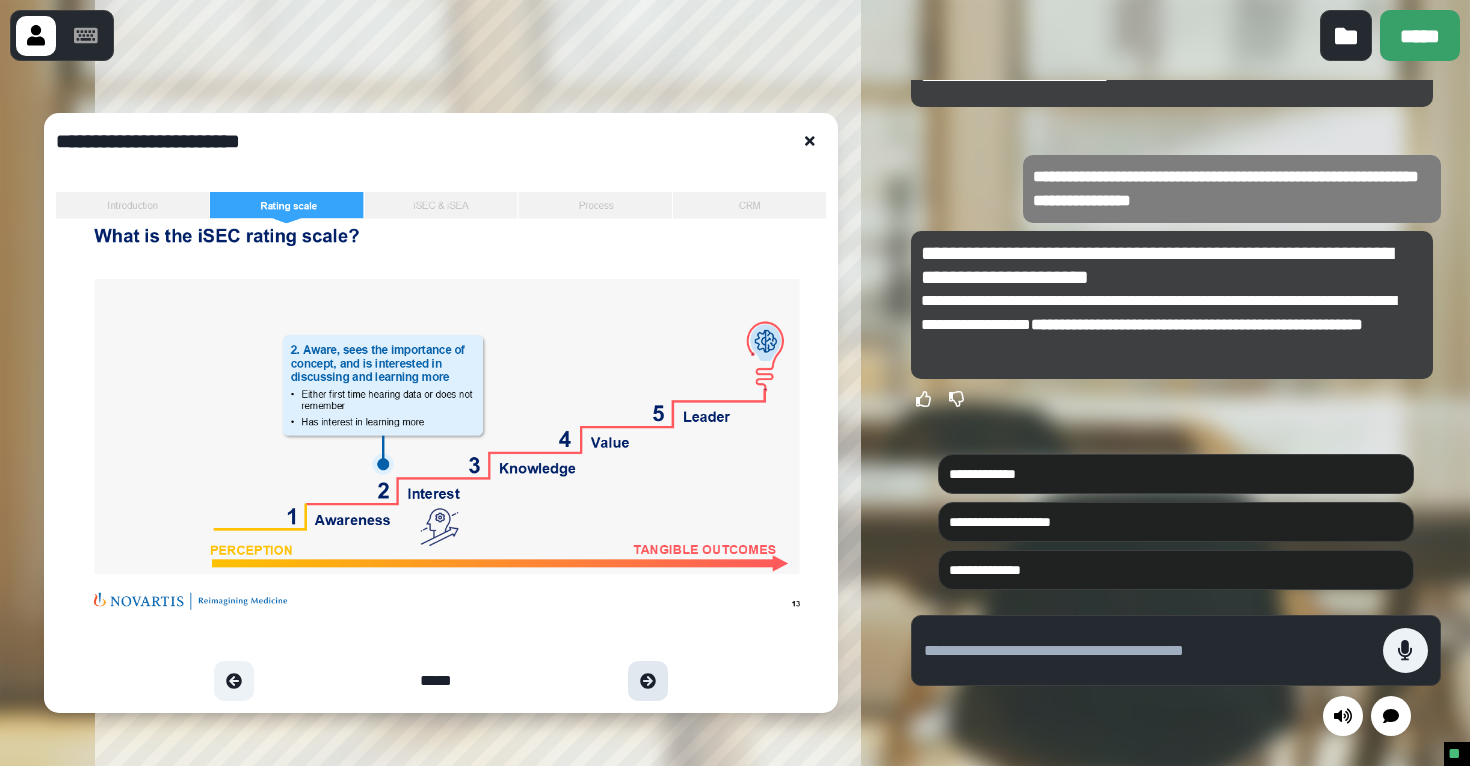 click 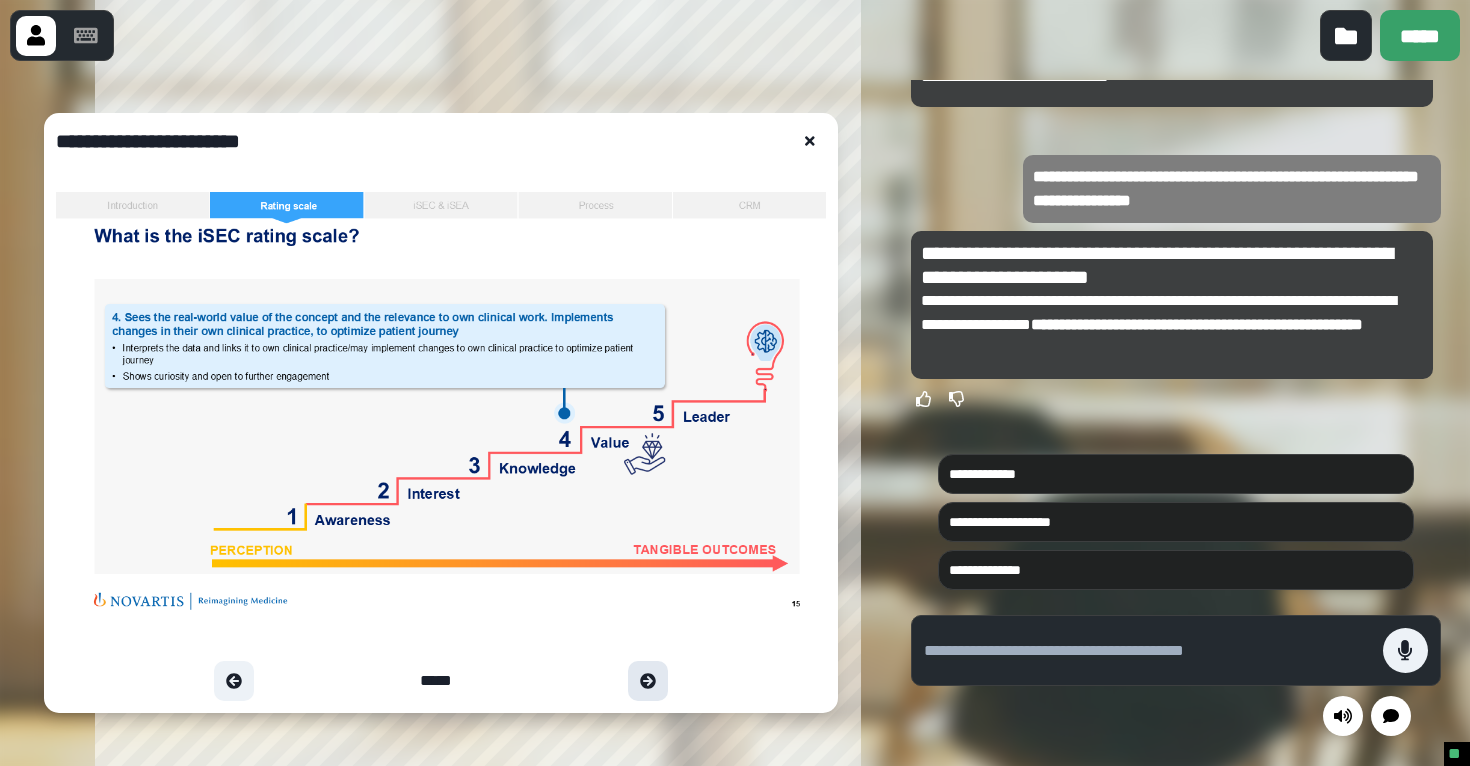 click 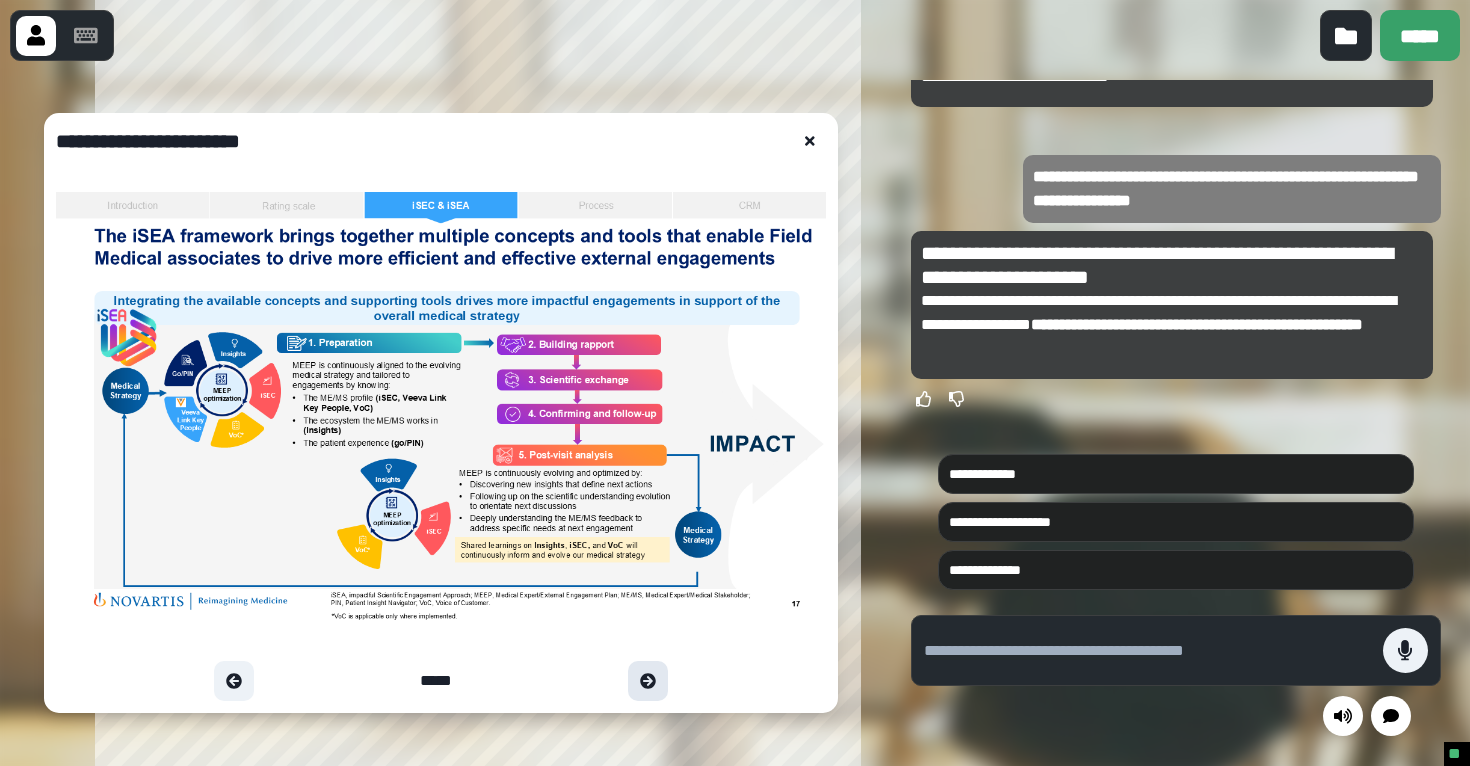 click 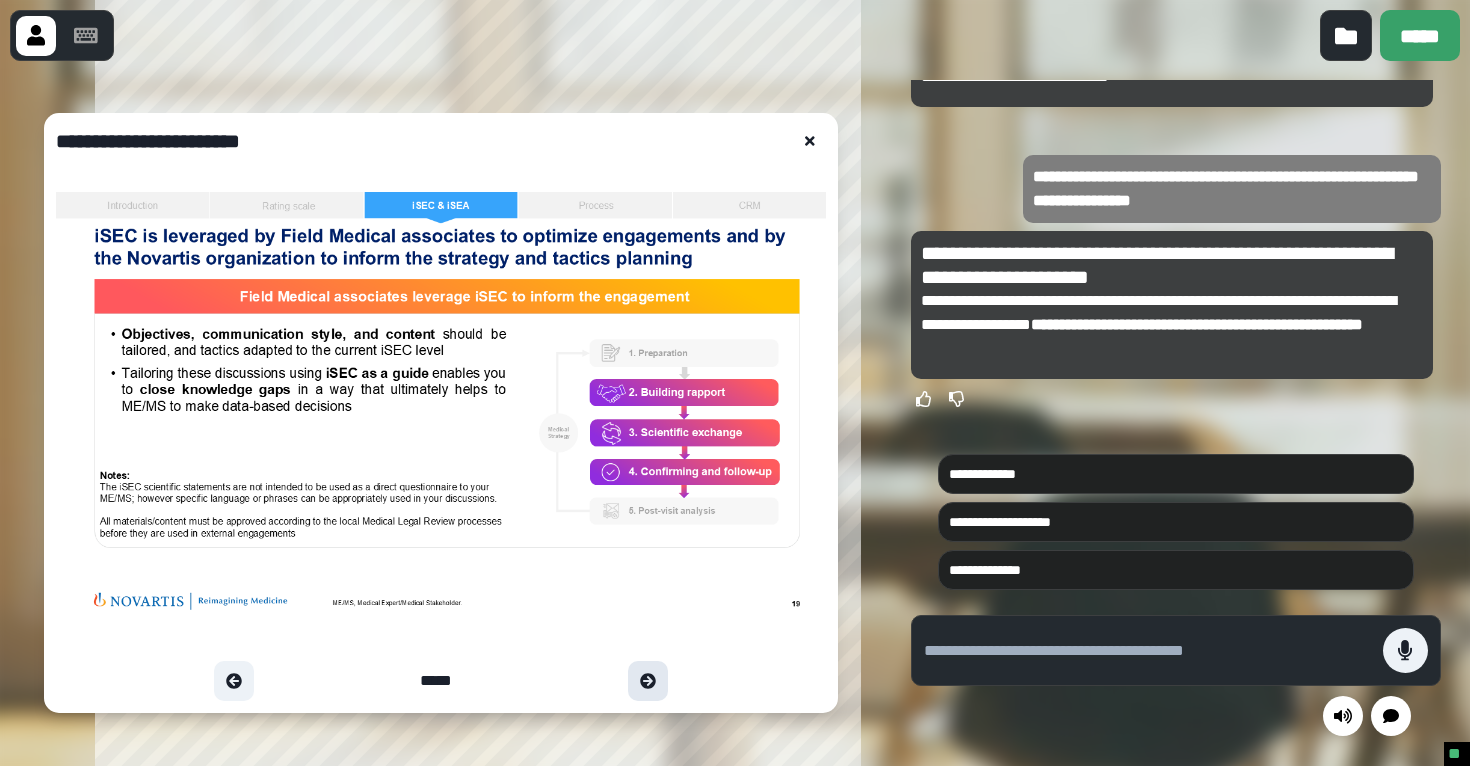 click 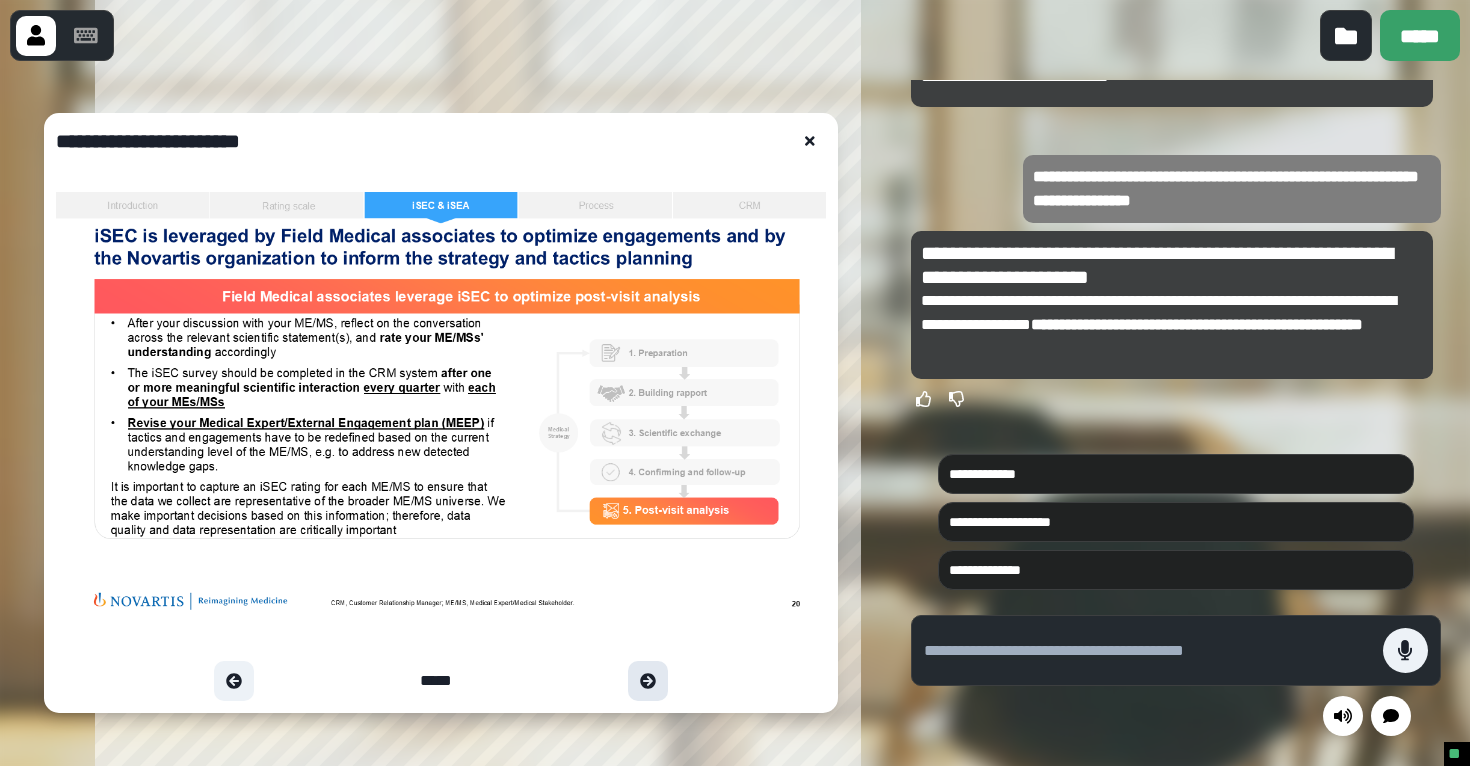 click 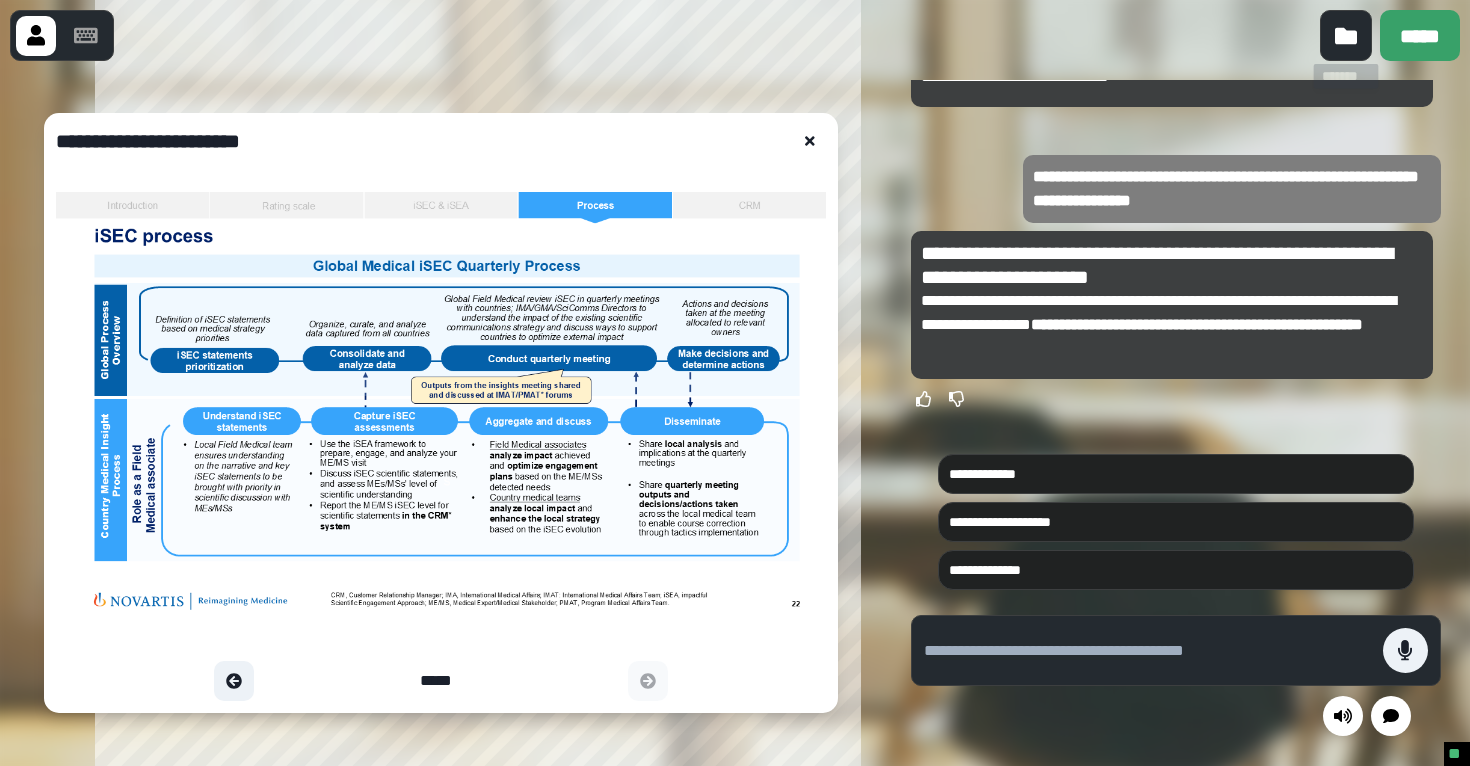 click 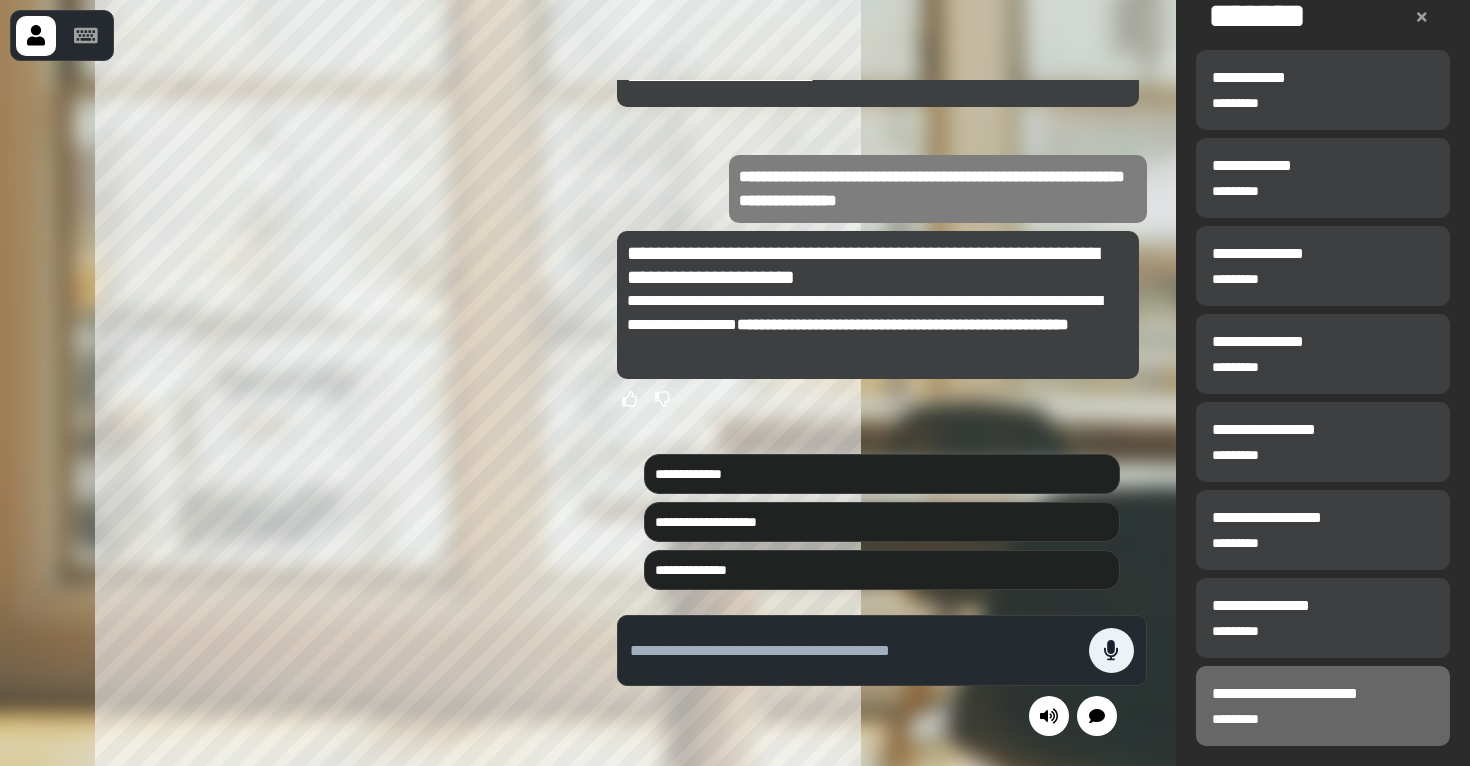 click on "**********" at bounding box center (1309, 706) 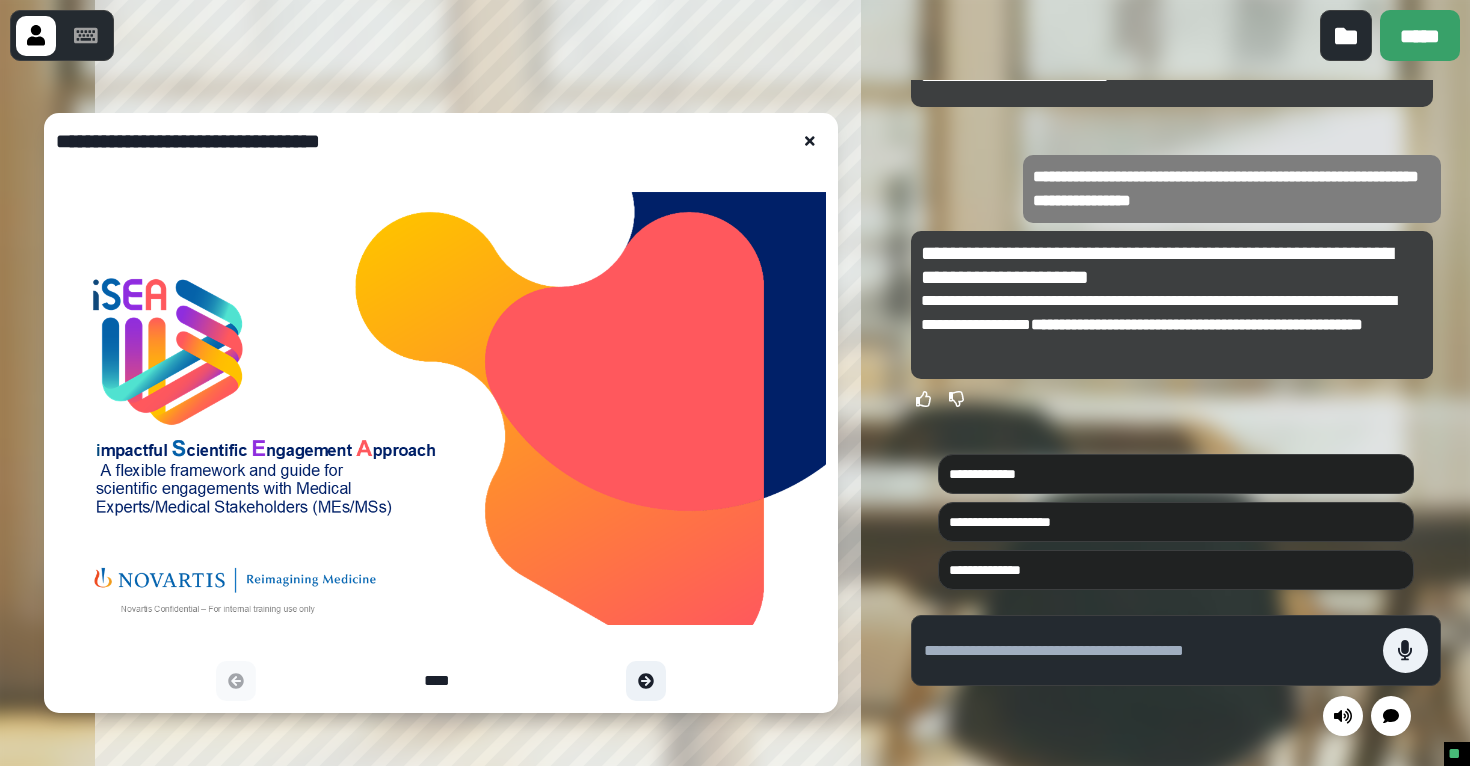click at bounding box center (1346, 36) 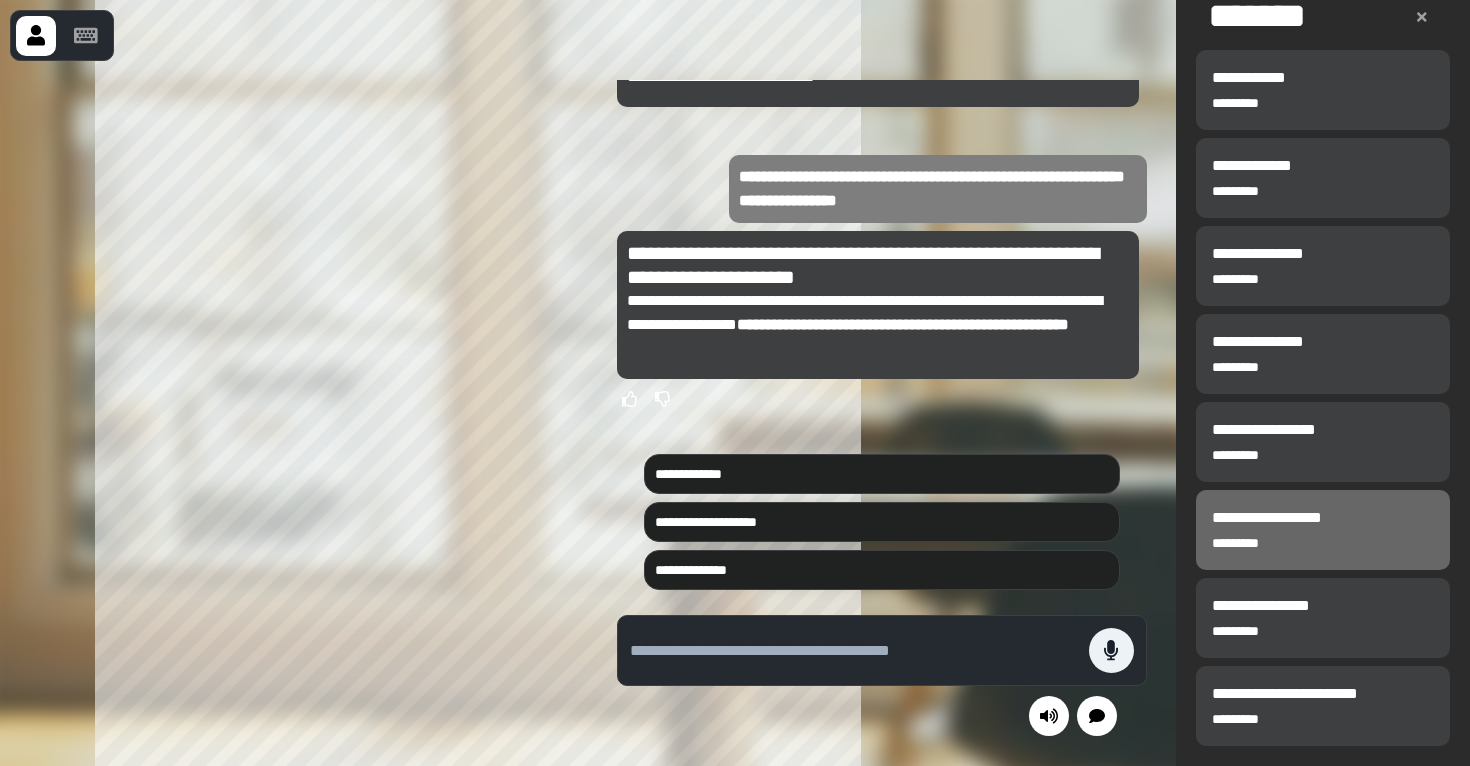 click on "**********" at bounding box center [1279, 530] 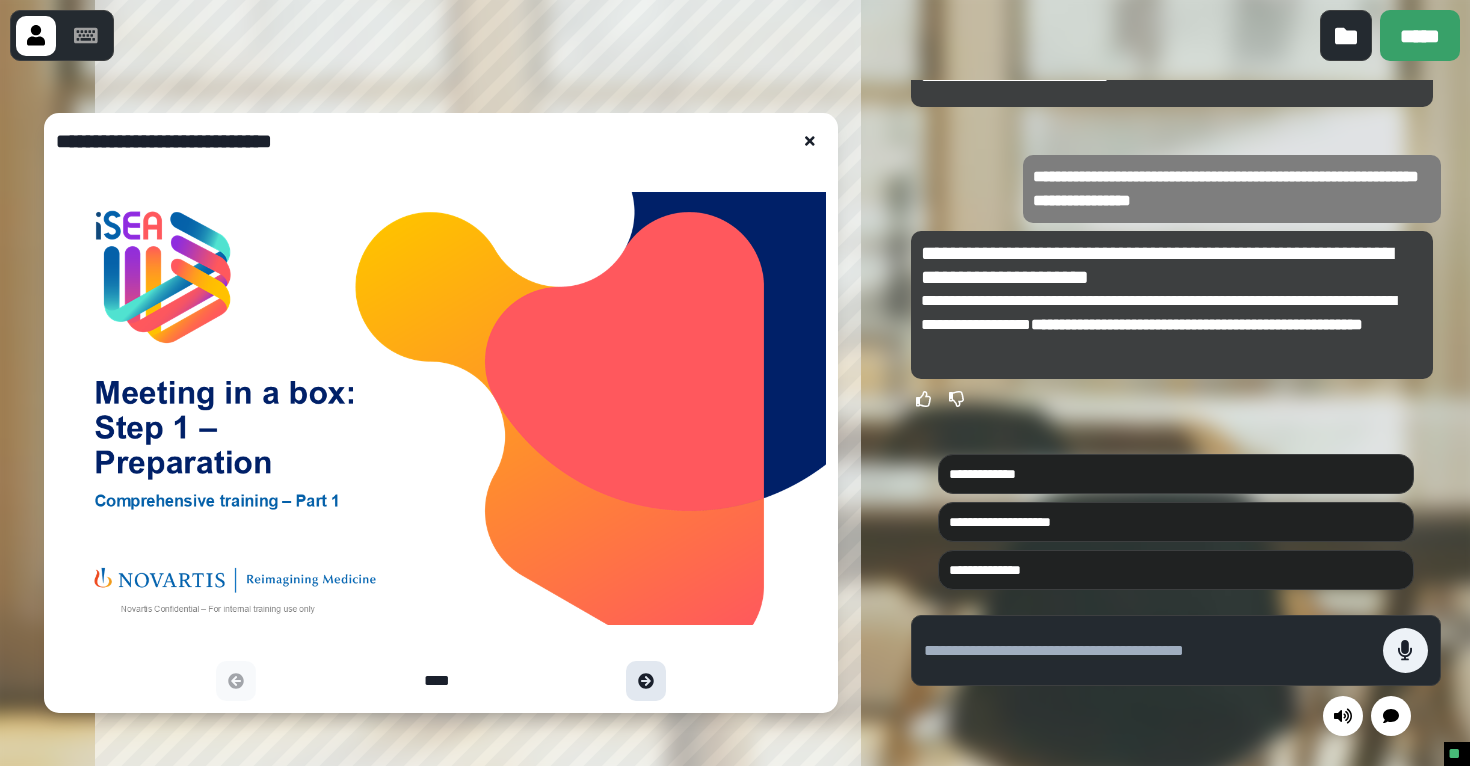 click 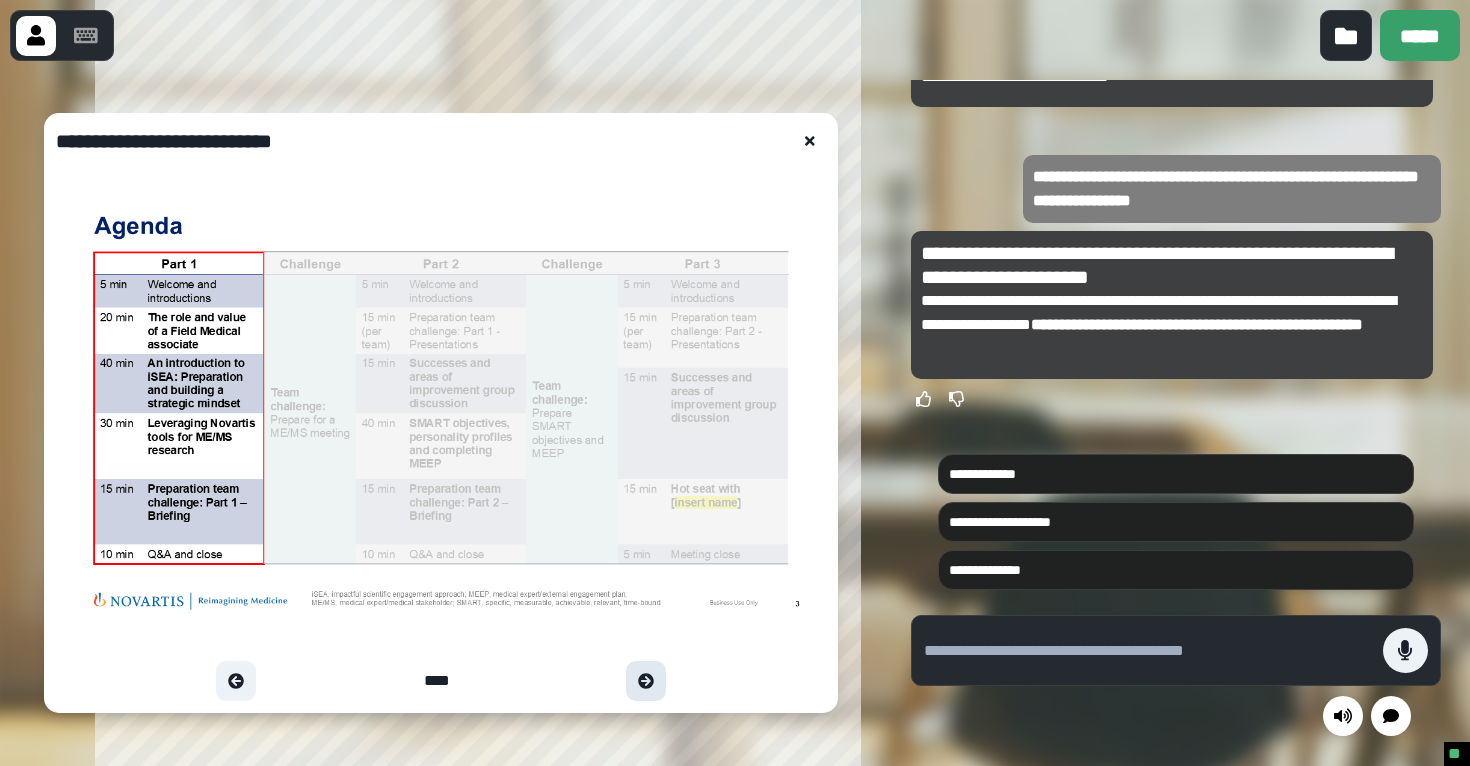 click 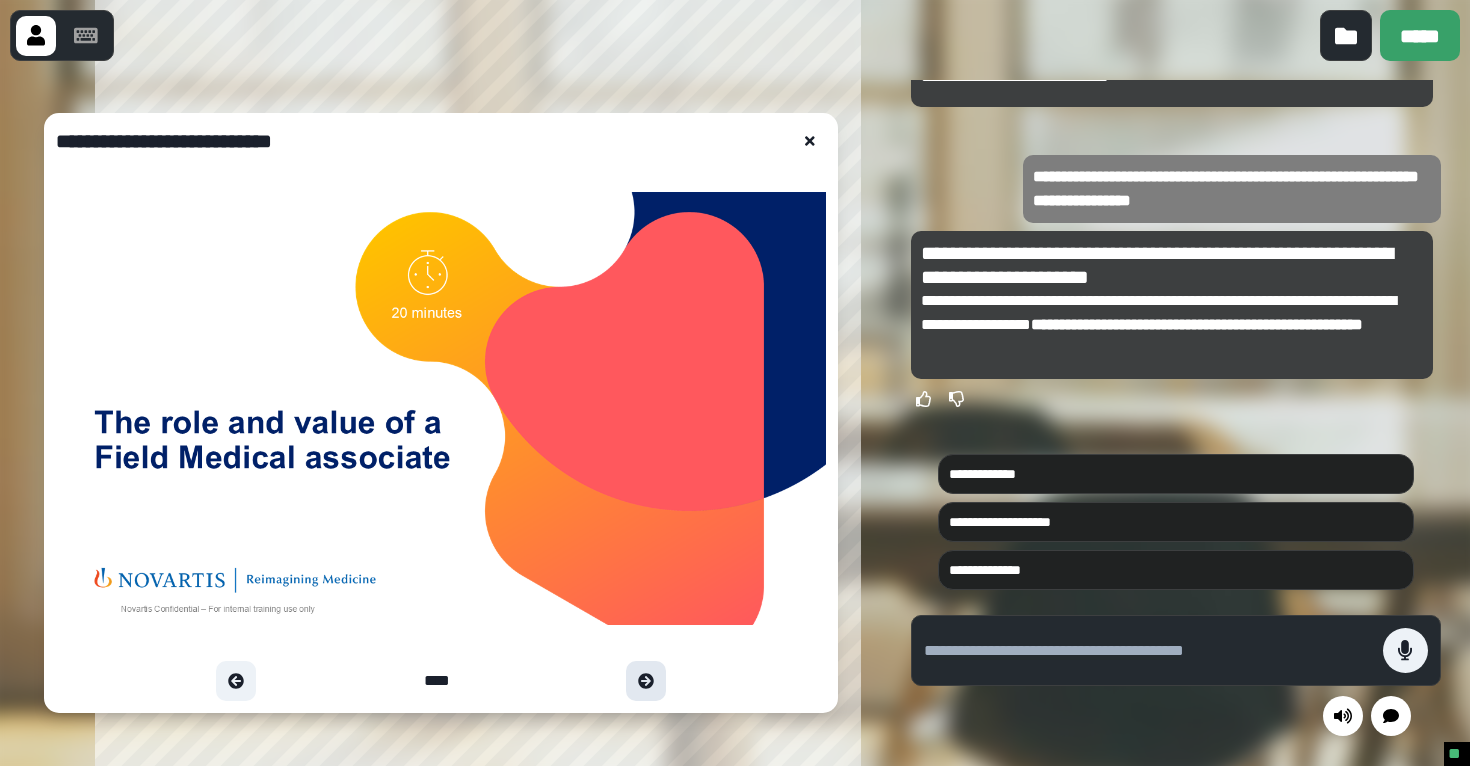 click 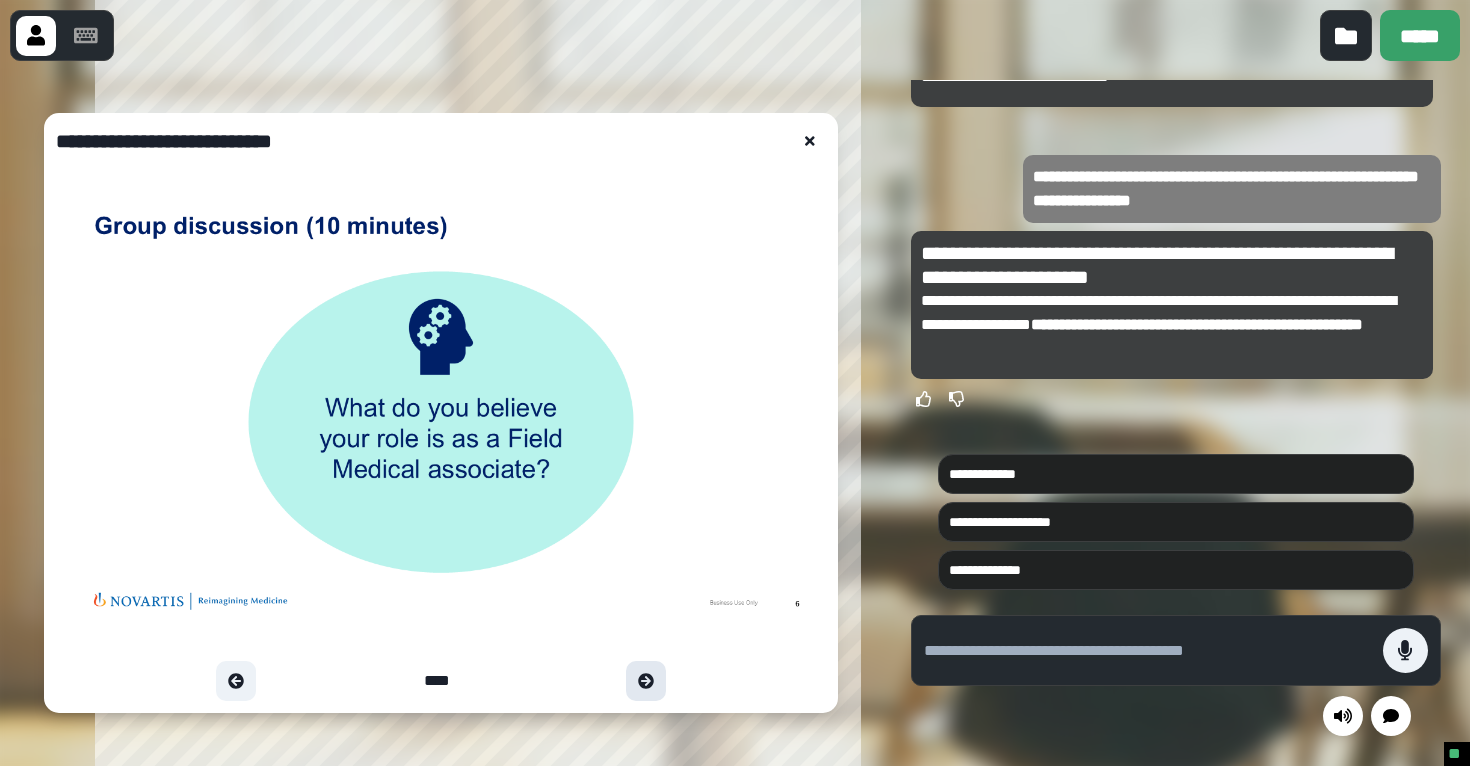 click 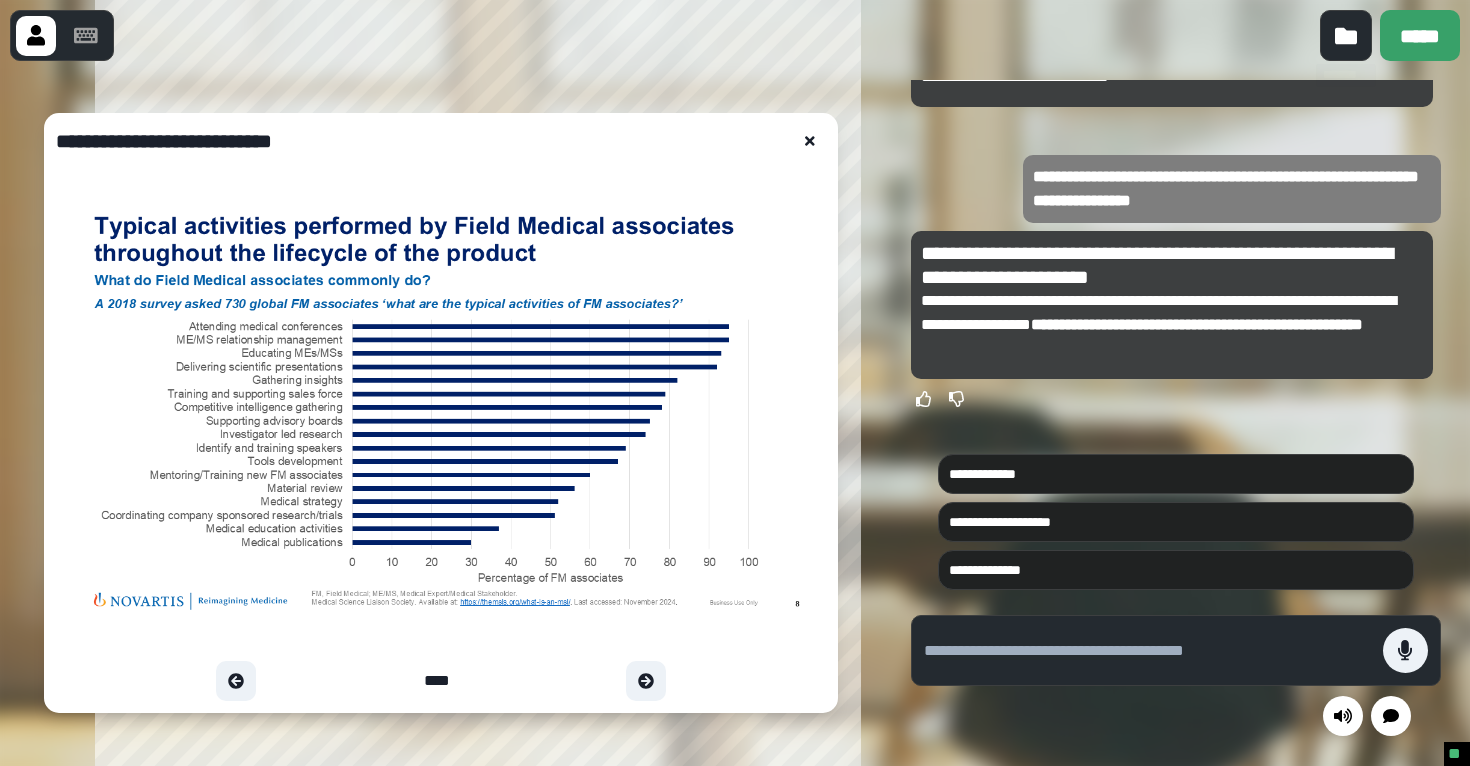 click 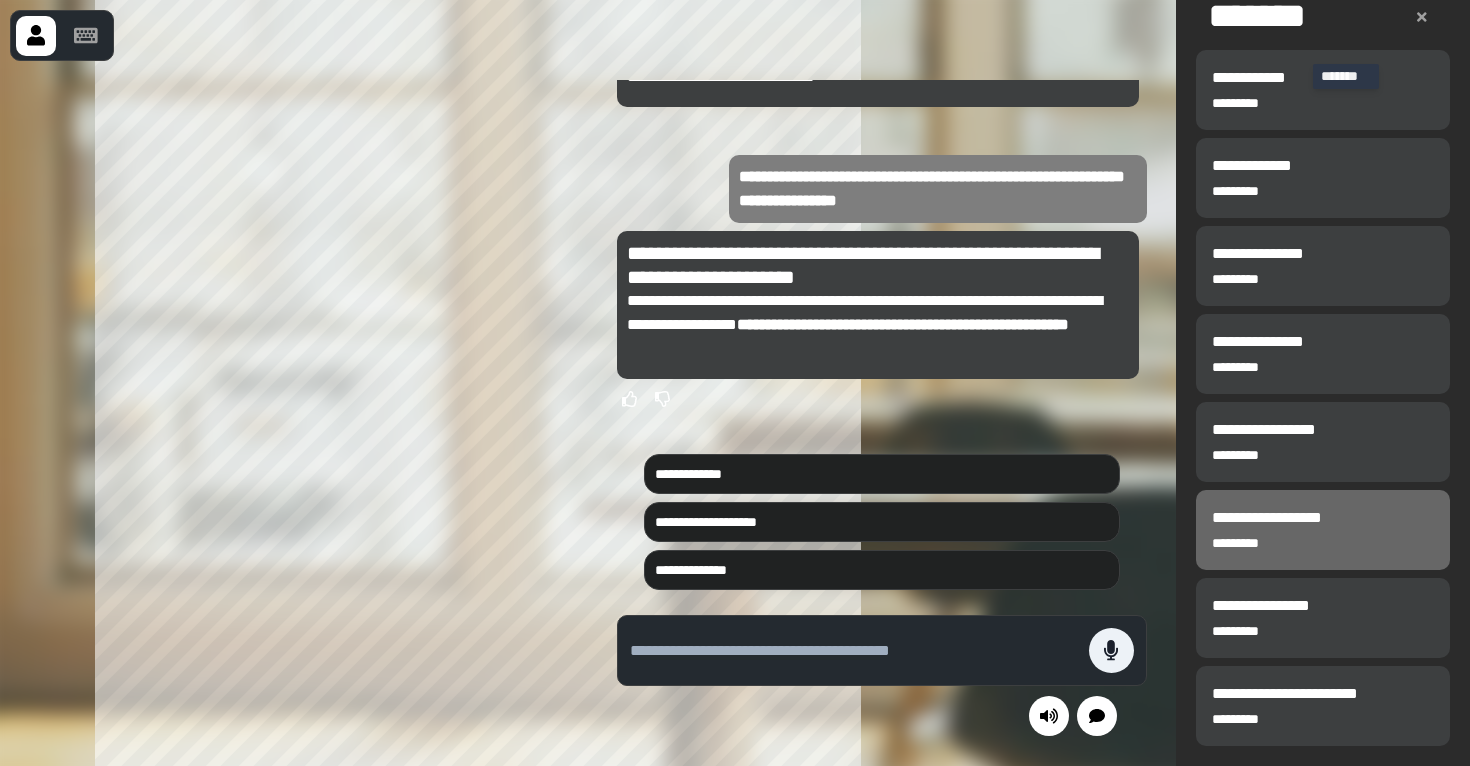 click on "**********" at bounding box center (1279, 530) 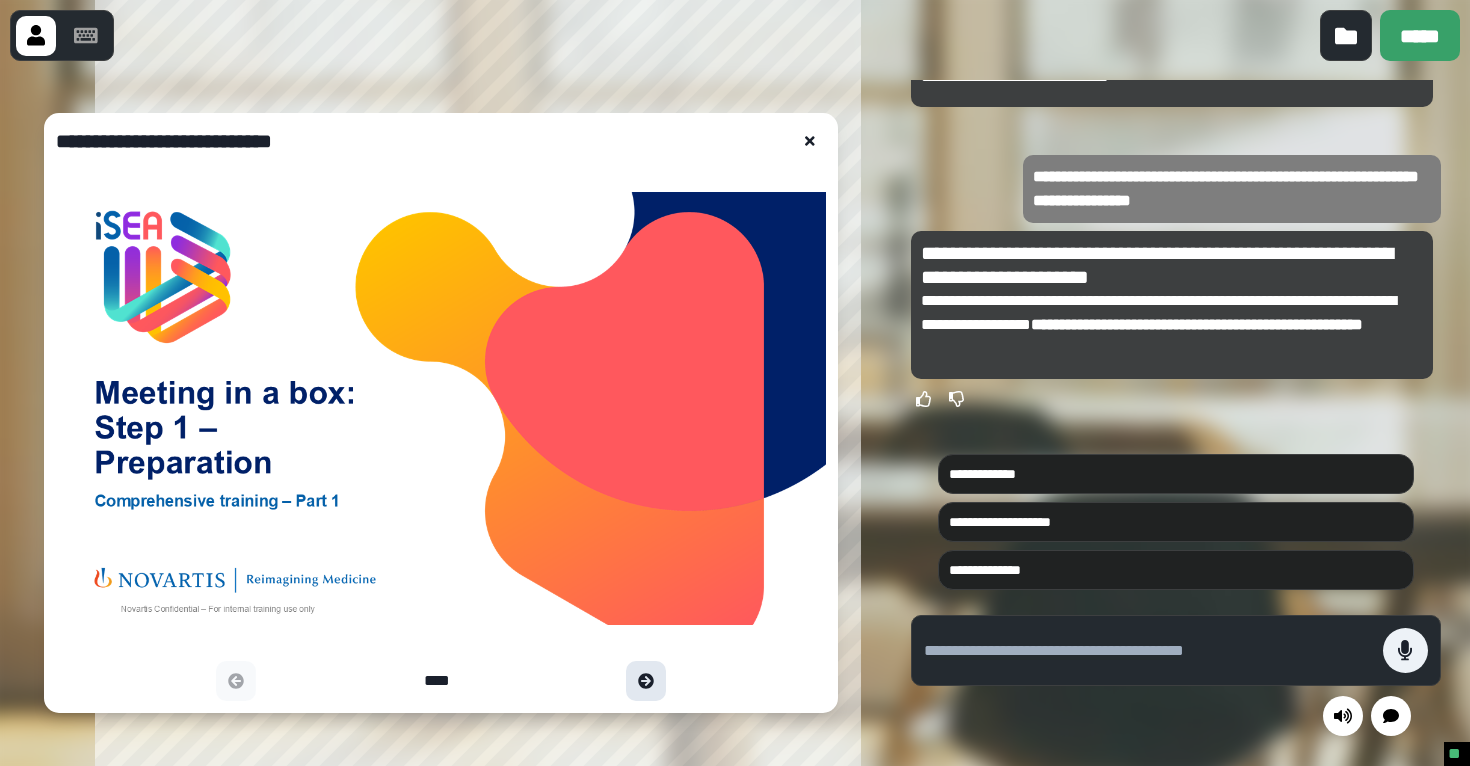 click 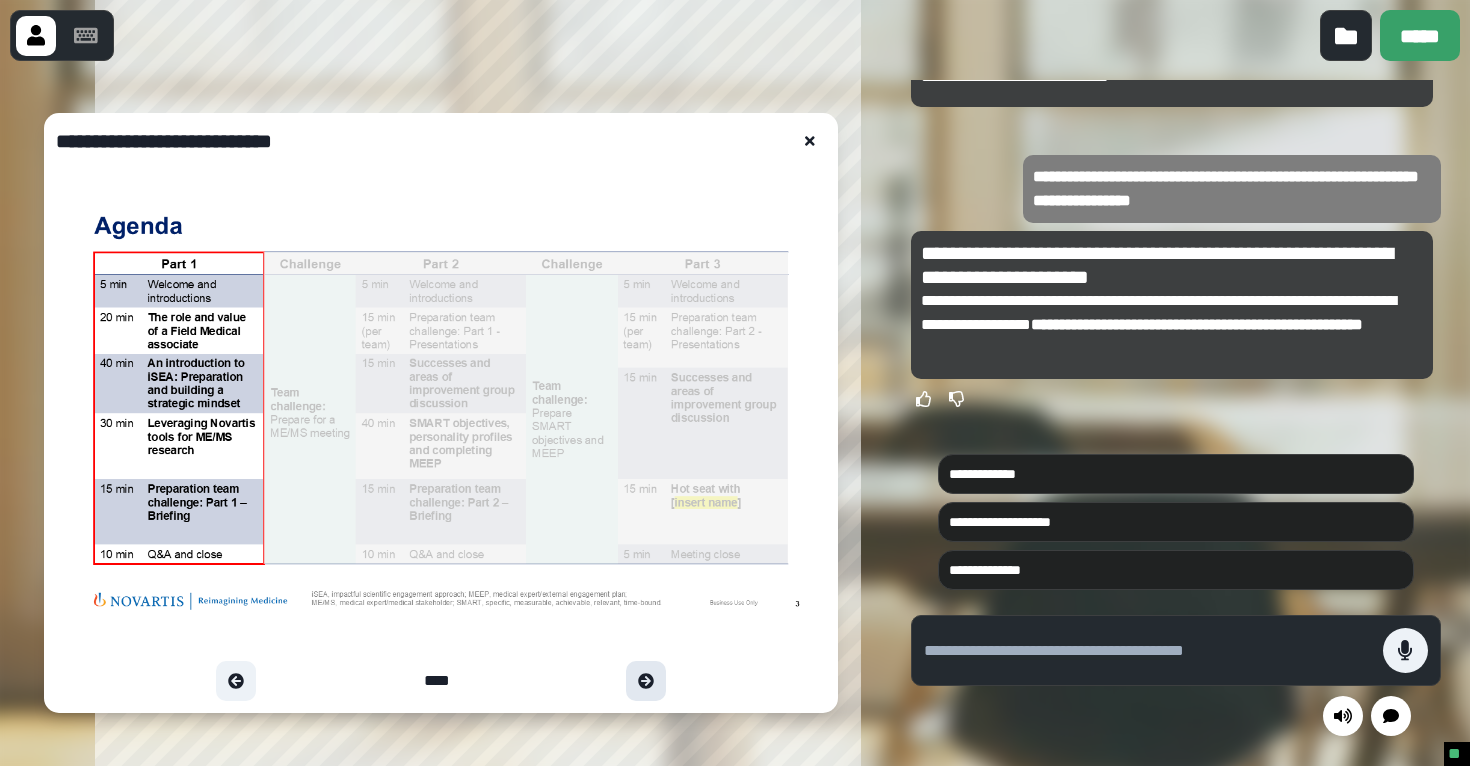 click 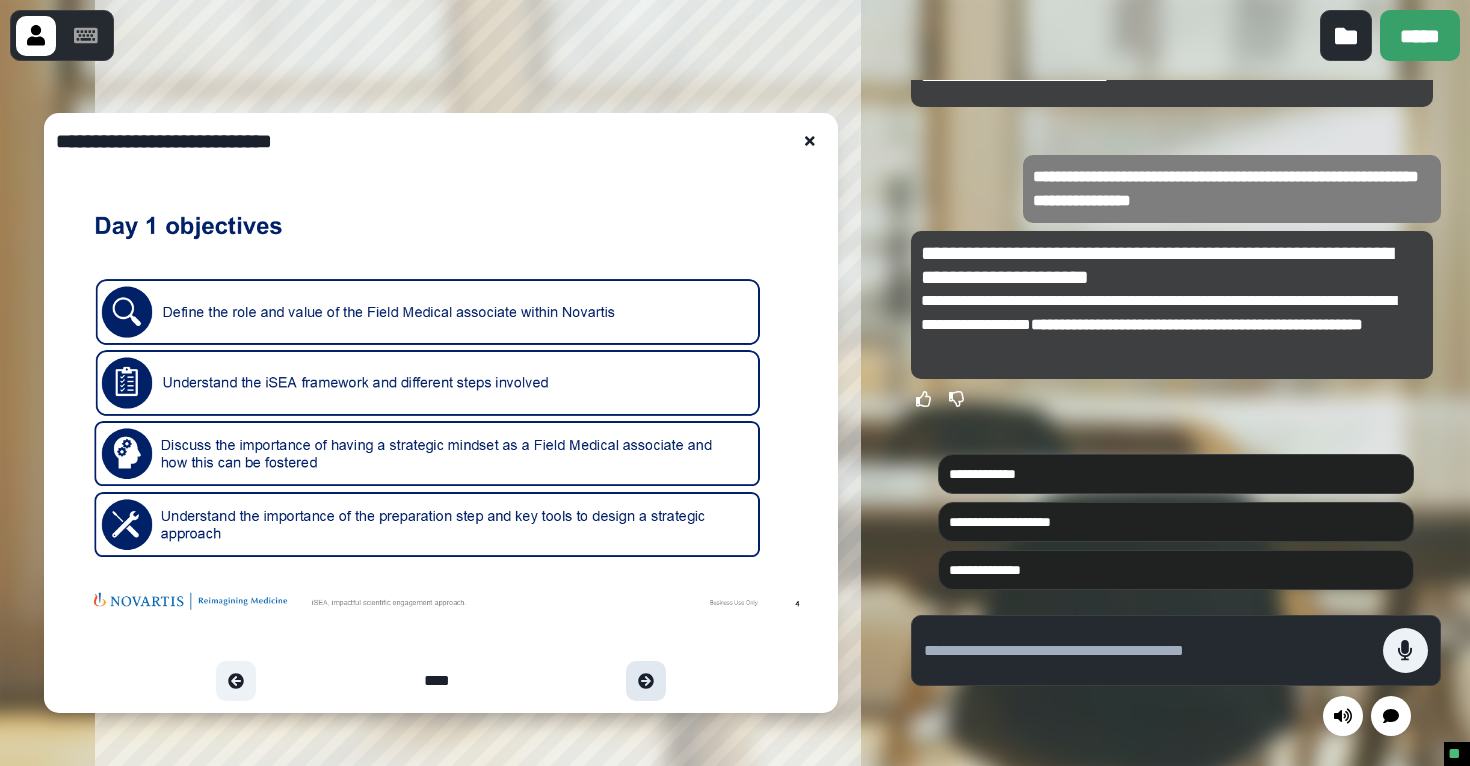 click 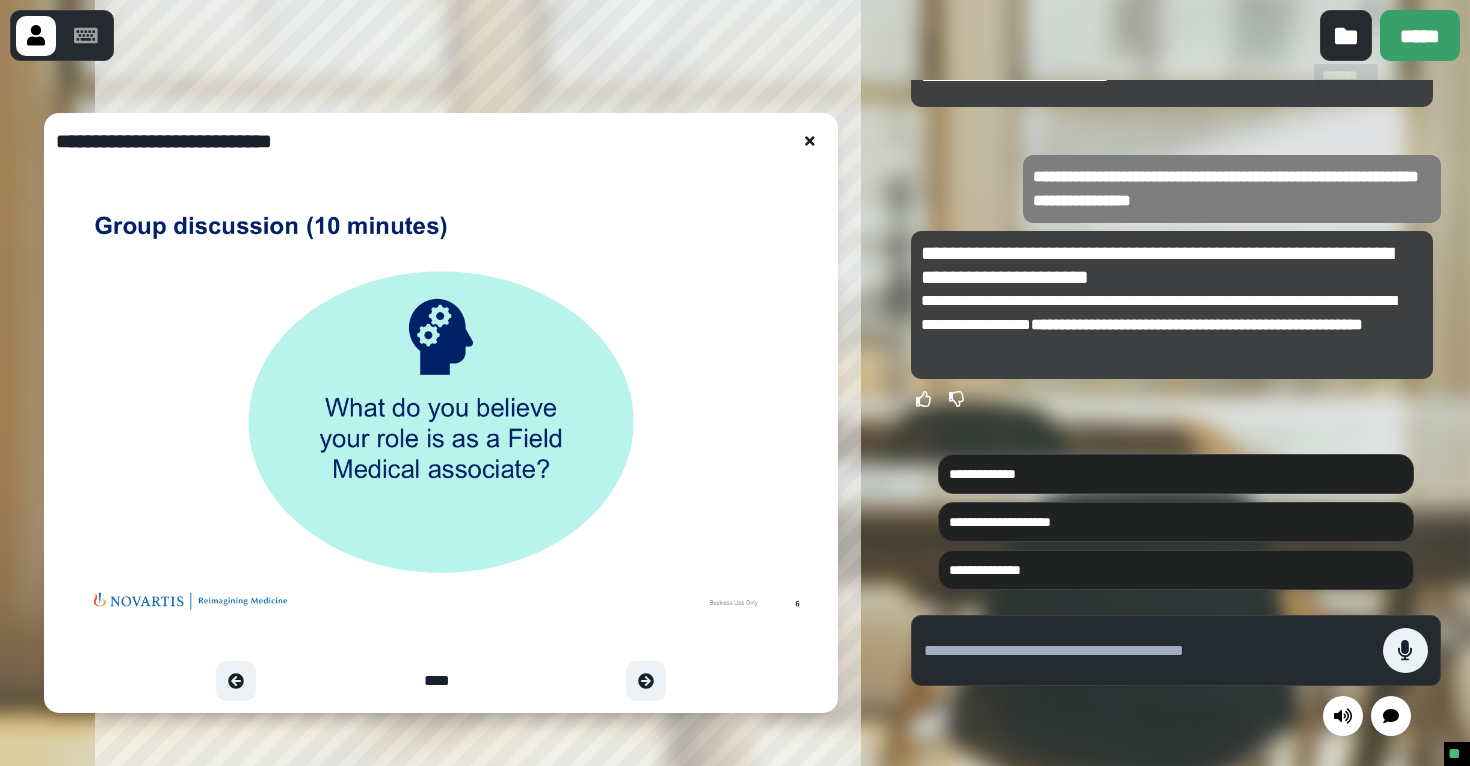 click 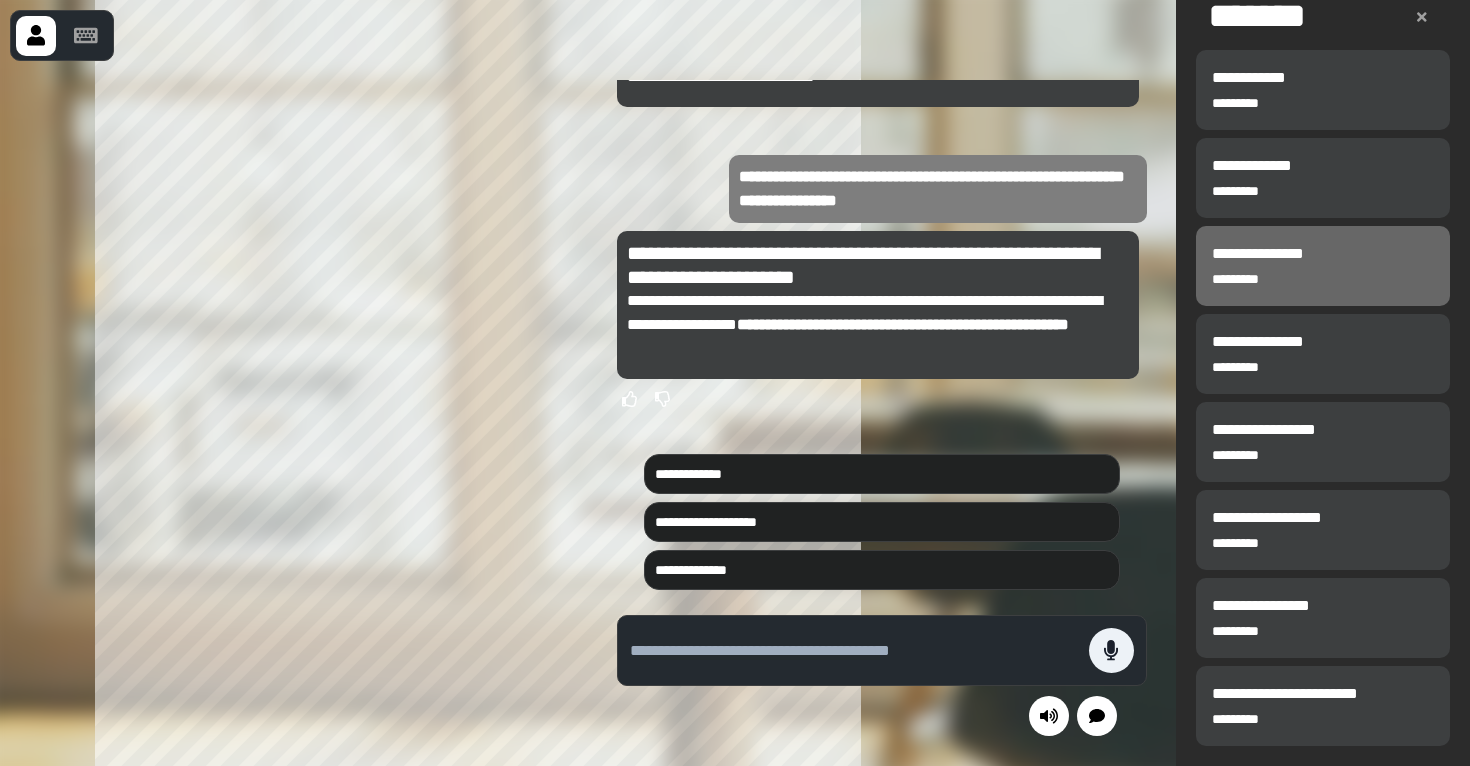 click on "**********" at bounding box center (1323, 266) 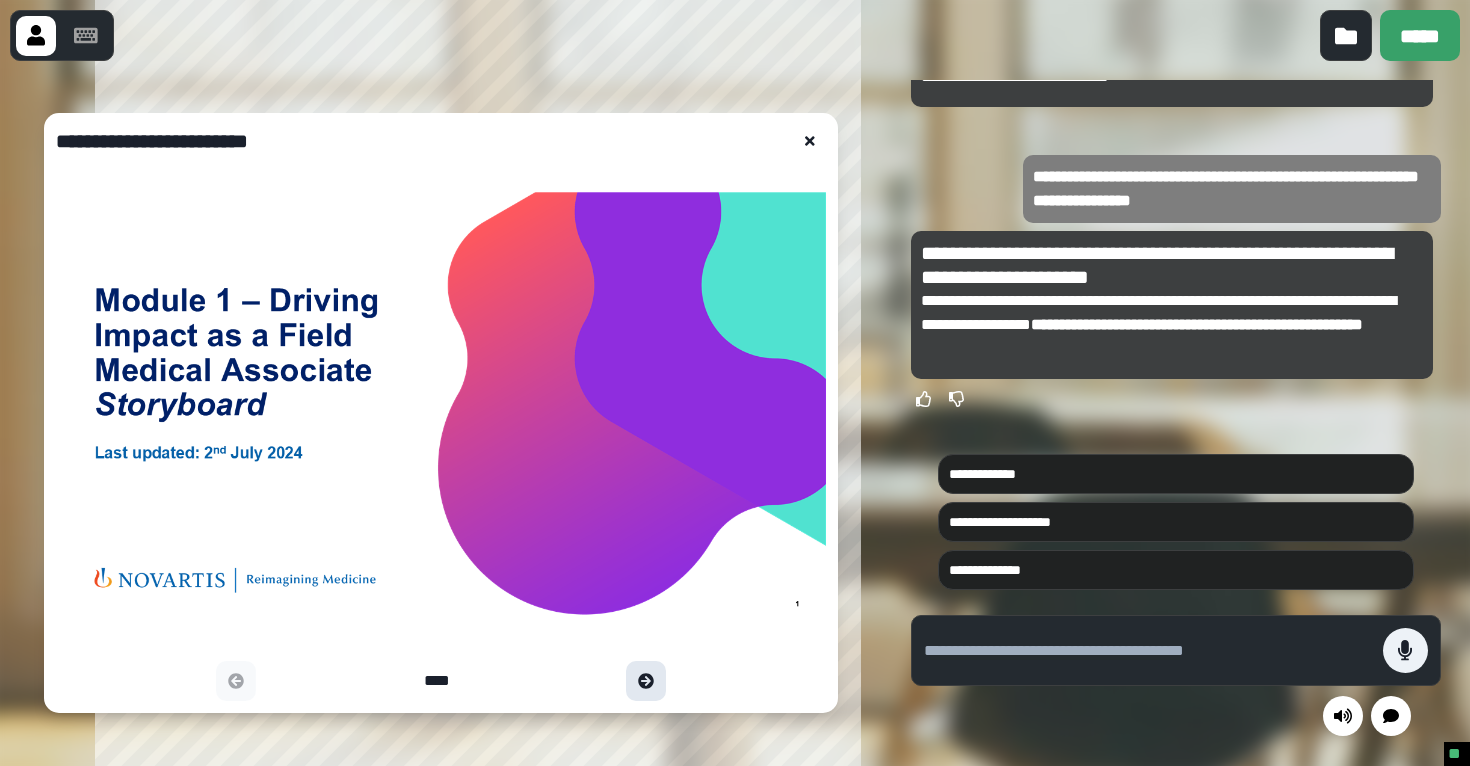 click 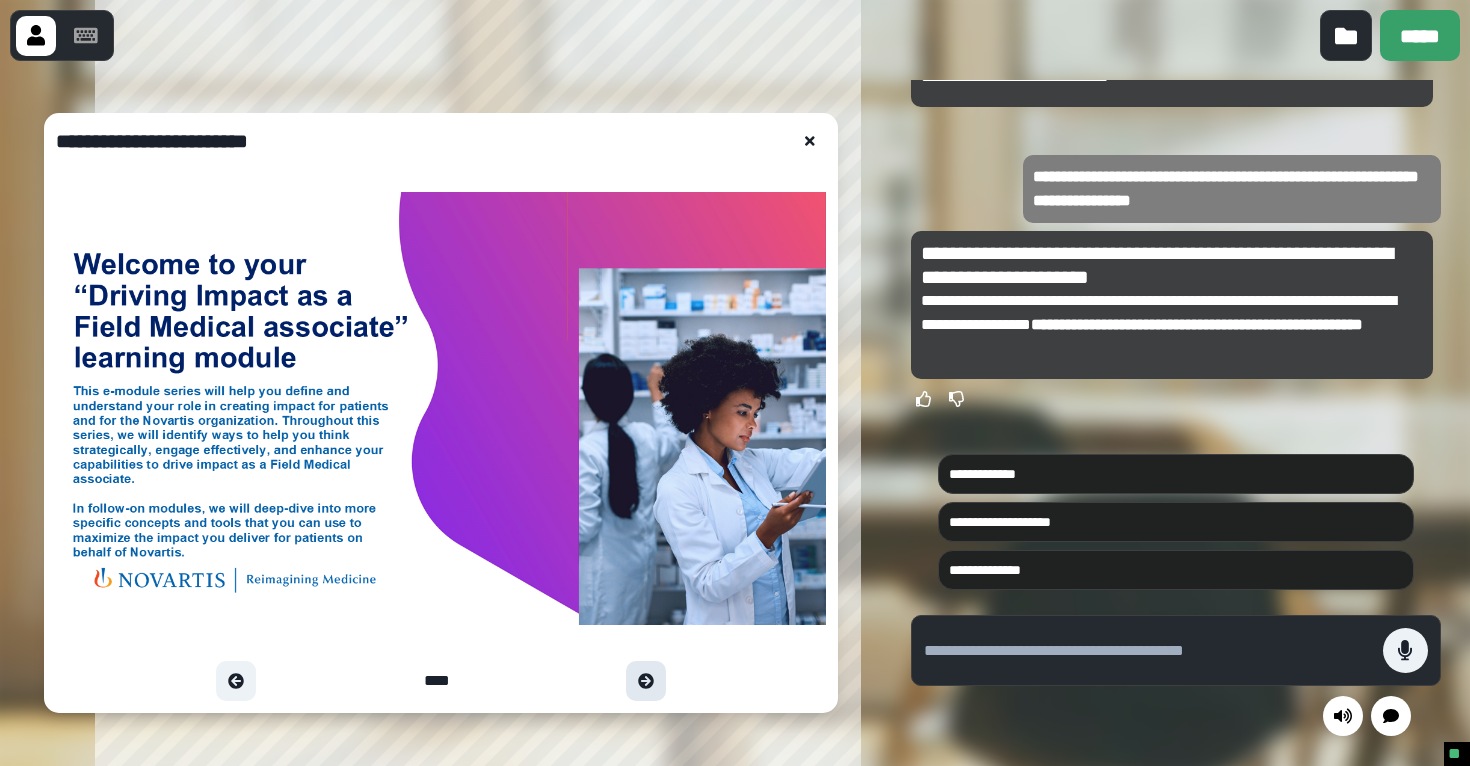click 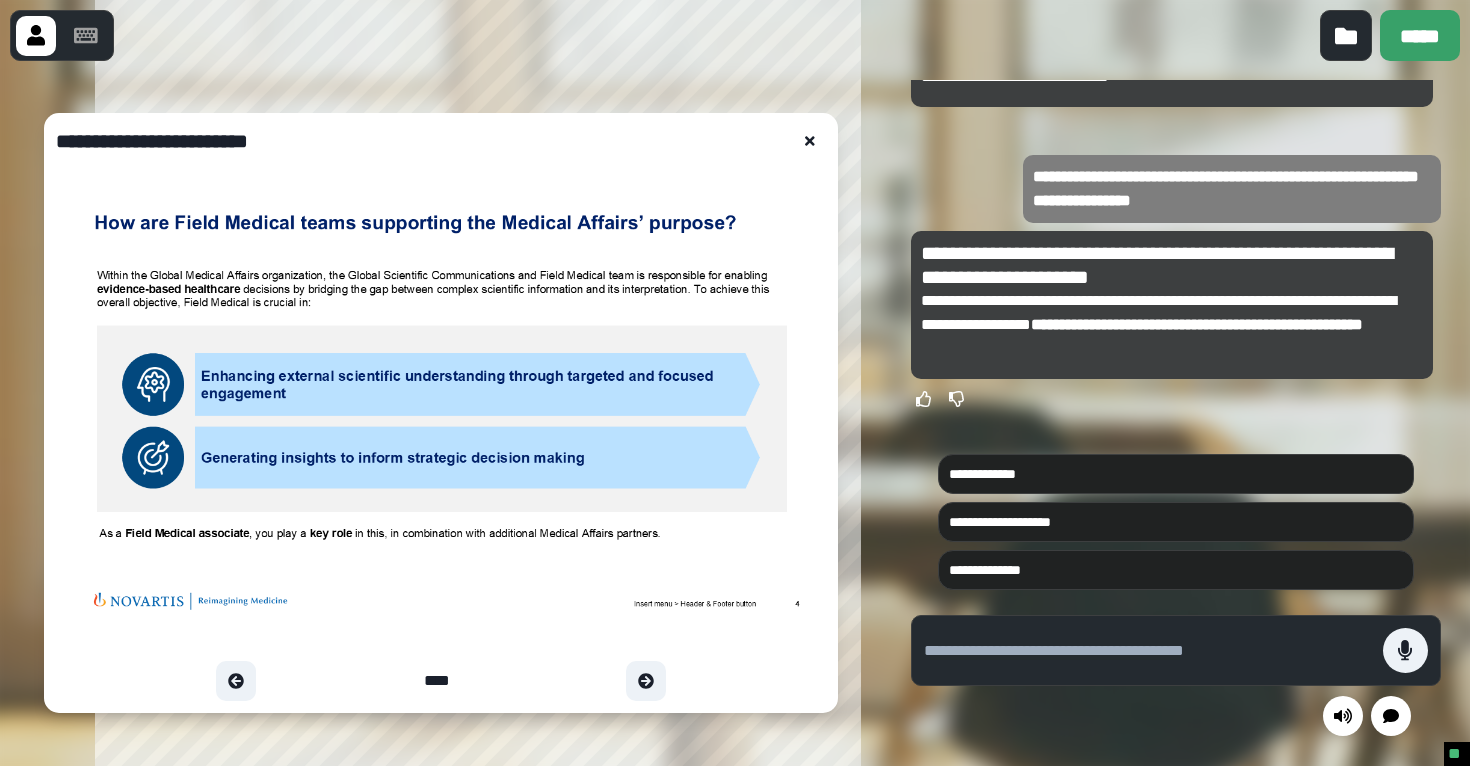 click at bounding box center [810, 141] 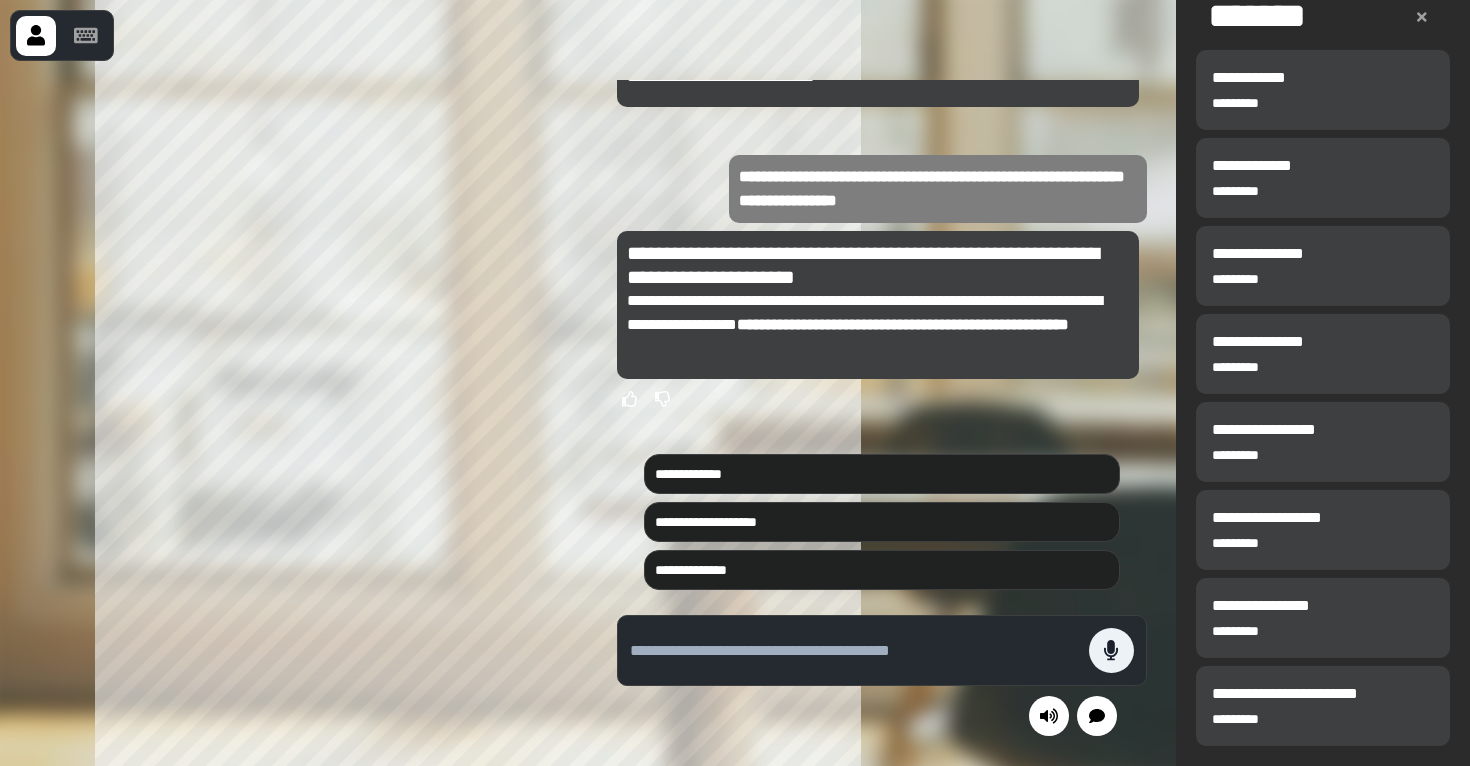click at bounding box center [62, 35] 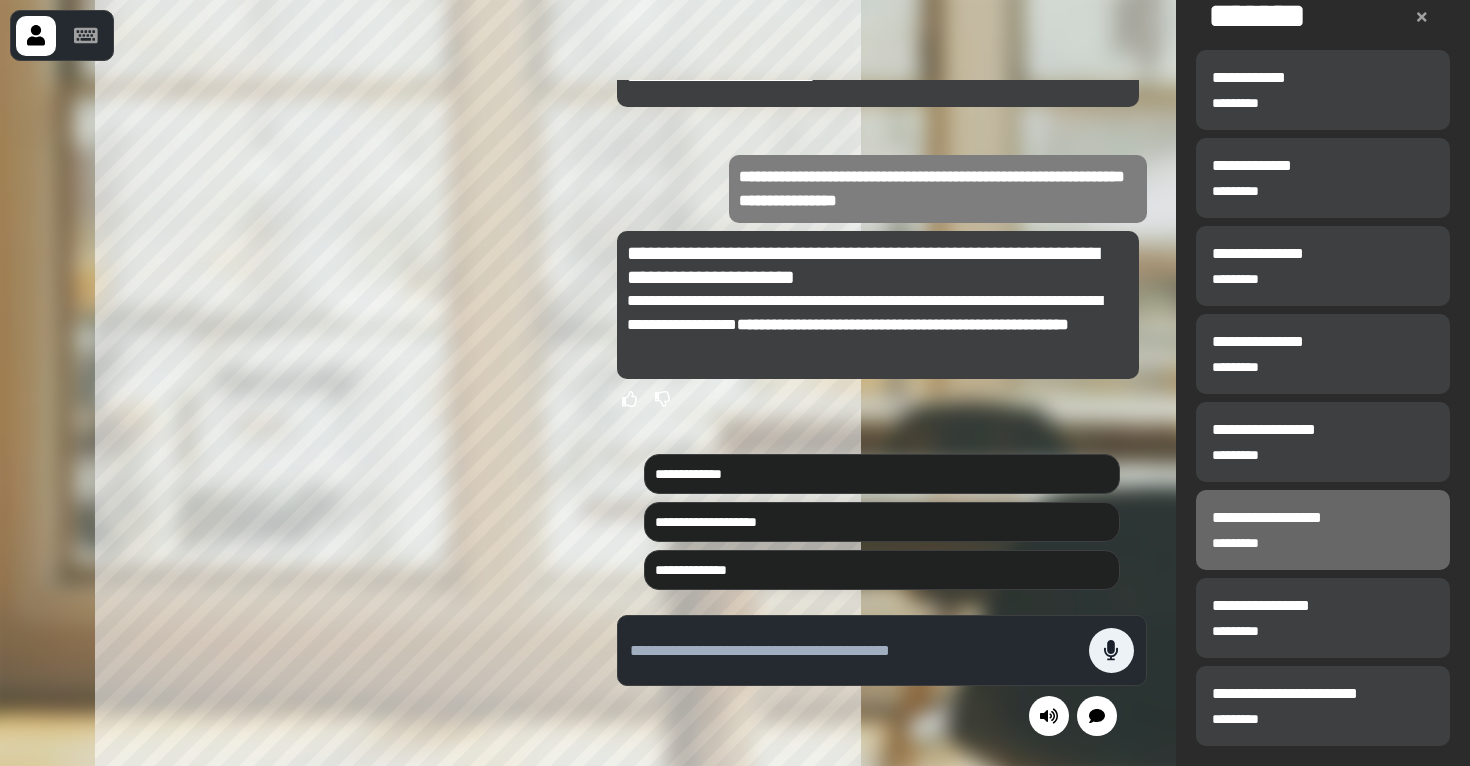click on "**********" at bounding box center (1279, 517) 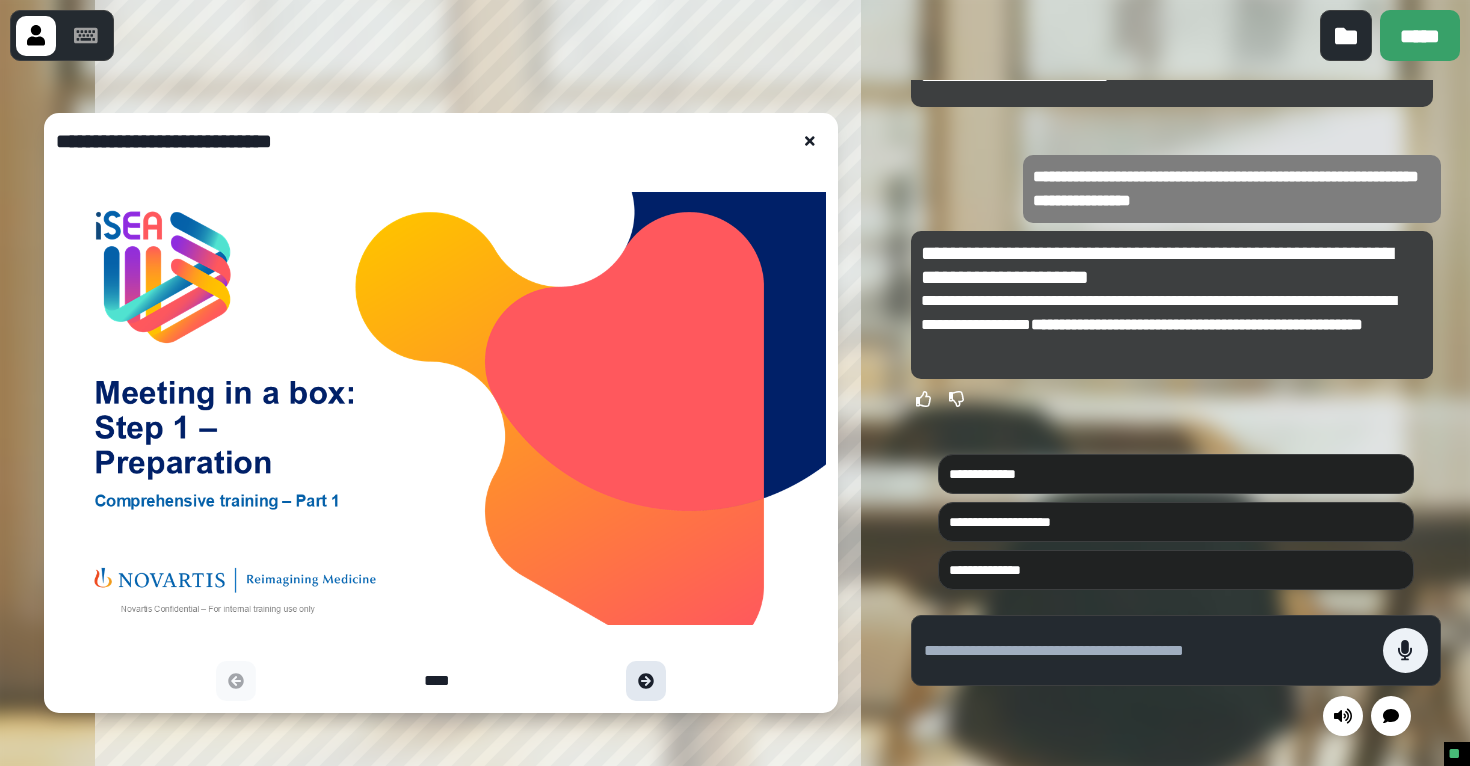 click at bounding box center [646, 681] 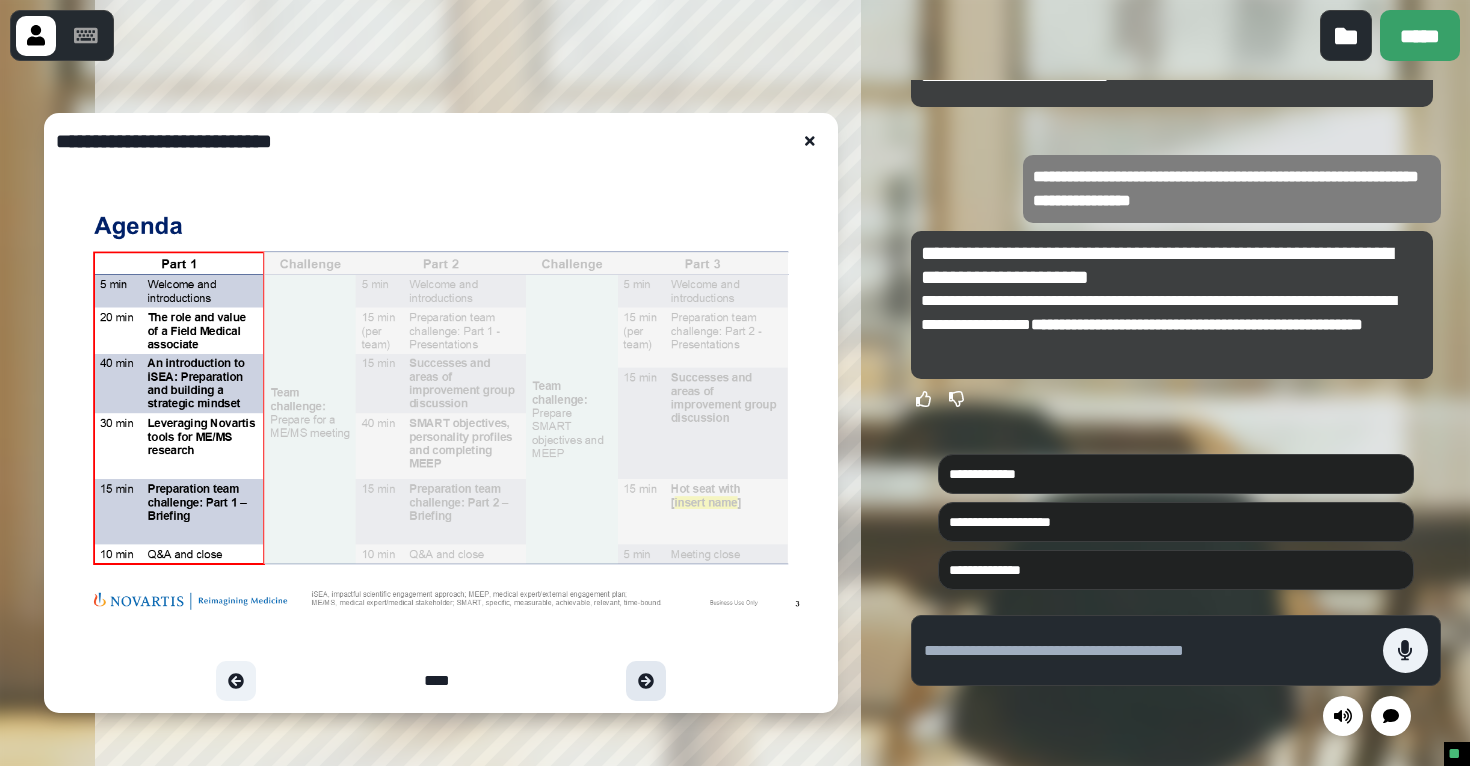 click at bounding box center (646, 681) 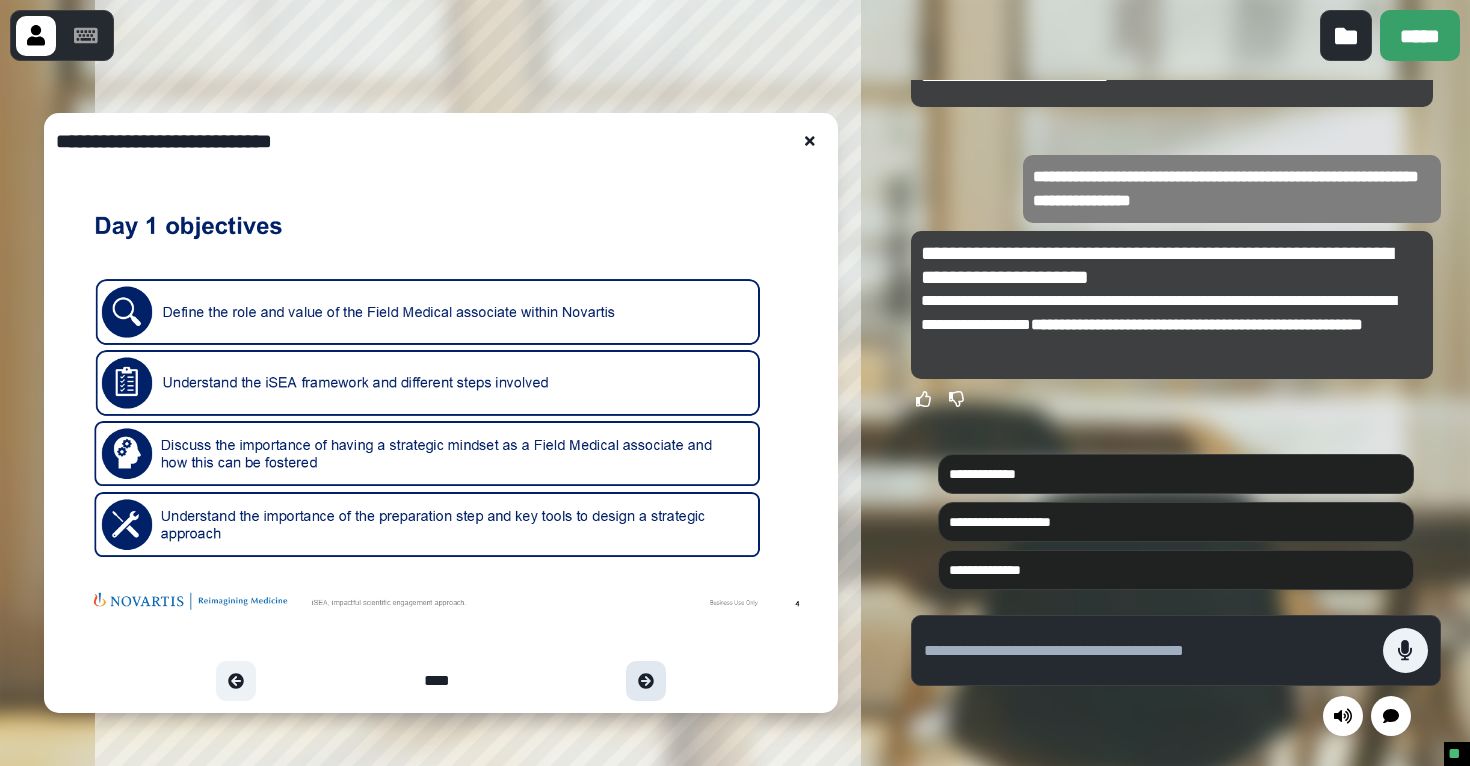 click at bounding box center (646, 681) 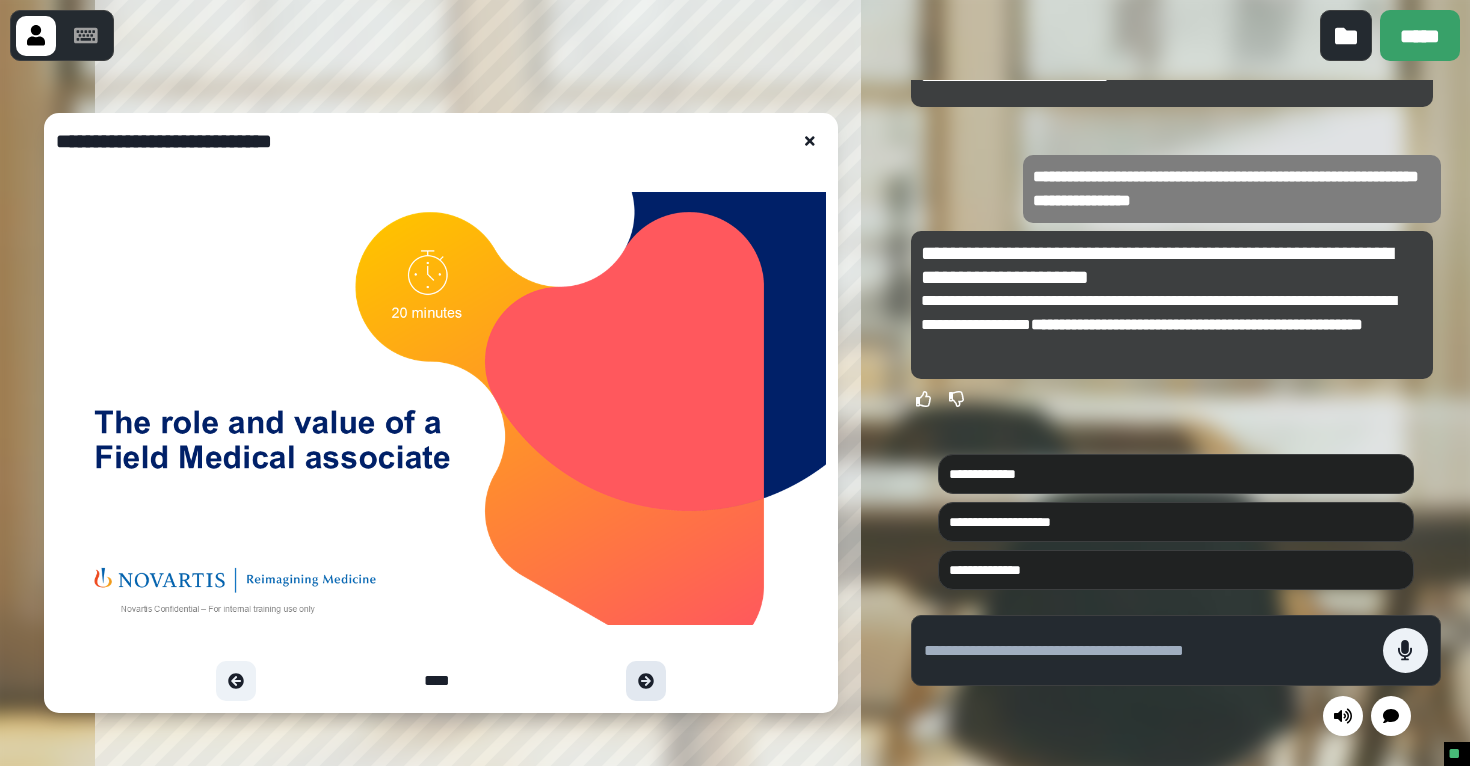 click at bounding box center (646, 681) 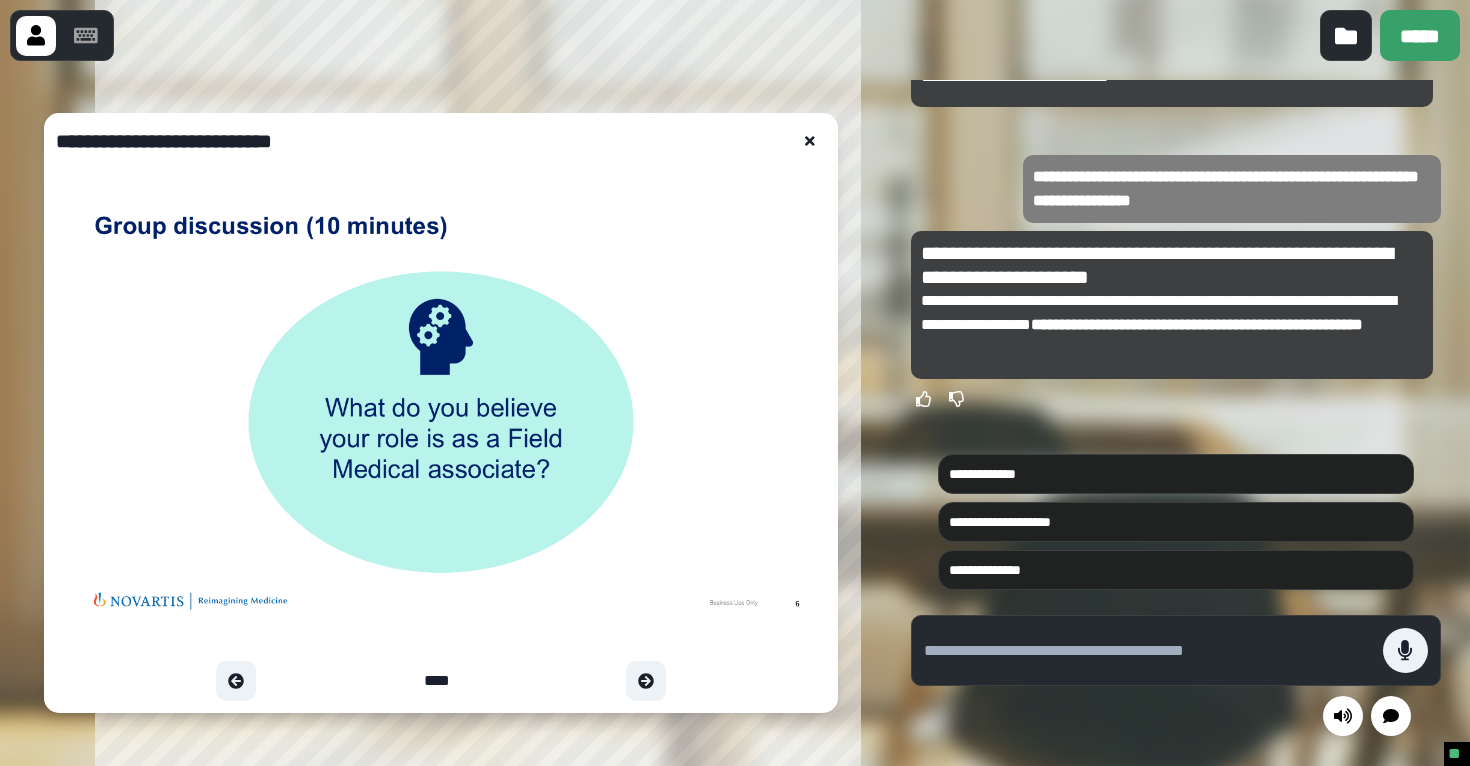 click at bounding box center [1148, 651] 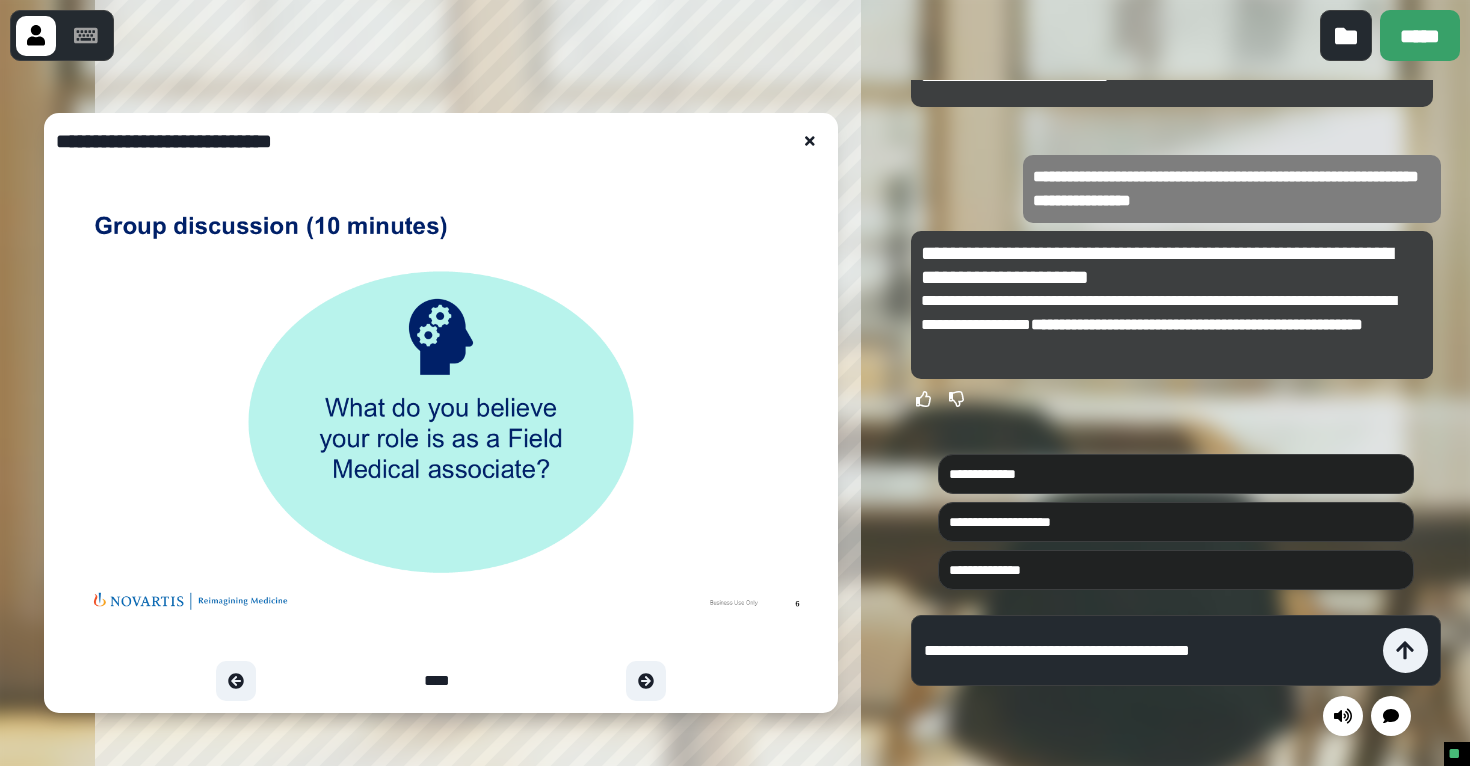 type on "**********" 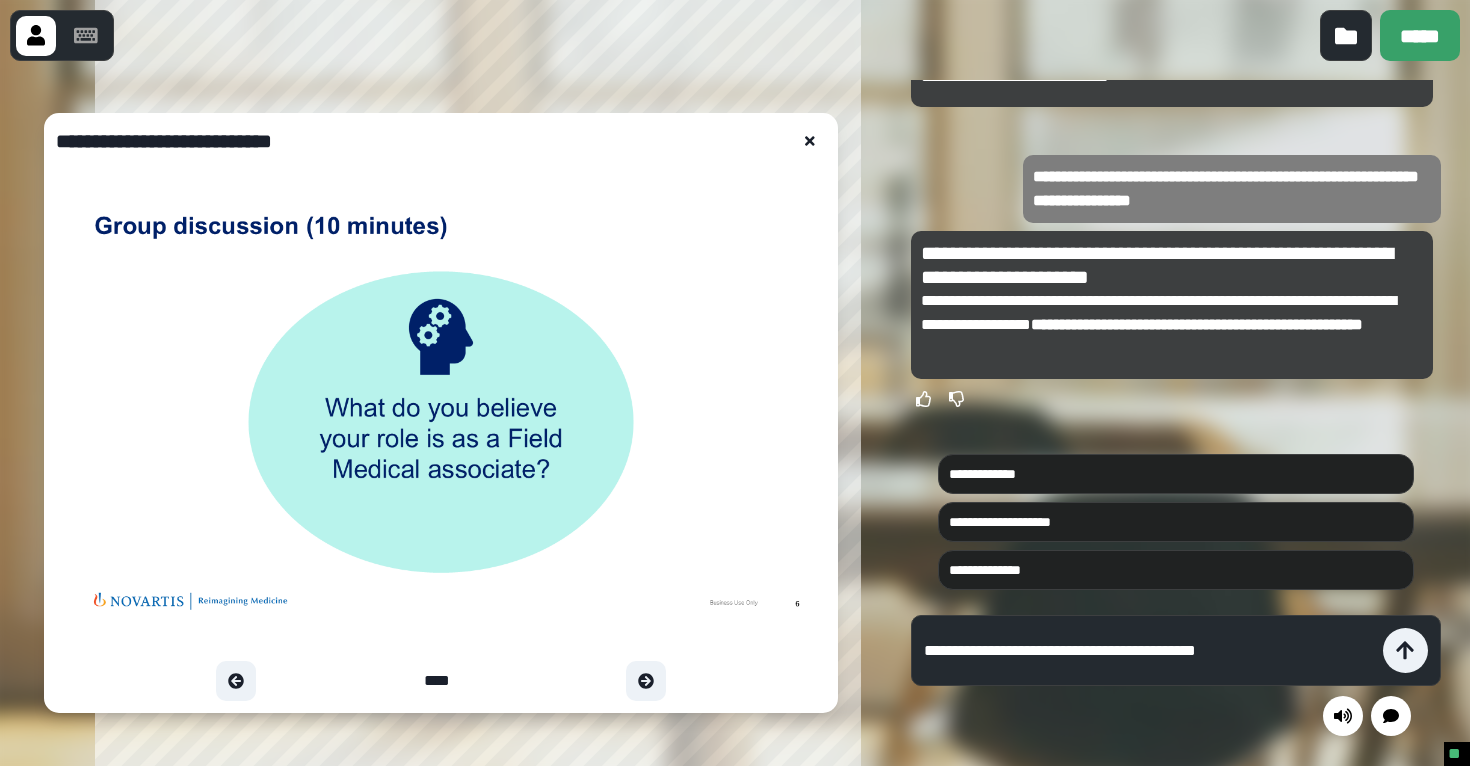 type 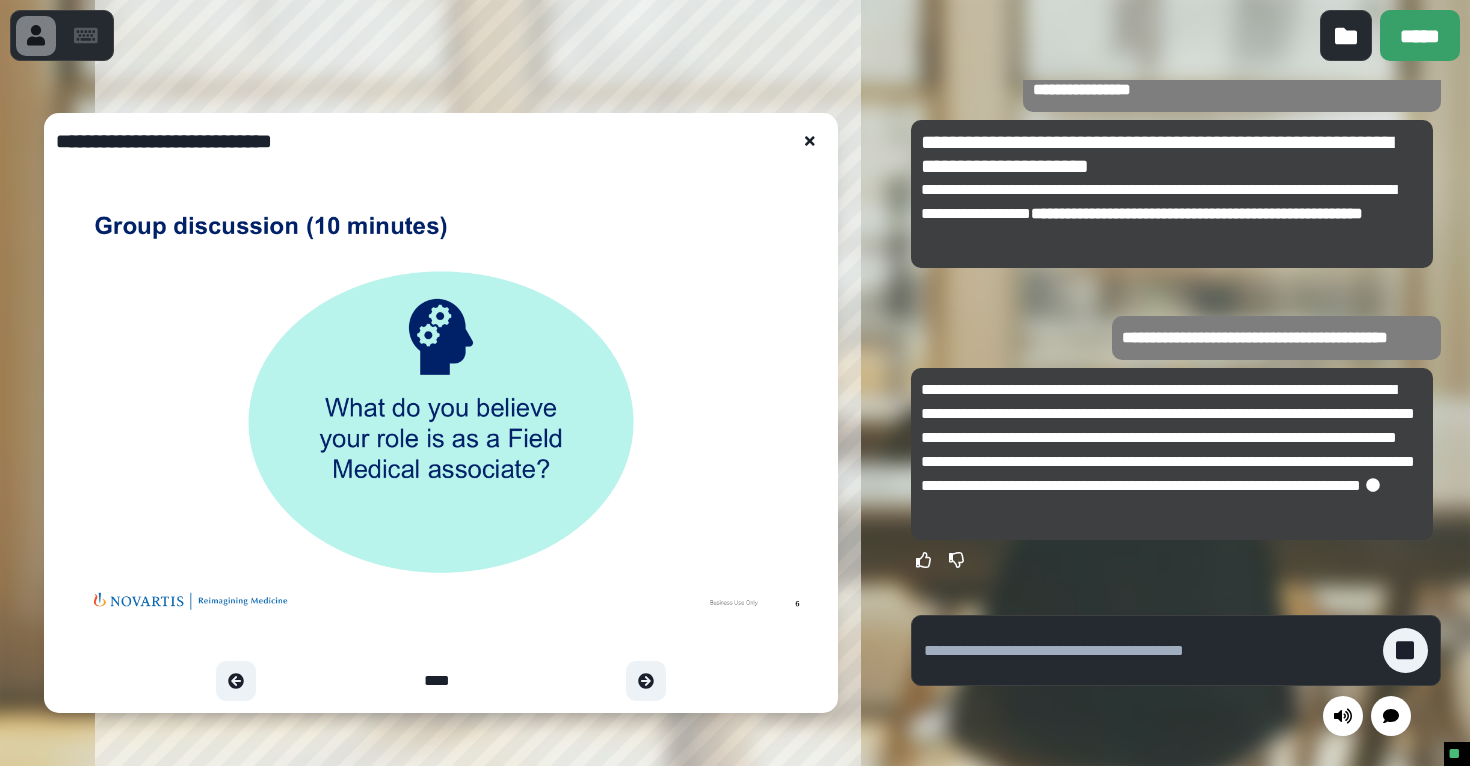 click on "**********" at bounding box center (1172, 450) 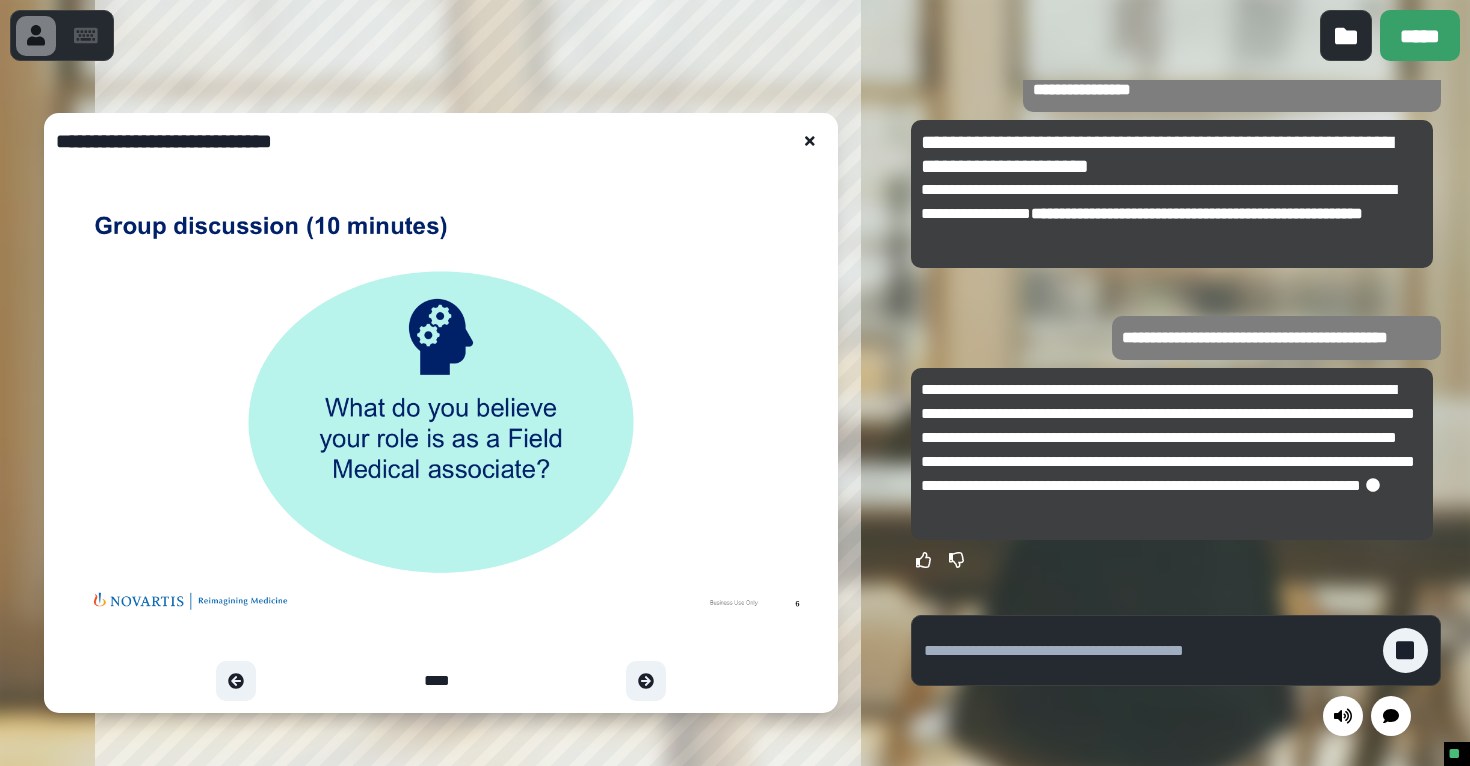 click on "**********" at bounding box center (1172, 450) 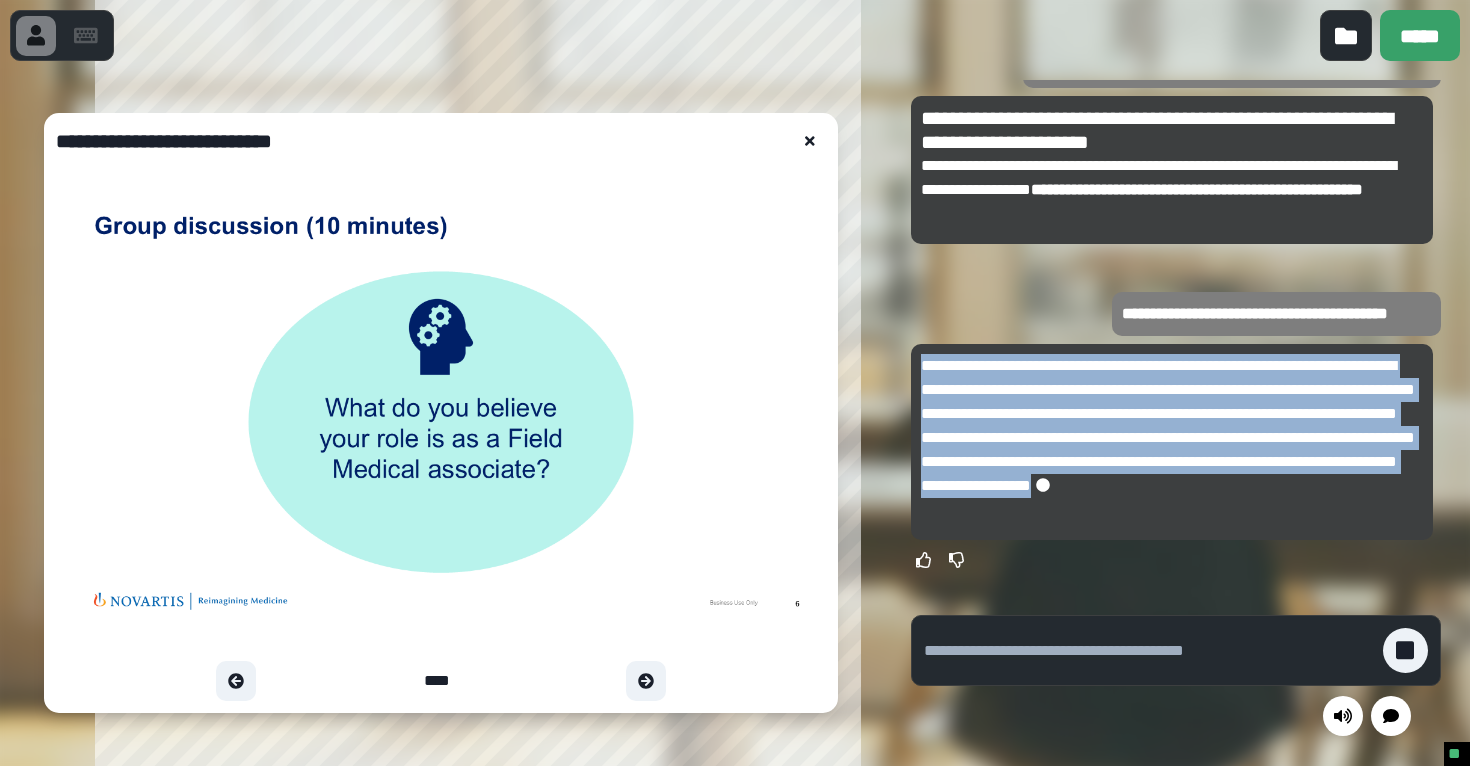 click on "**********" at bounding box center (1172, 438) 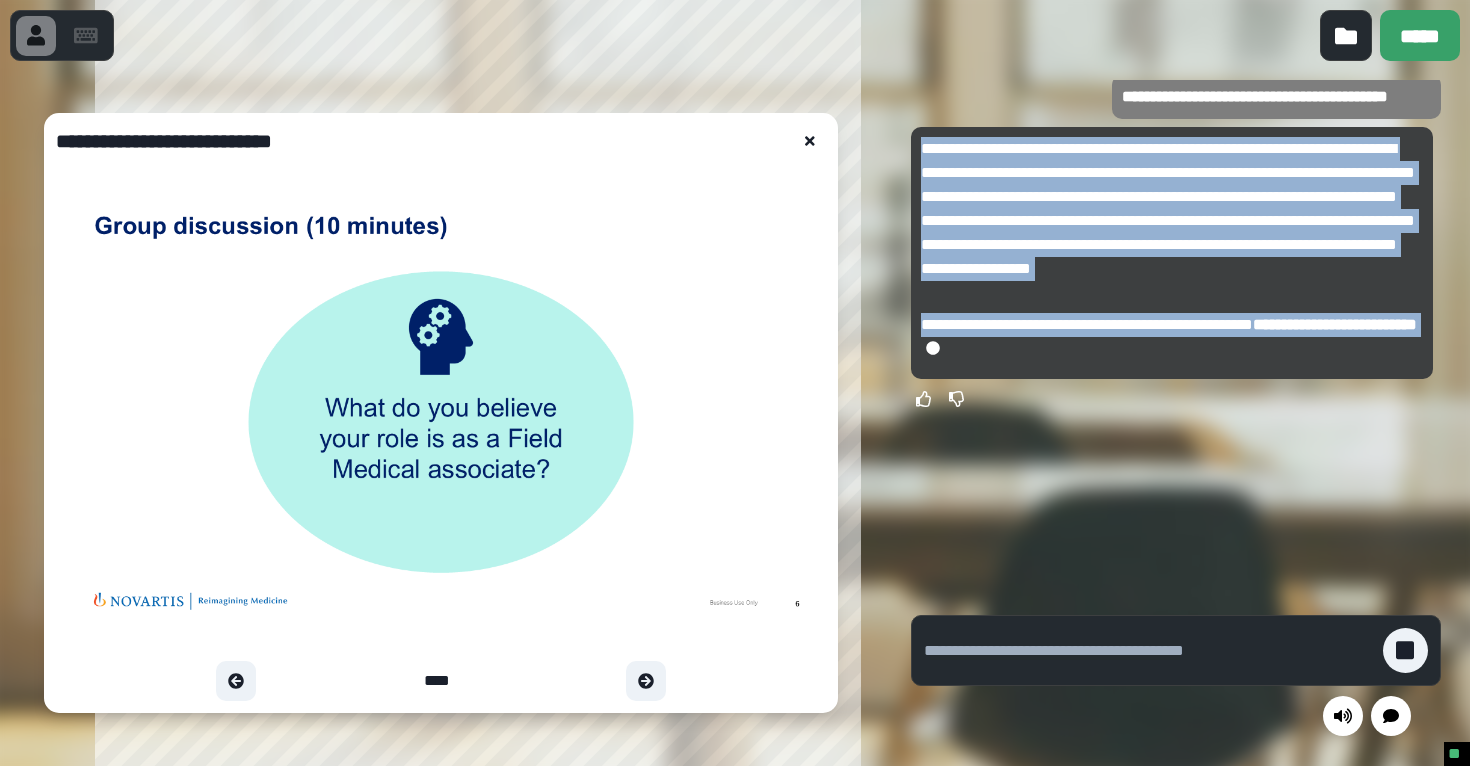 click on "**********" at bounding box center (1172, 273) 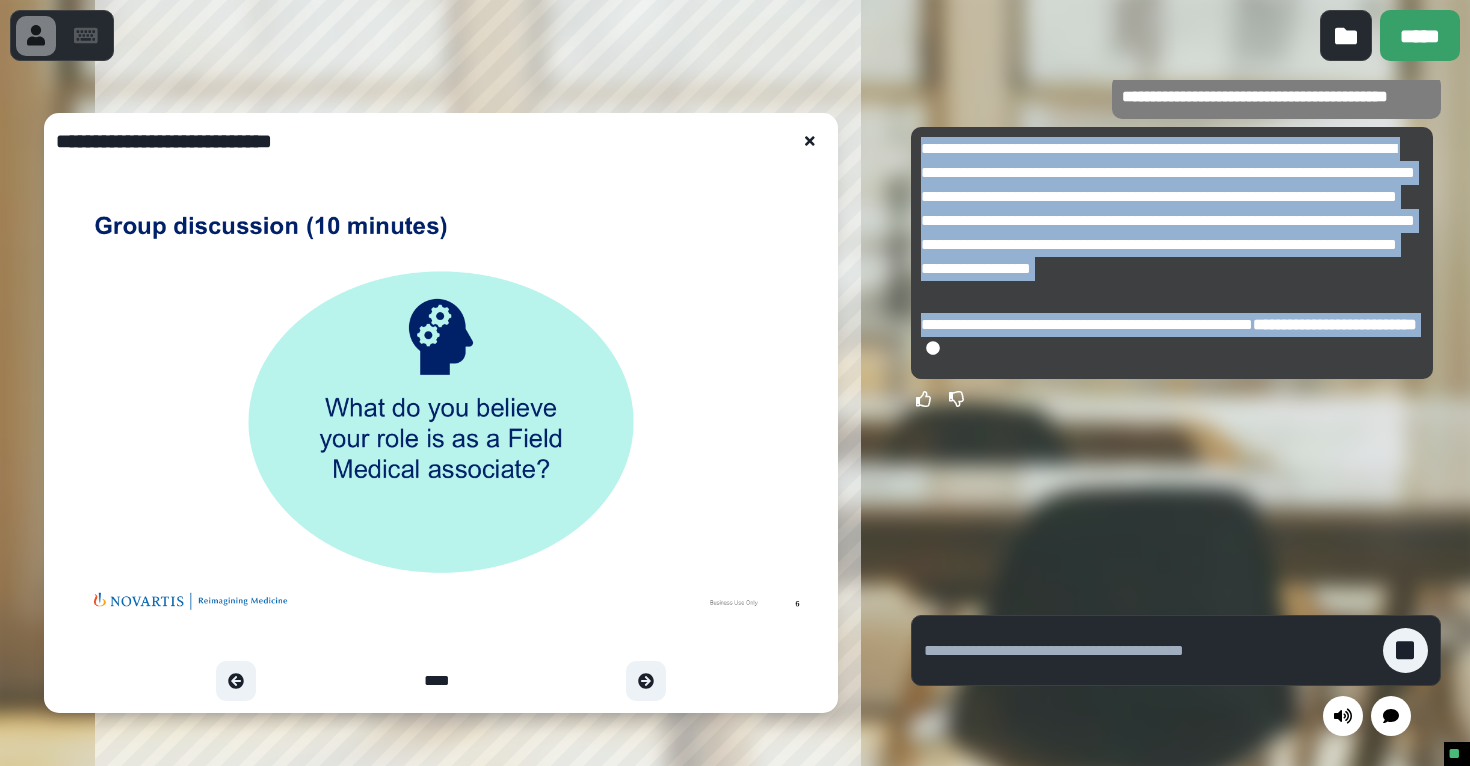 click at bounding box center (1172, 399) 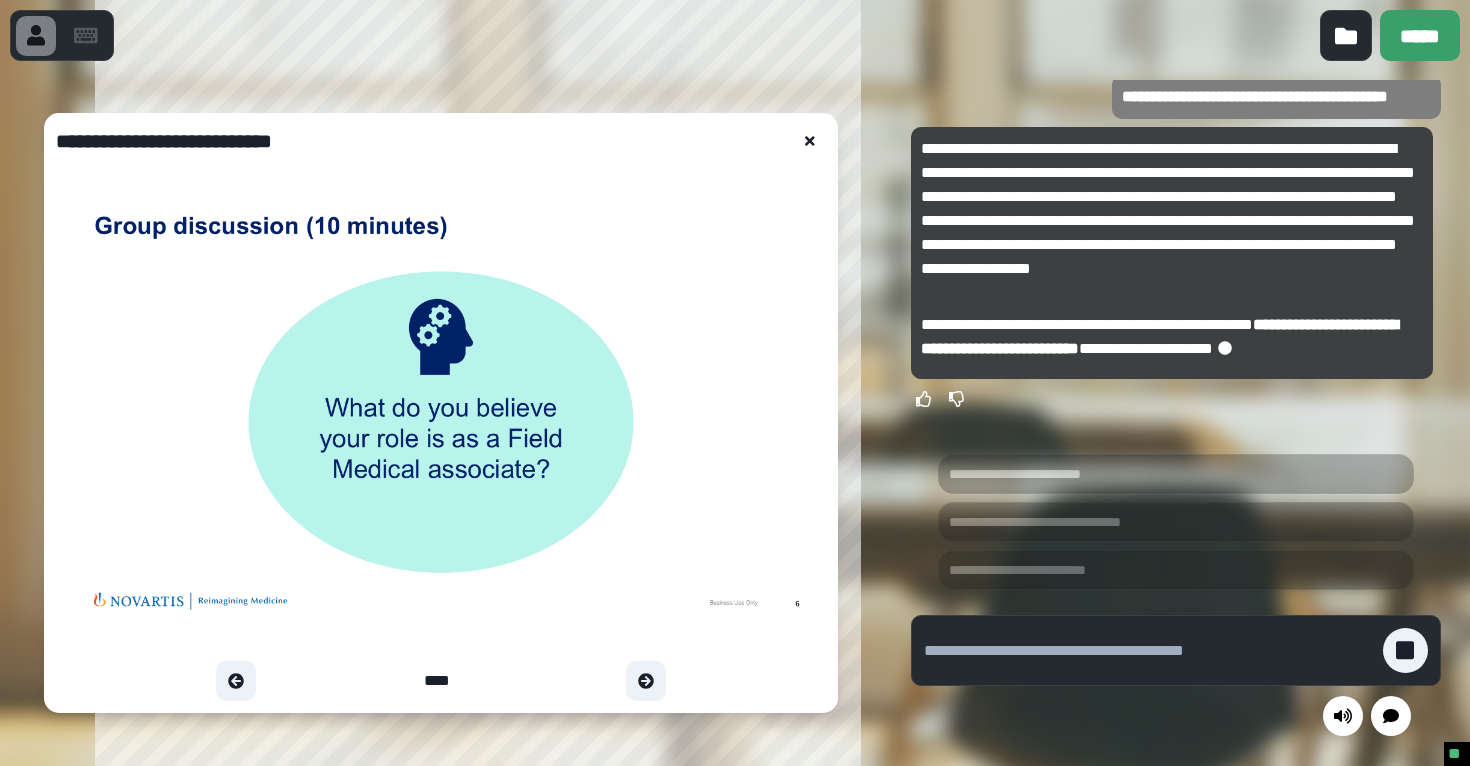 click at bounding box center (1172, 399) 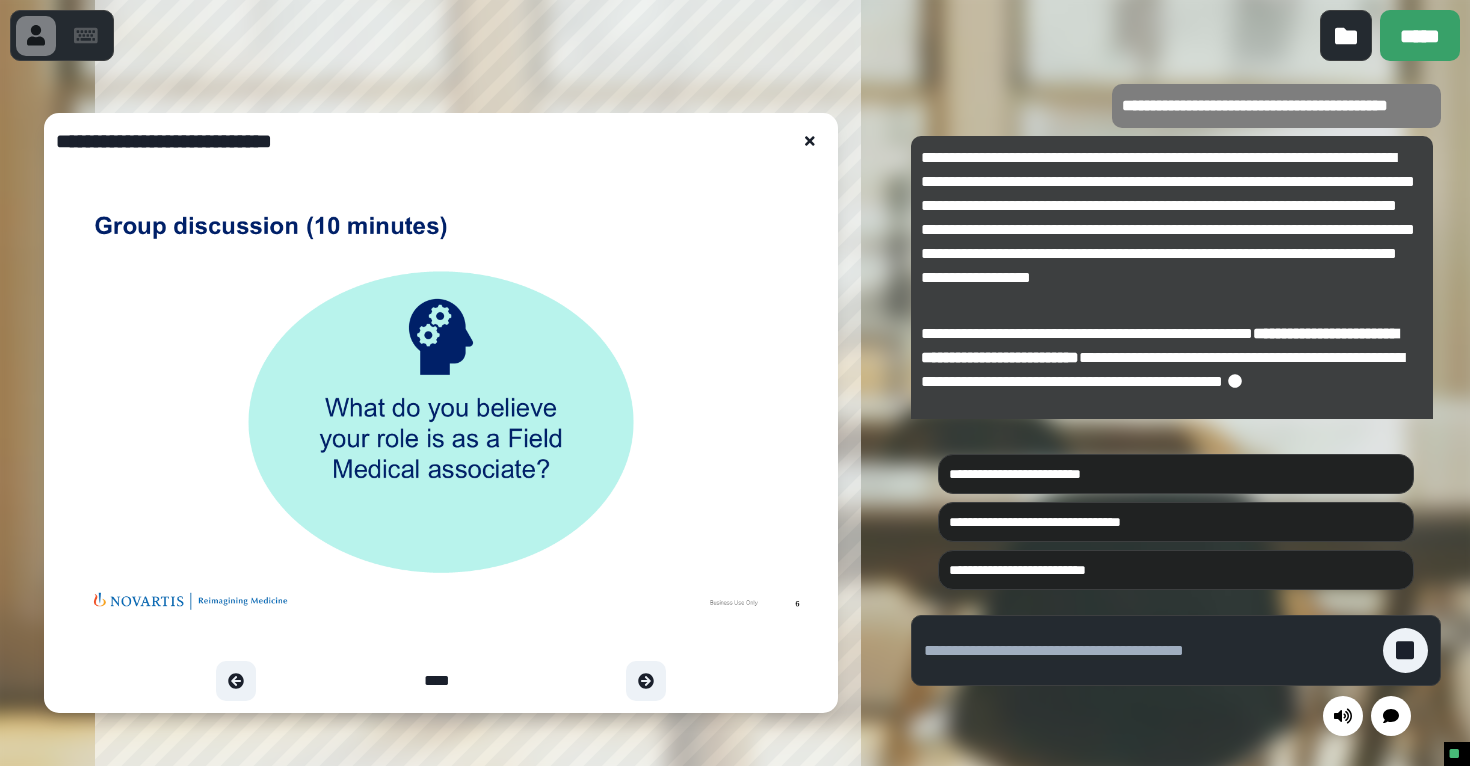 scroll, scrollTop: -58, scrollLeft: 0, axis: vertical 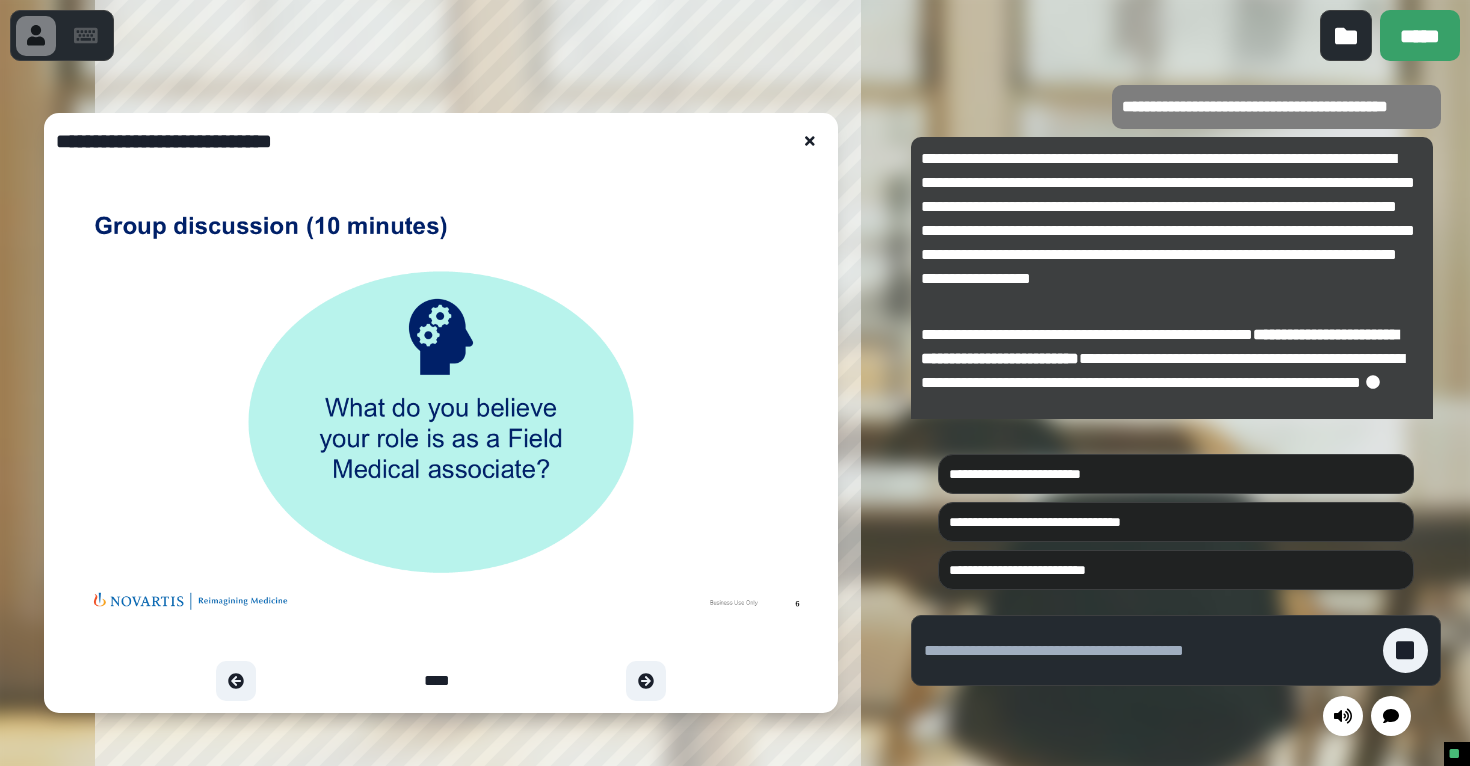 click on "**********" at bounding box center (1172, 231) 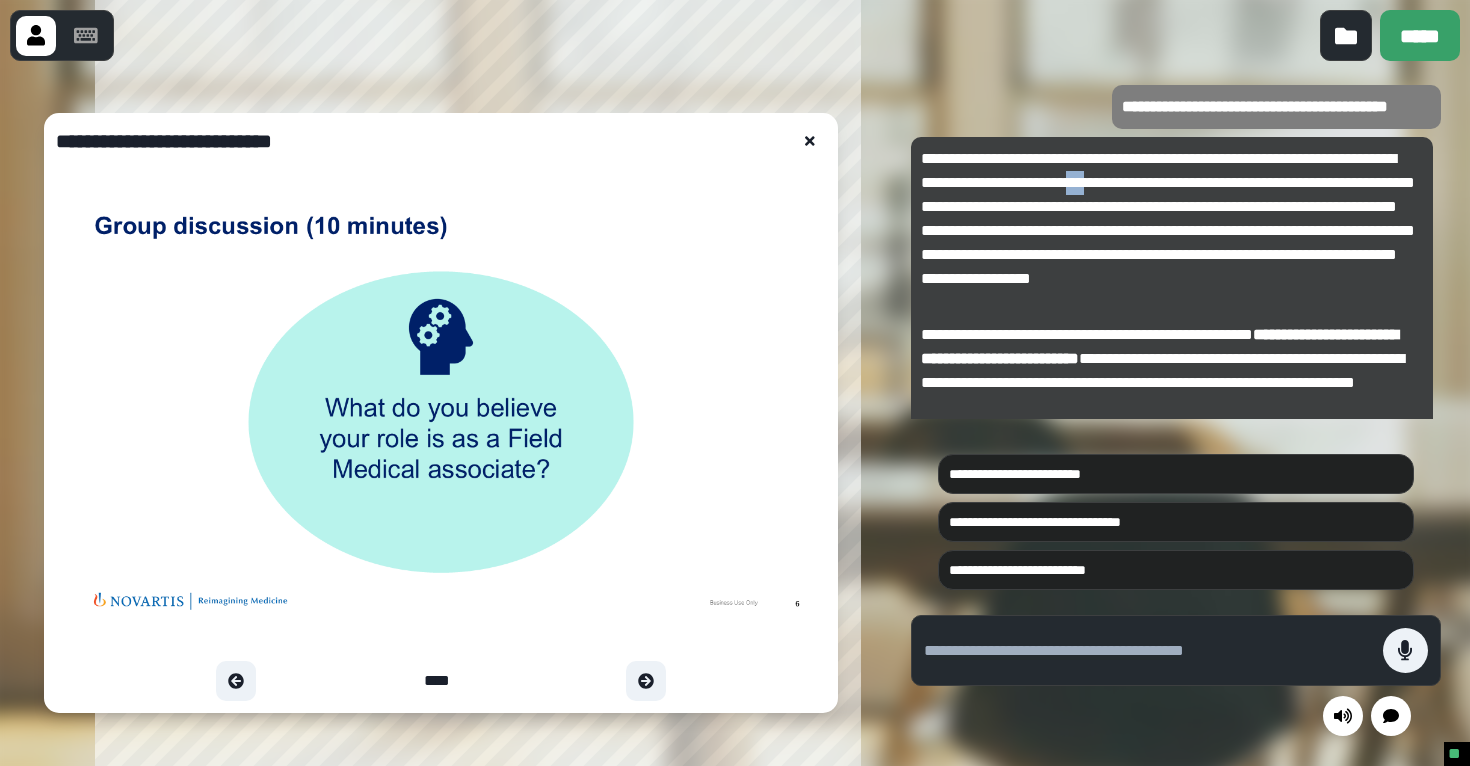 click on "**********" at bounding box center (1172, 231) 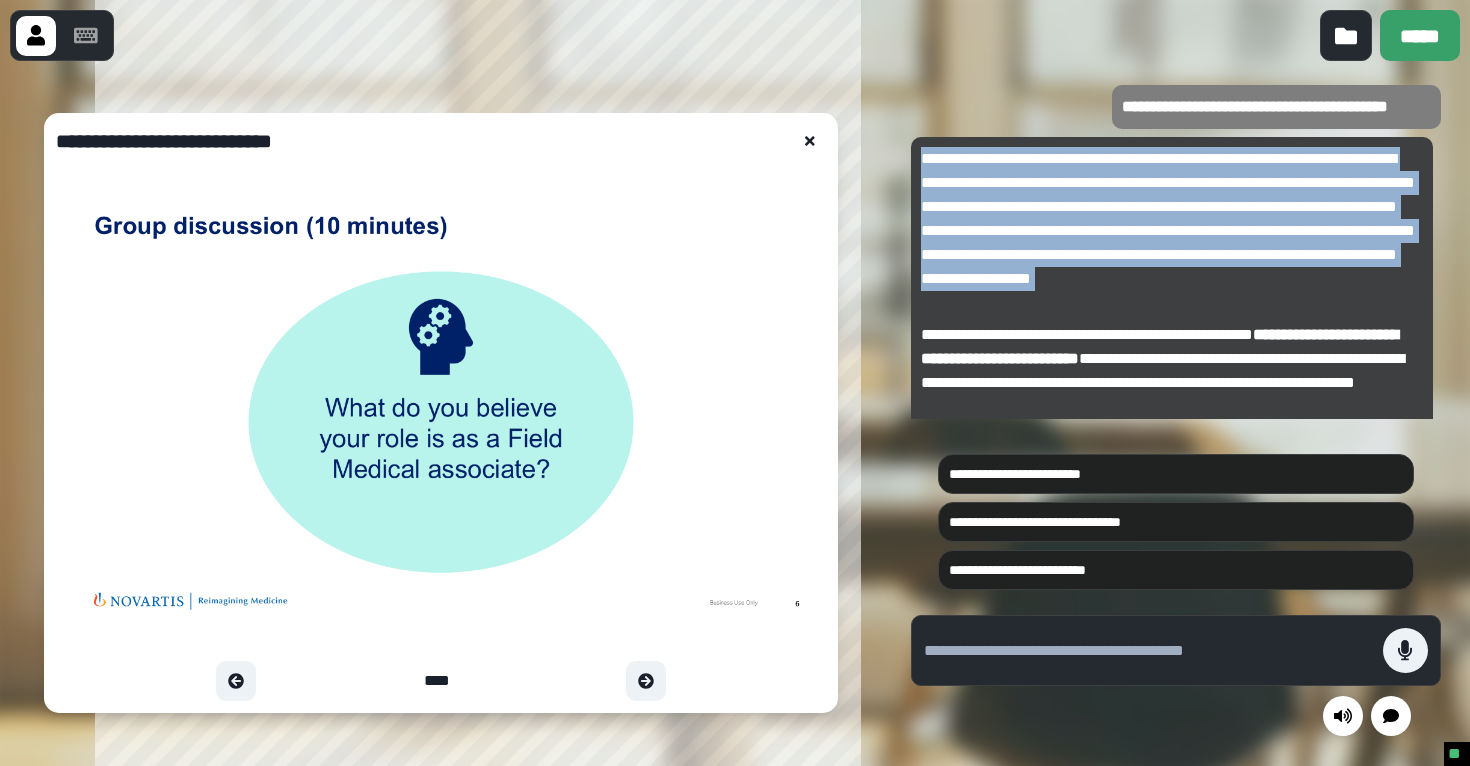 click on "**********" at bounding box center (1172, 231) 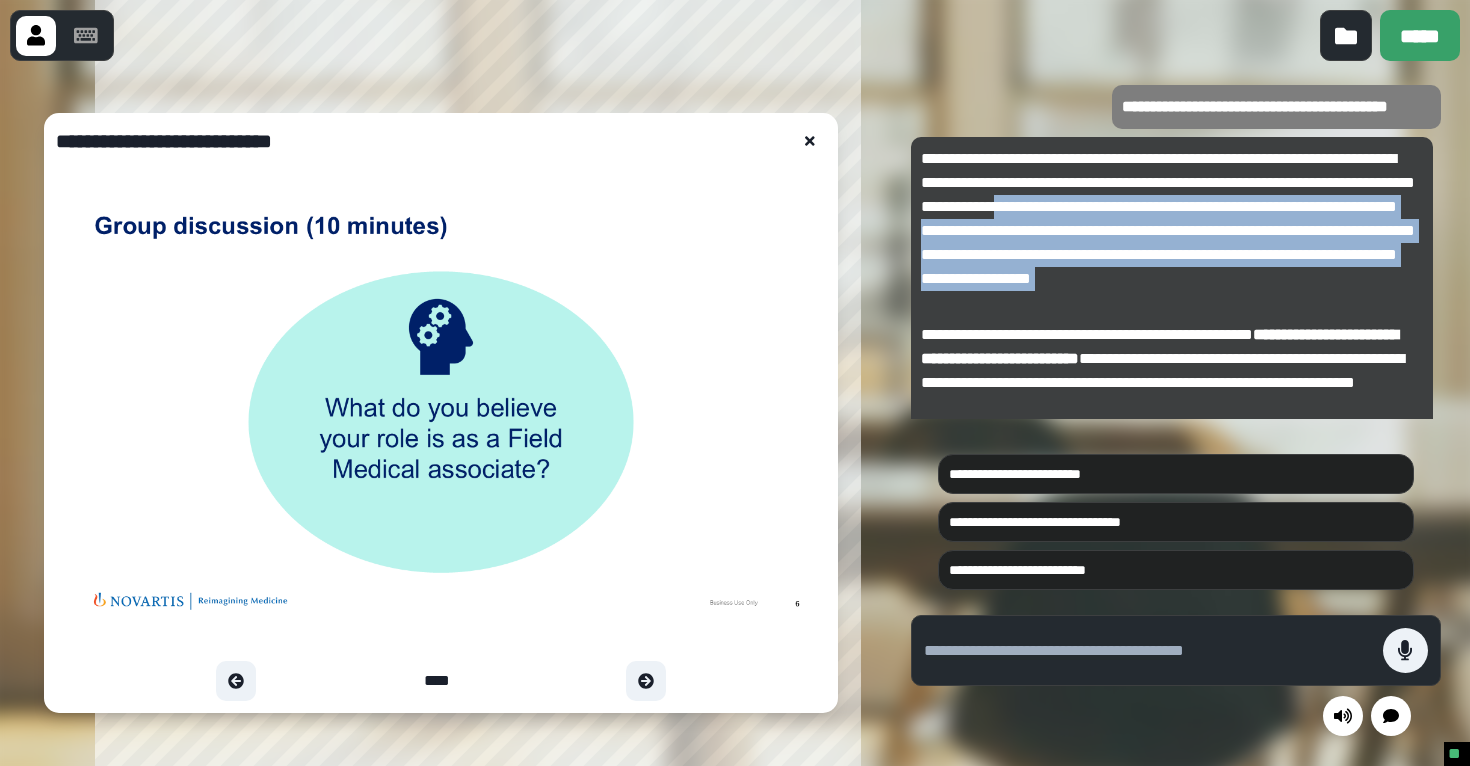 click on "**********" at bounding box center [1172, 231] 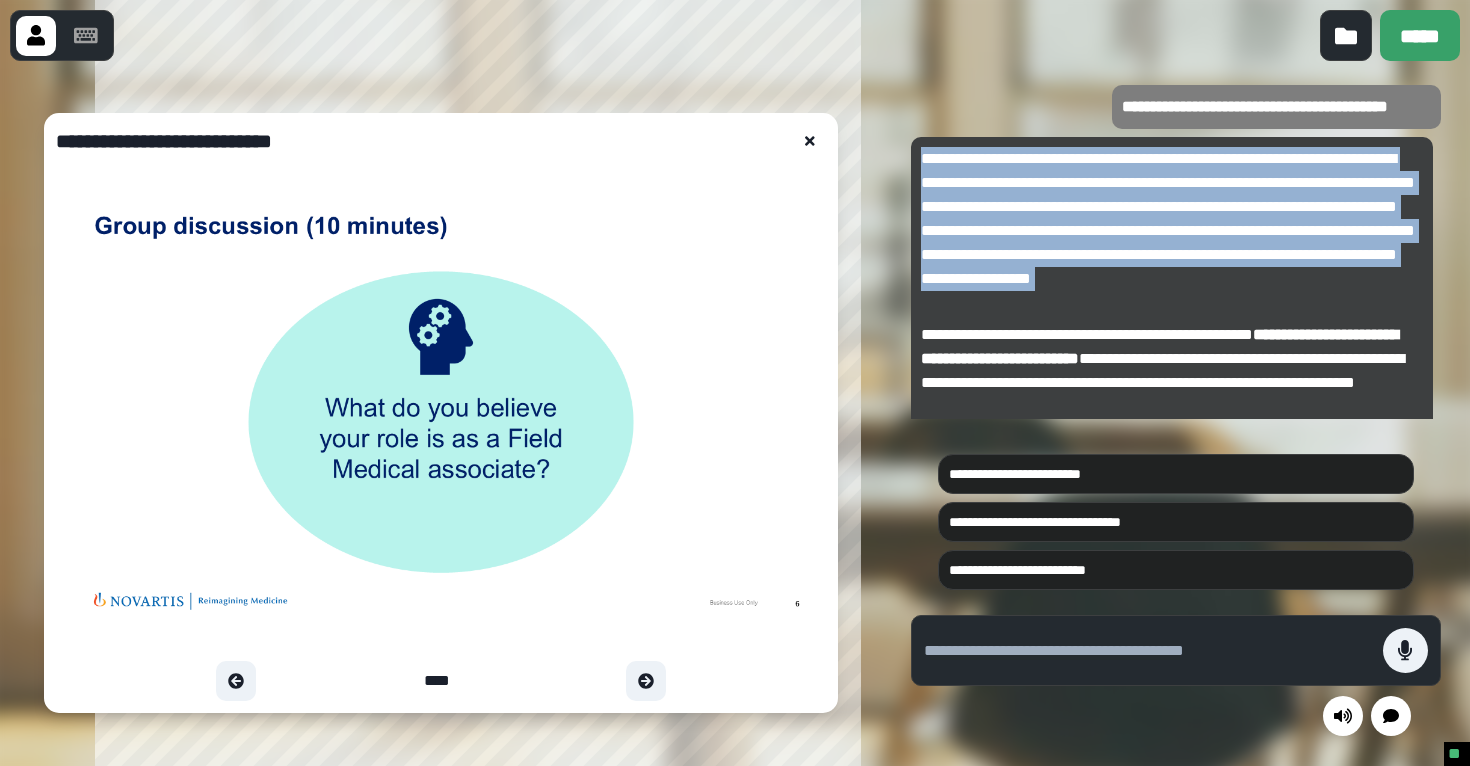 click on "**********" at bounding box center (1172, 231) 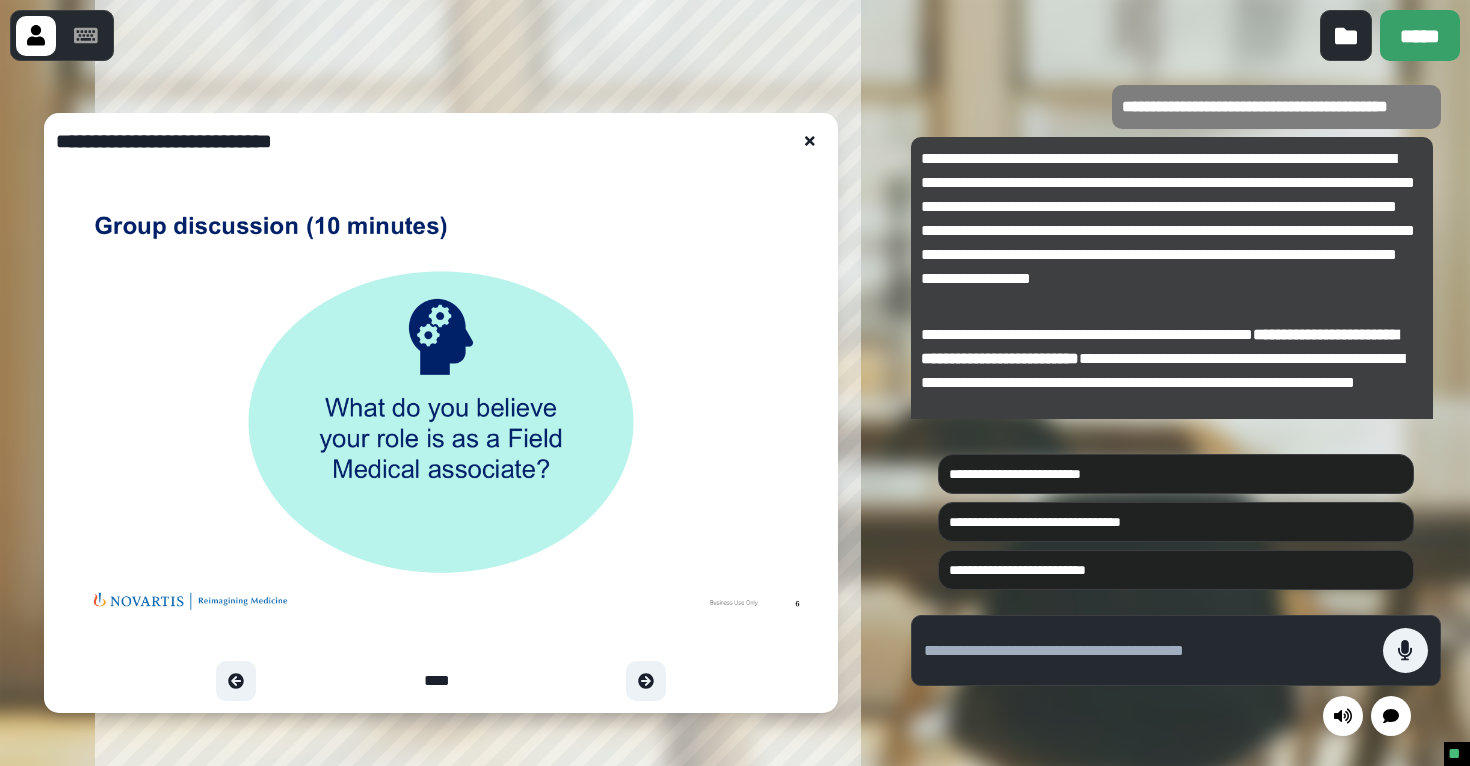 click on "**********" at bounding box center (1172, 231) 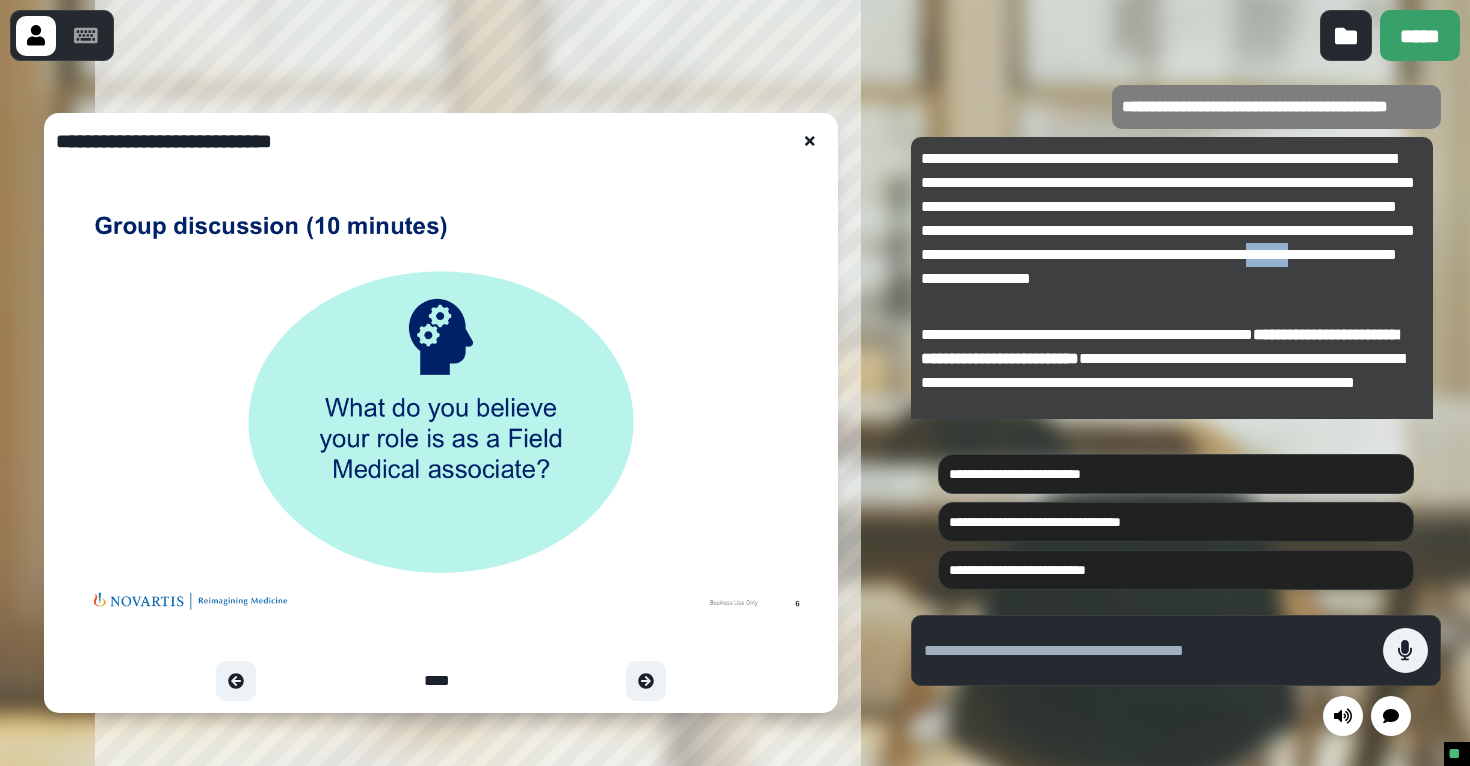 click on "**********" at bounding box center (1172, 231) 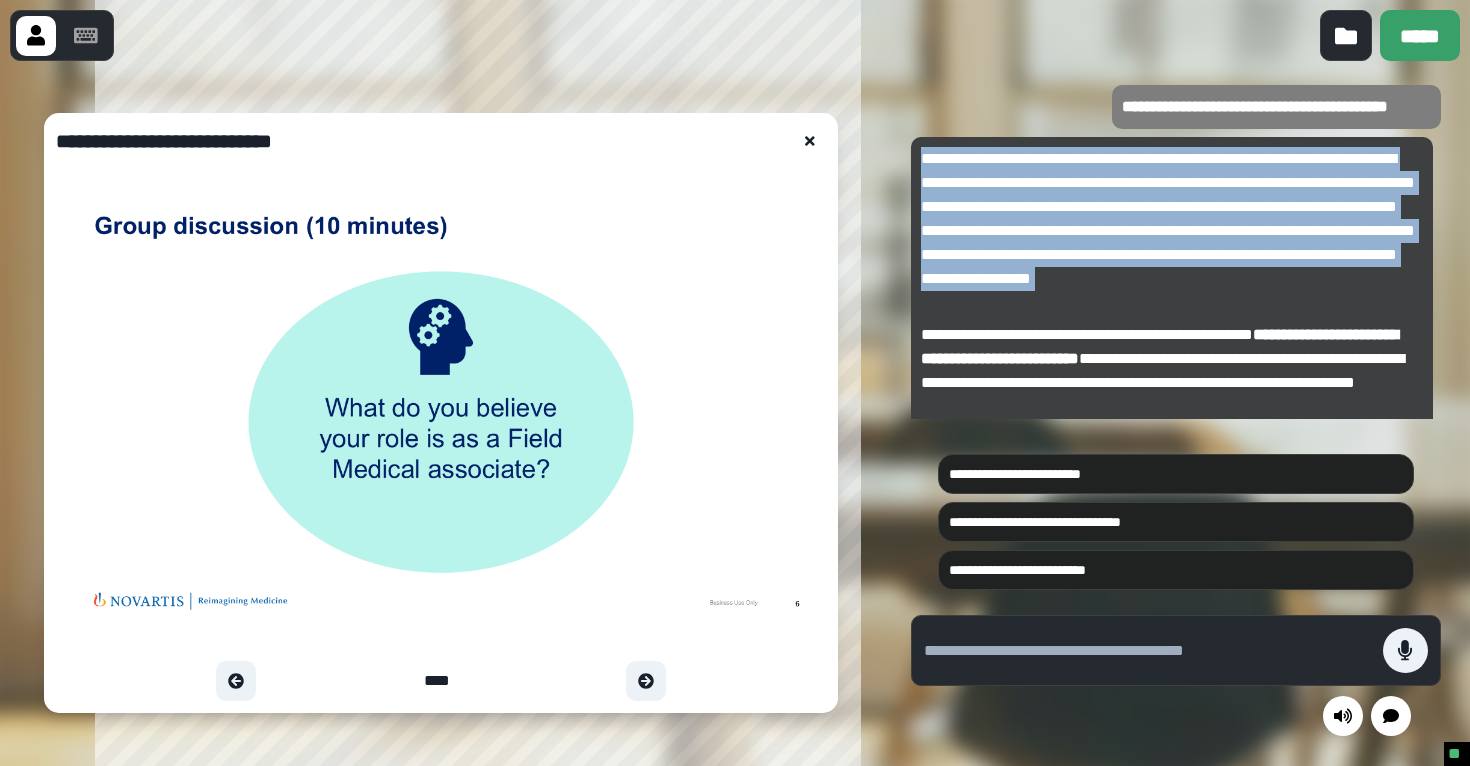 click on "**********" at bounding box center (1172, 231) 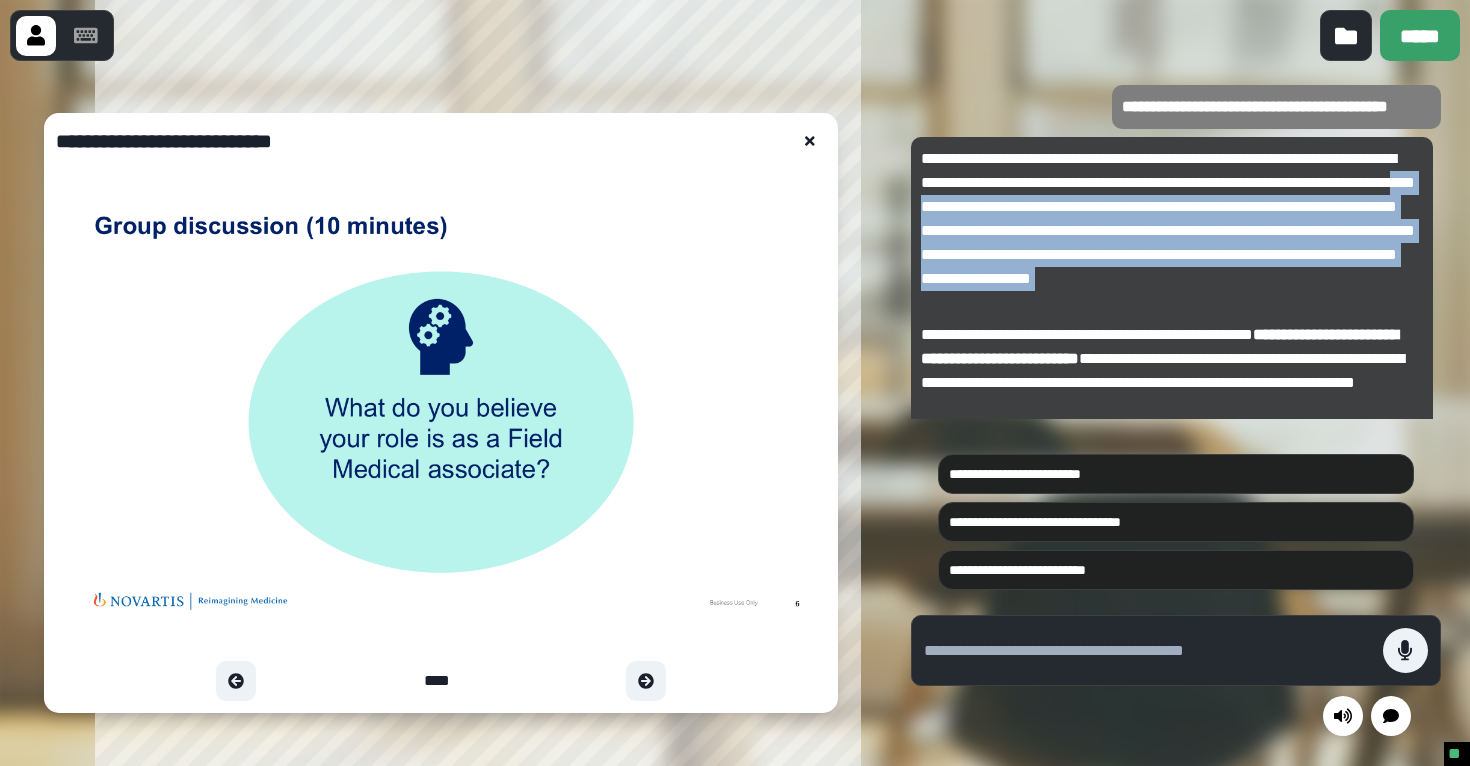 drag, startPoint x: 1048, startPoint y: 217, endPoint x: 1233, endPoint y: 217, distance: 185 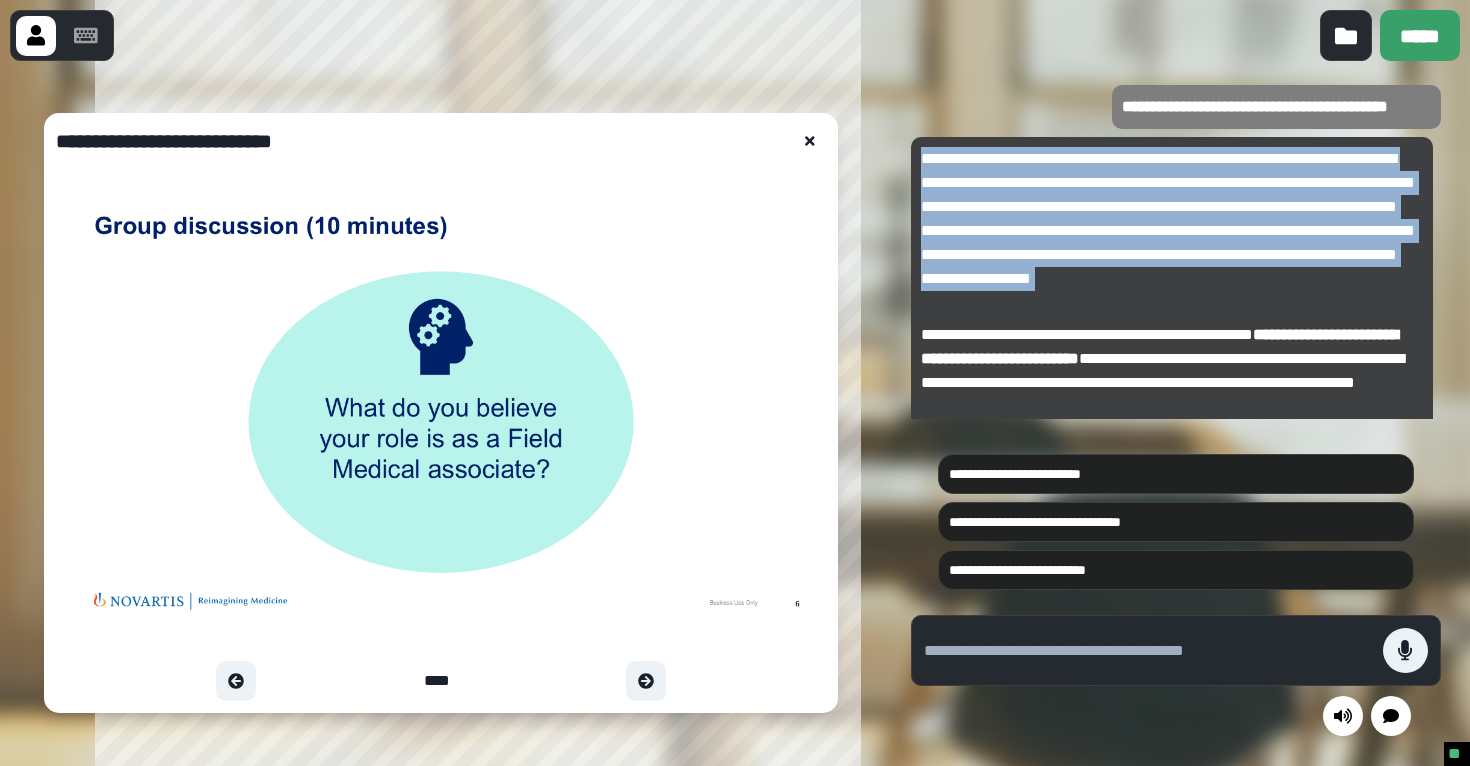 click on "**********" at bounding box center (1172, 231) 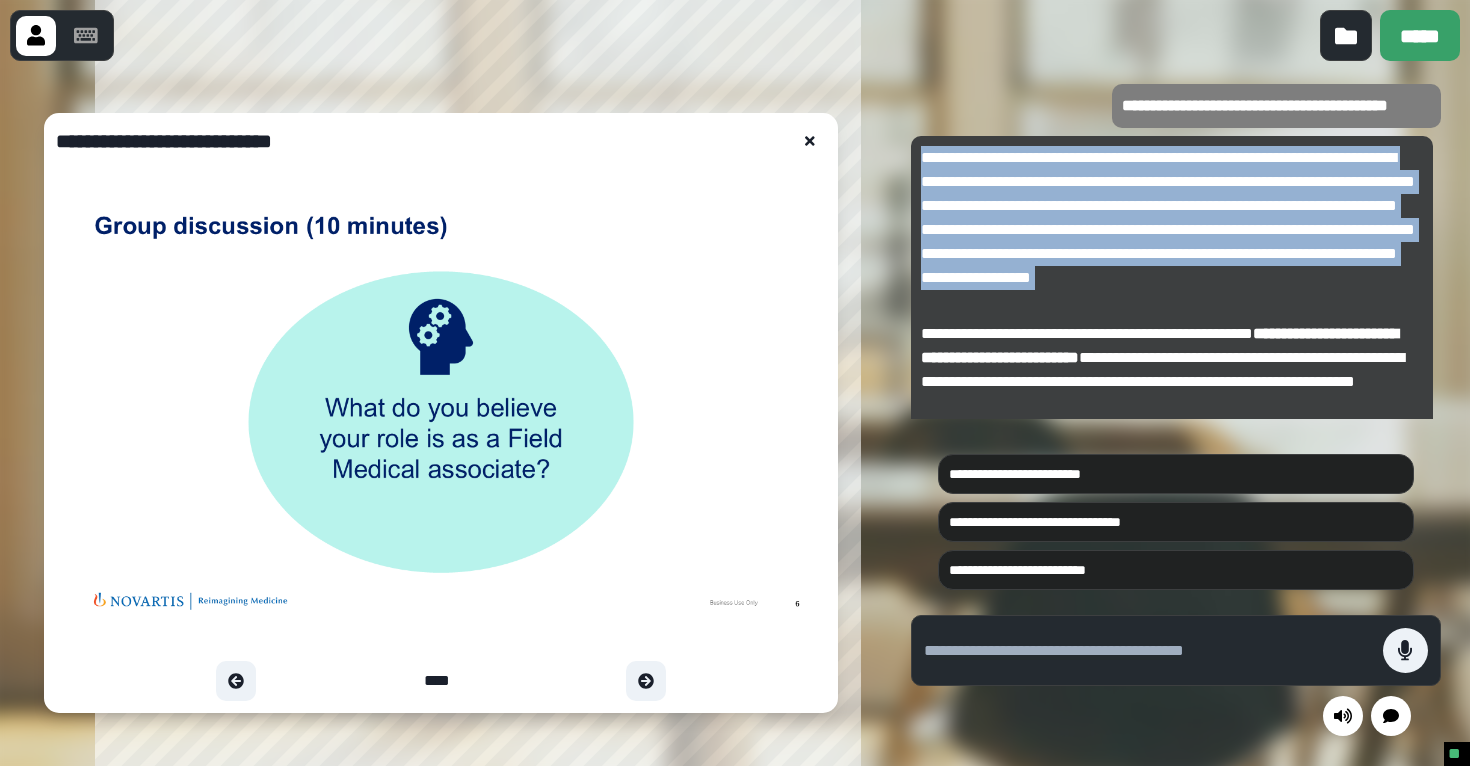 click on "**********" at bounding box center [1172, 230] 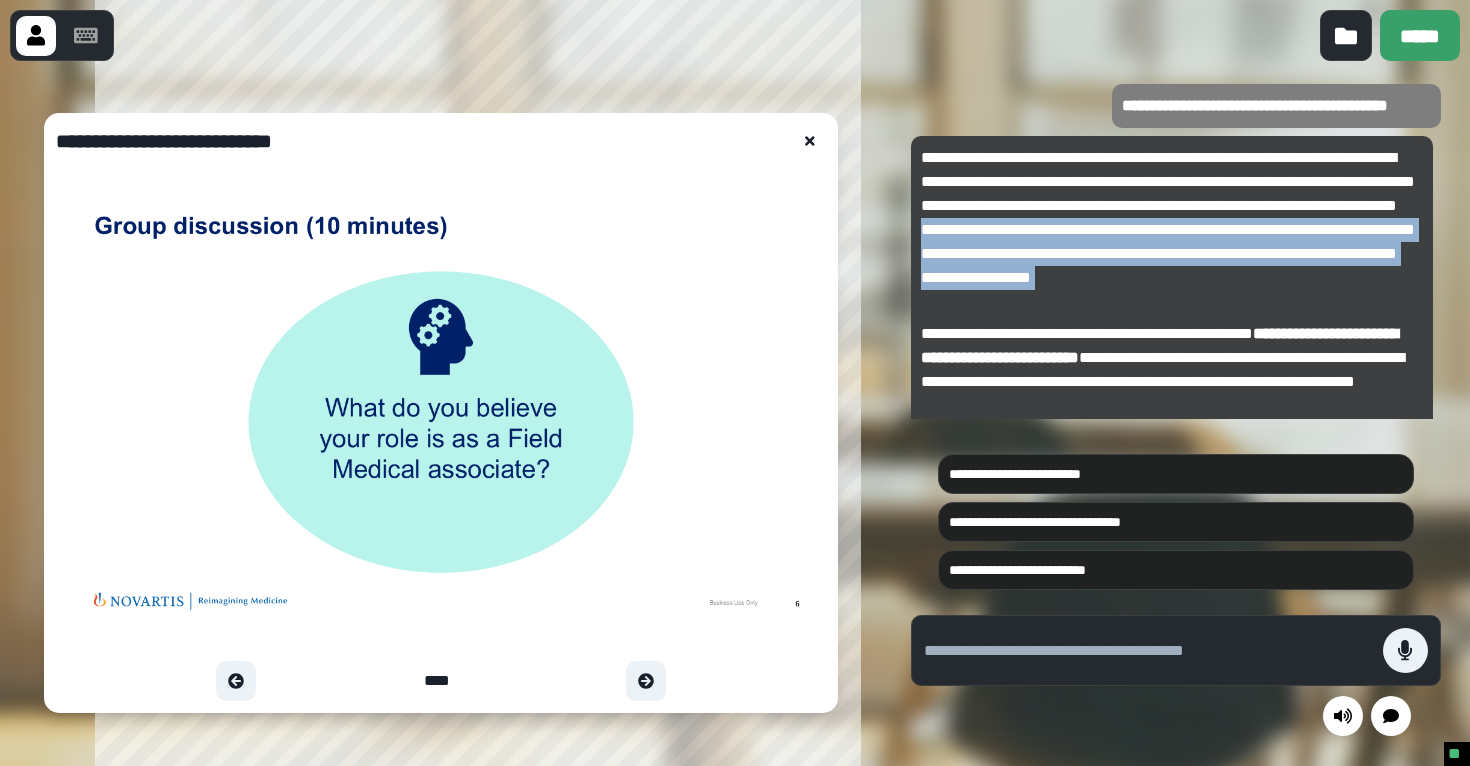 click on "**********" at bounding box center [1172, 230] 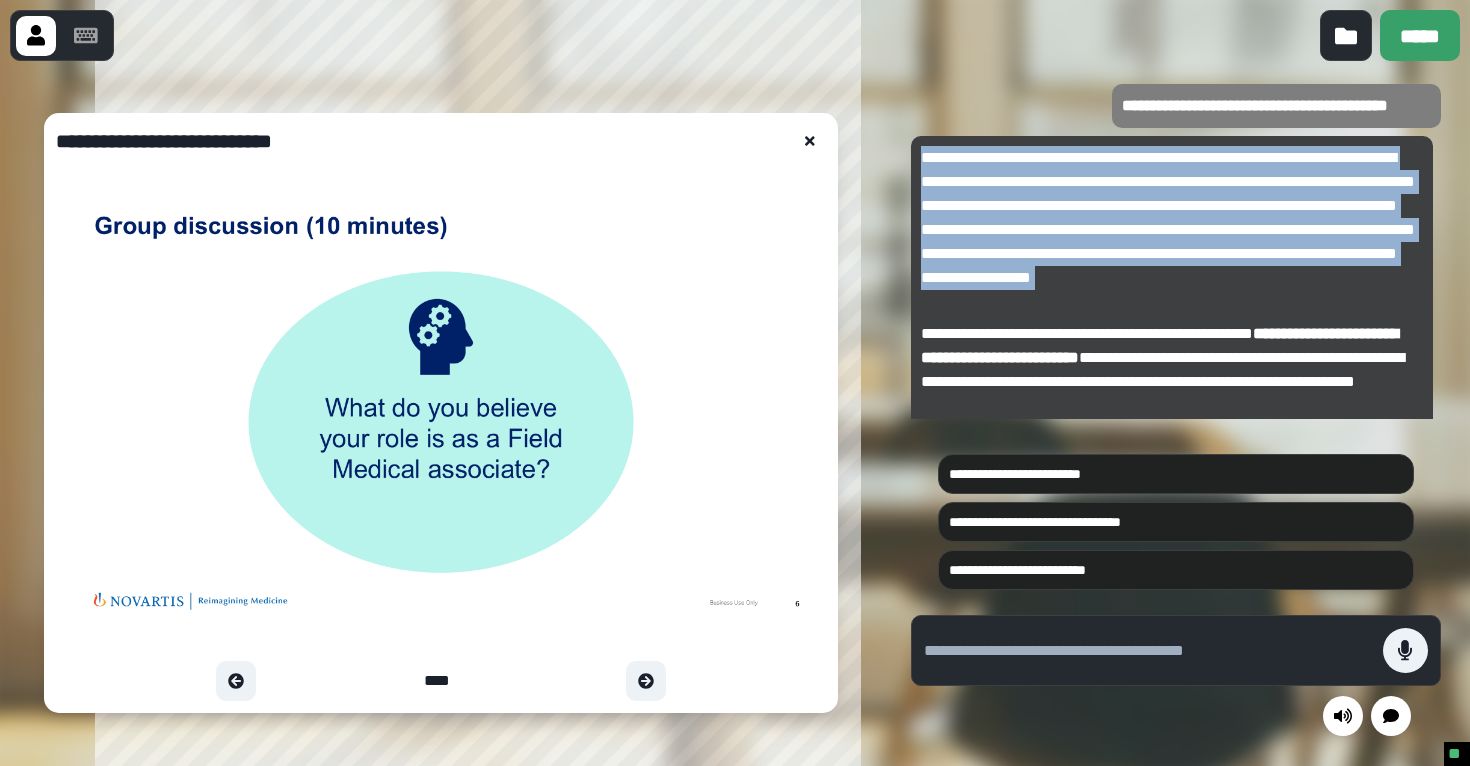 click on "**********" at bounding box center [1172, 230] 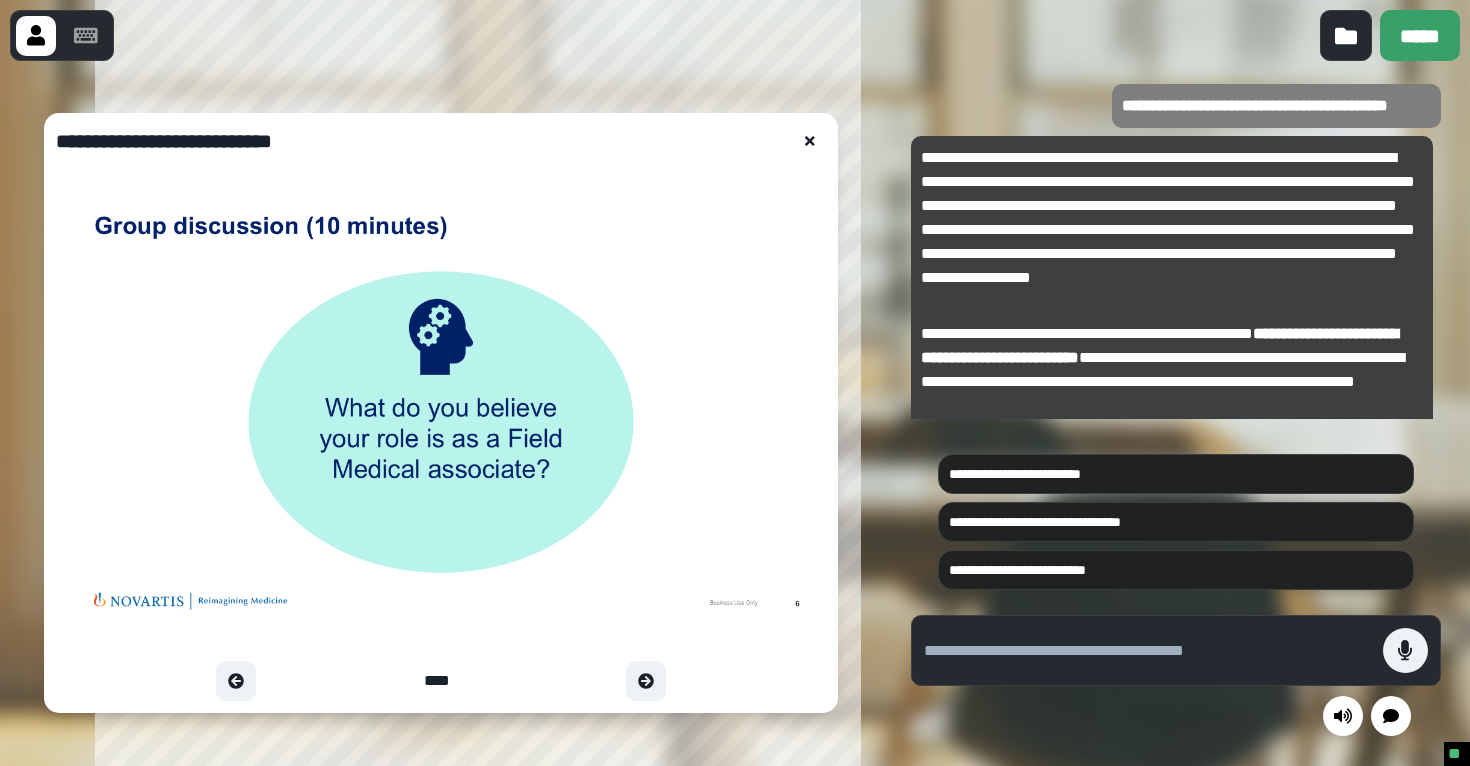 click on "**********" at bounding box center [1172, 370] 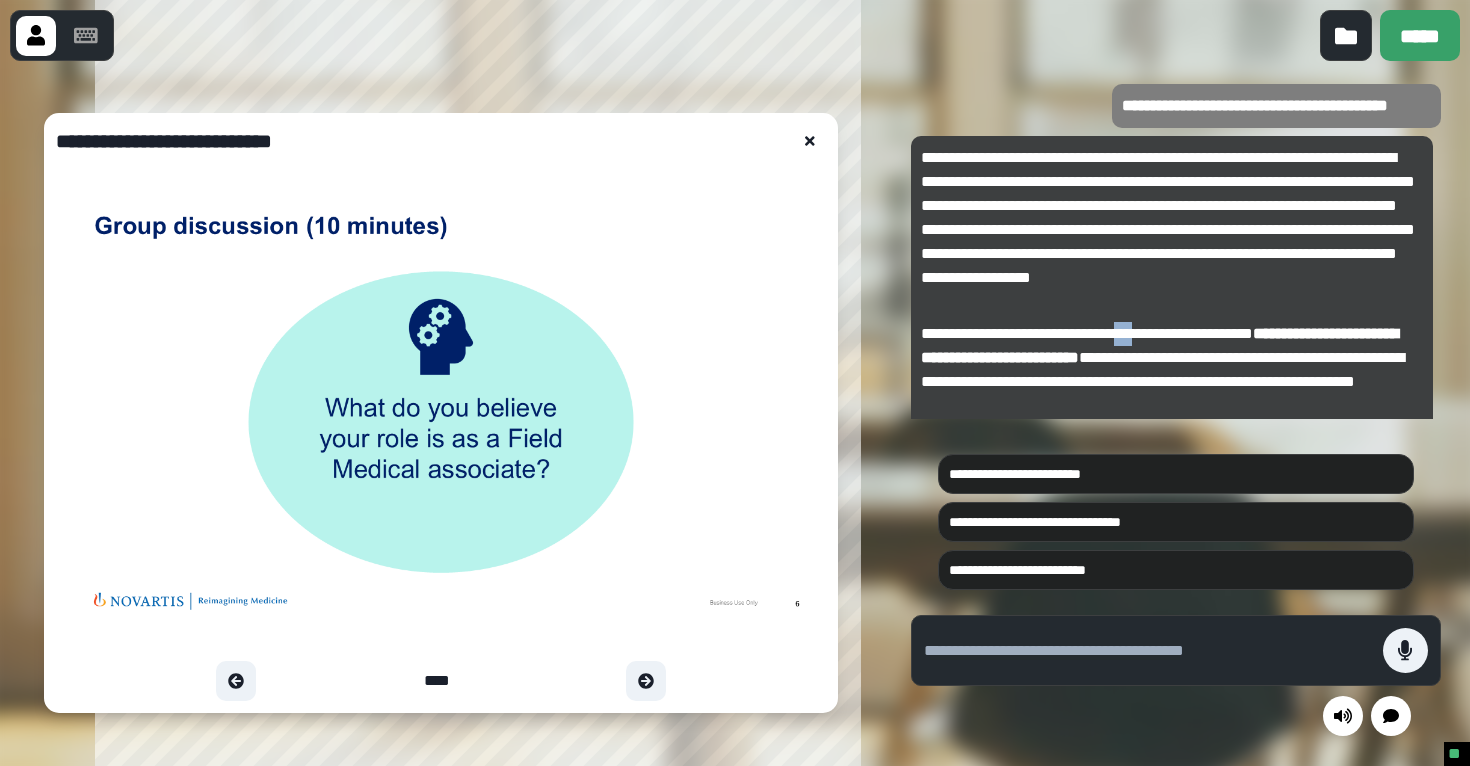 click on "**********" at bounding box center (1172, 370) 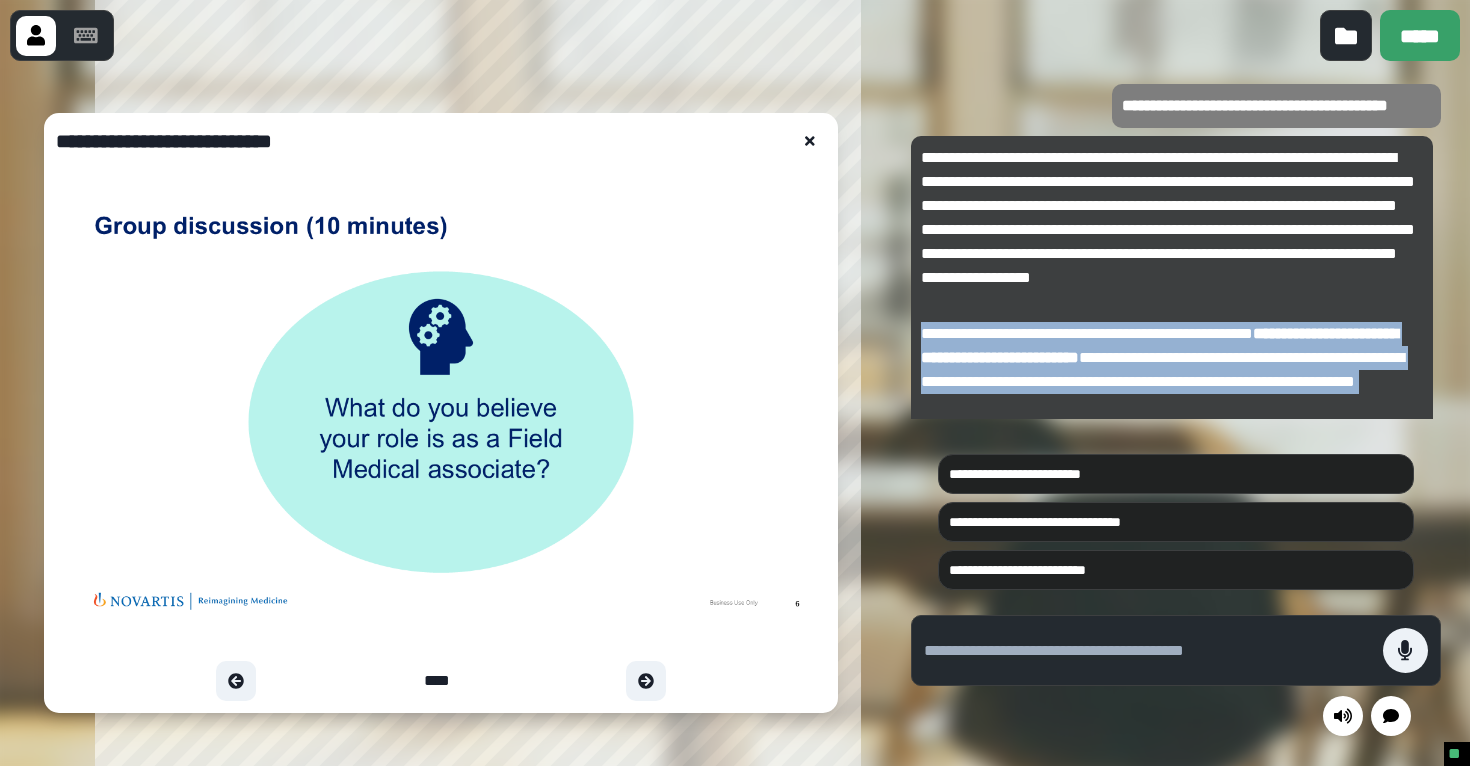 click on "**********" at bounding box center (1172, 370) 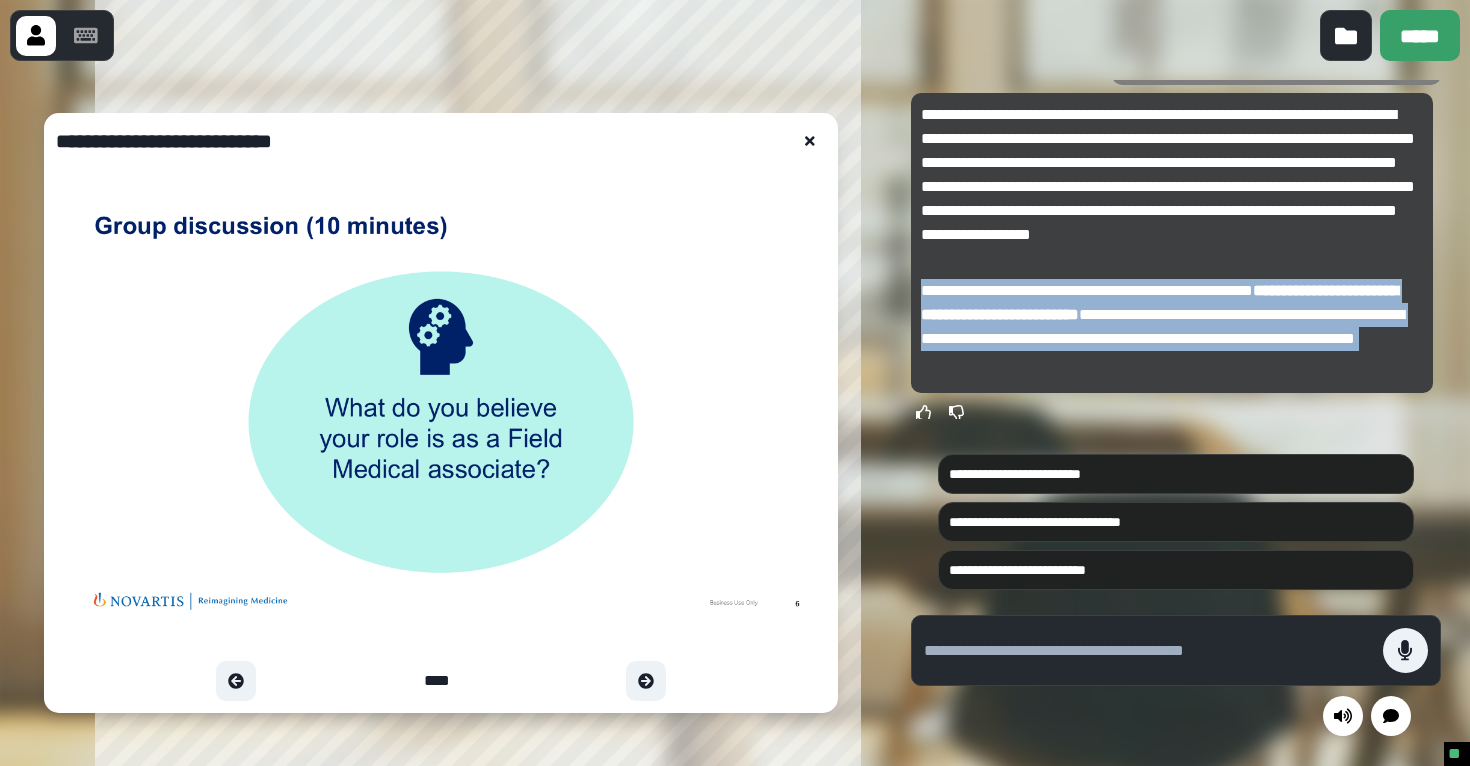 scroll, scrollTop: -62, scrollLeft: 0, axis: vertical 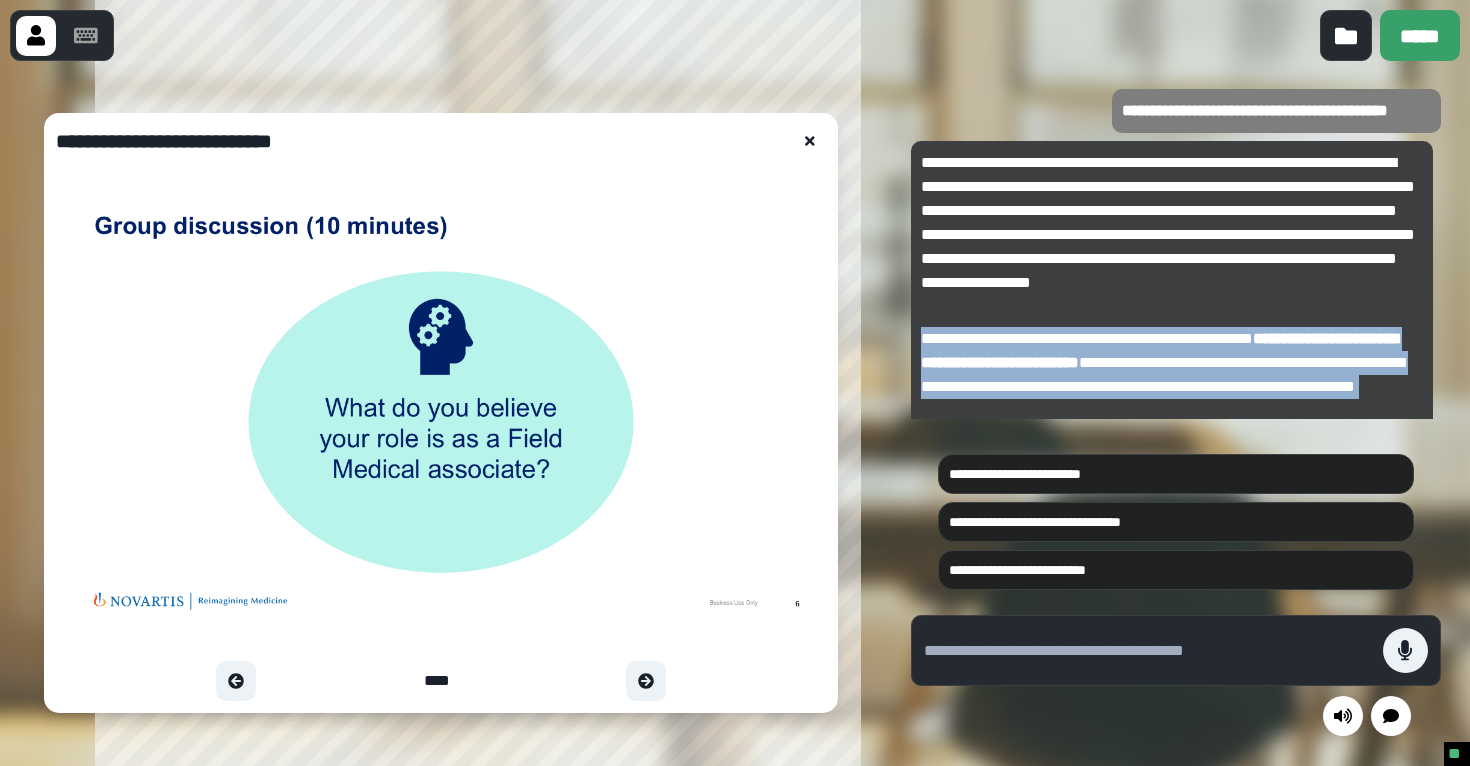 click at bounding box center (810, 141) 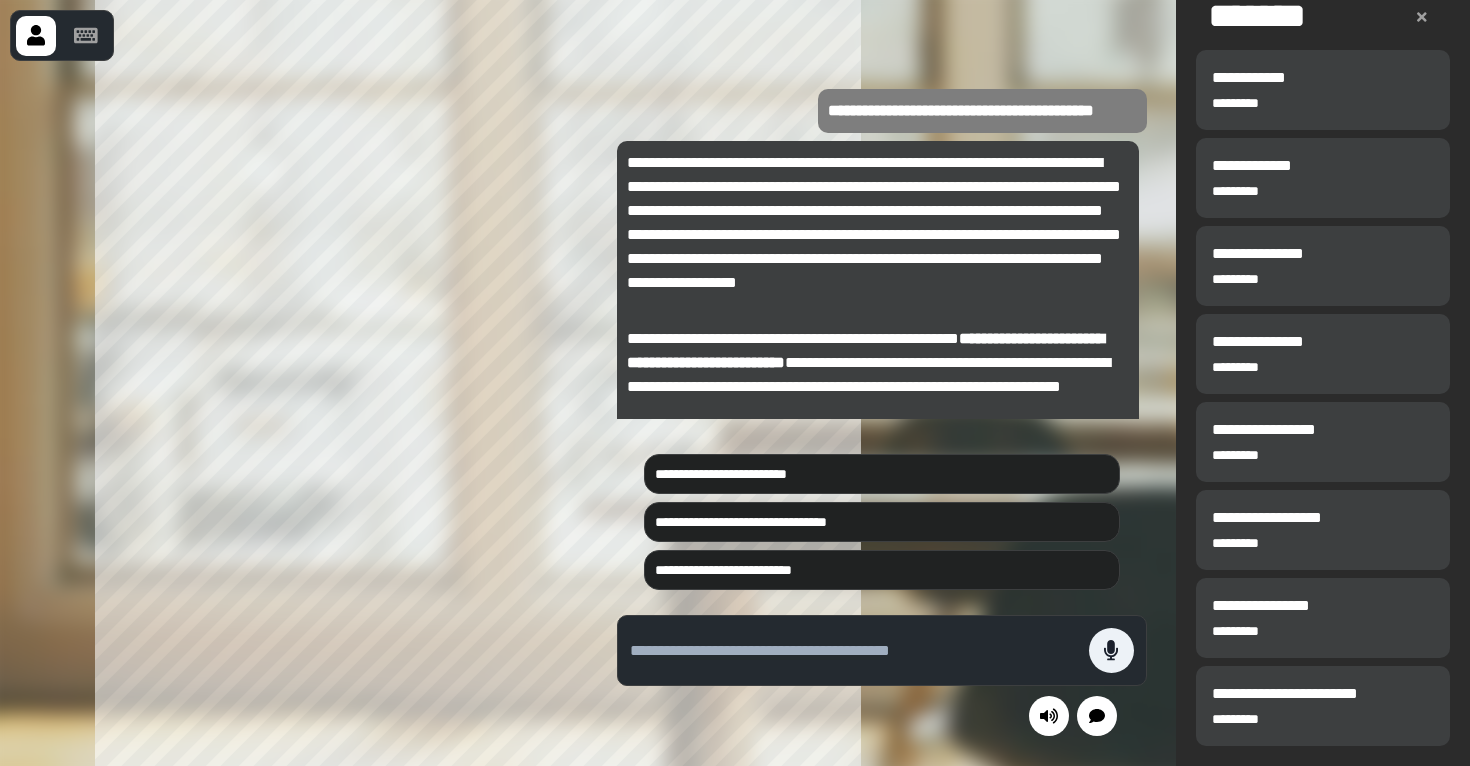 click on "**********" at bounding box center [878, 235] 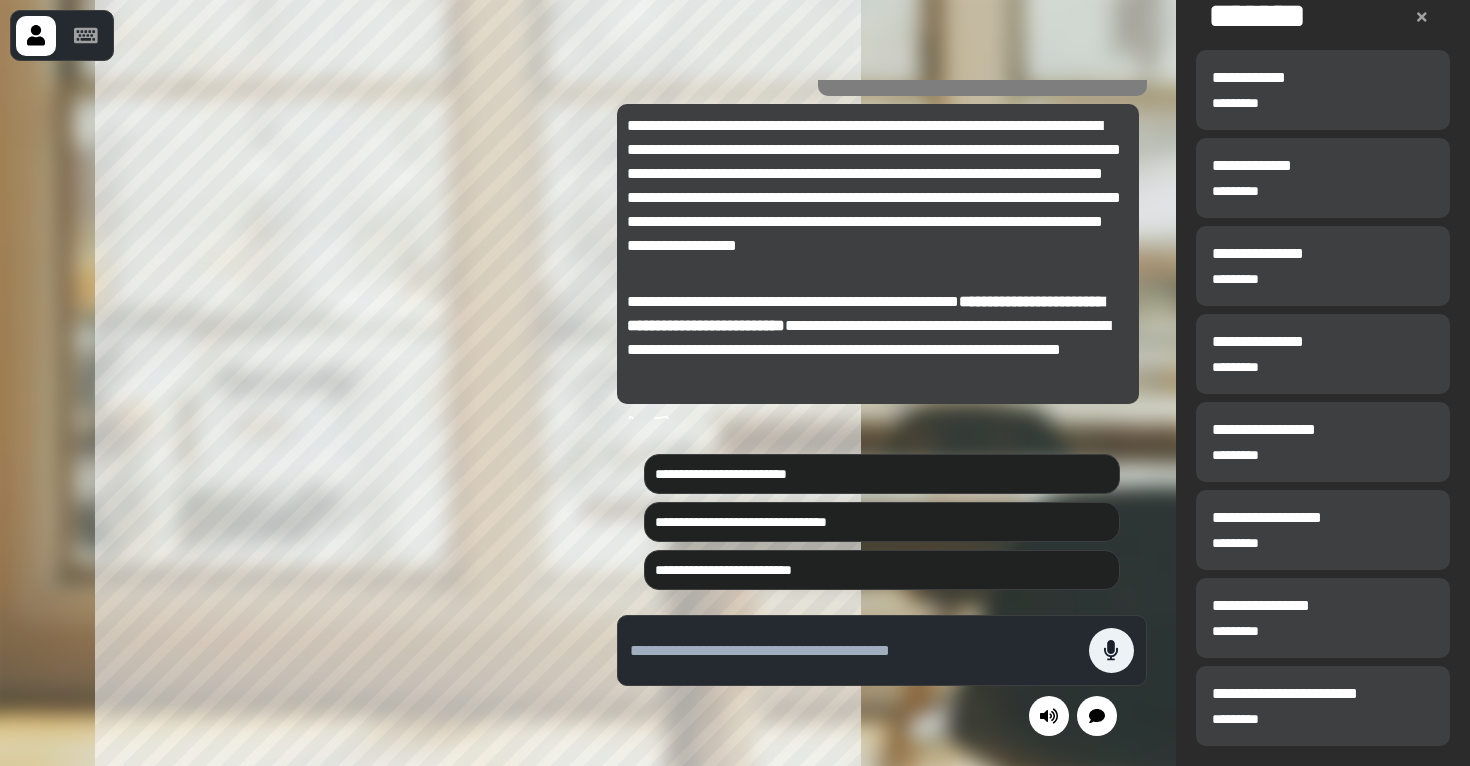 click 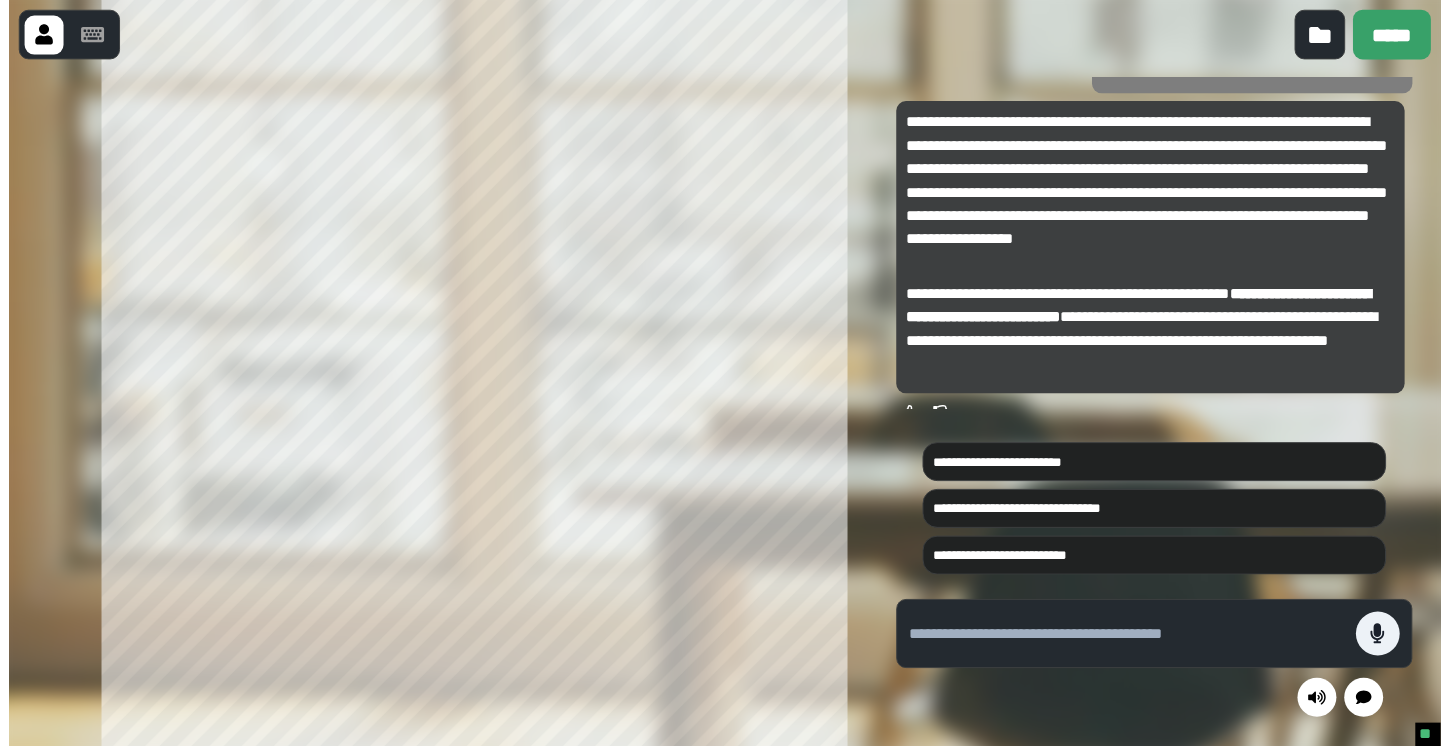 scroll, scrollTop: 0, scrollLeft: 0, axis: both 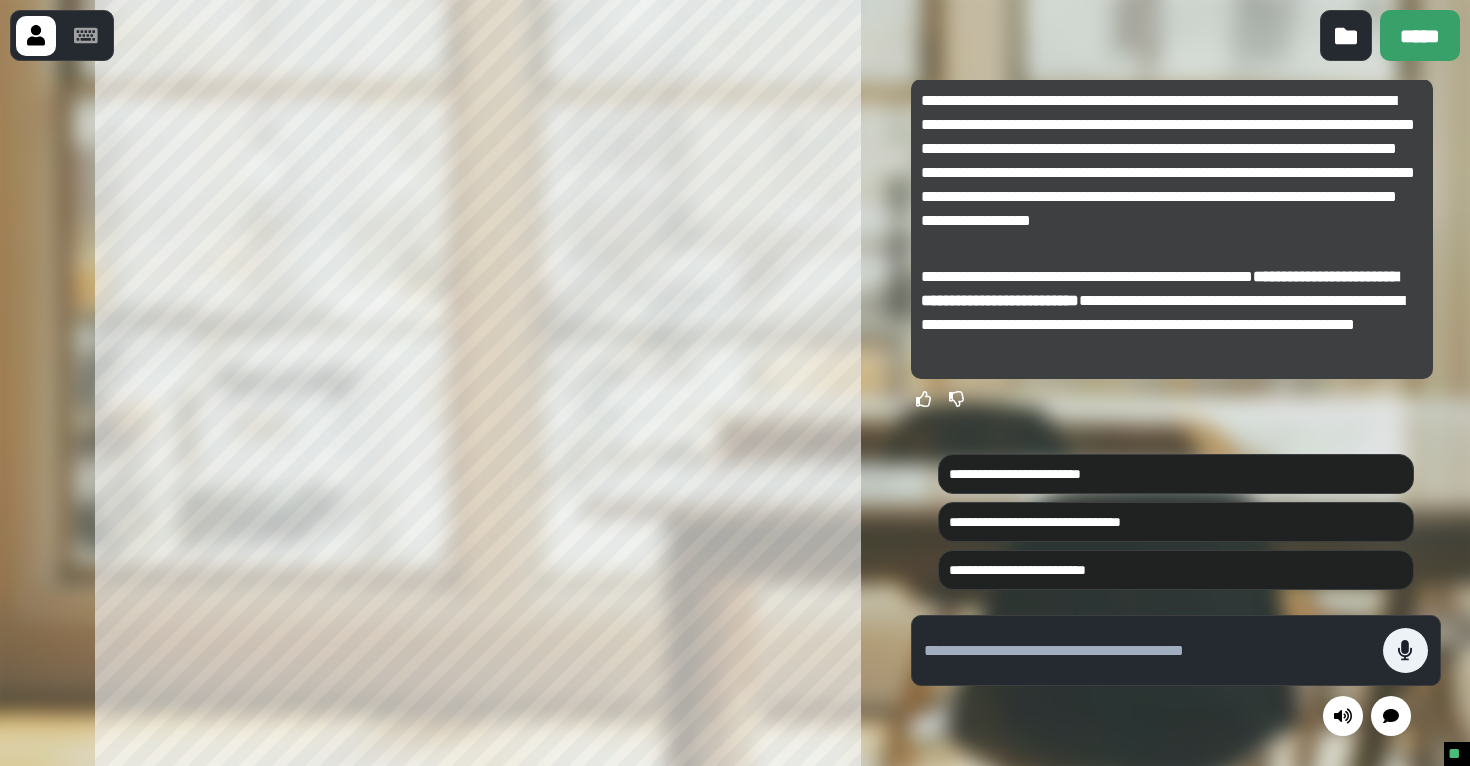 click on "**********" at bounding box center [1159, 288] 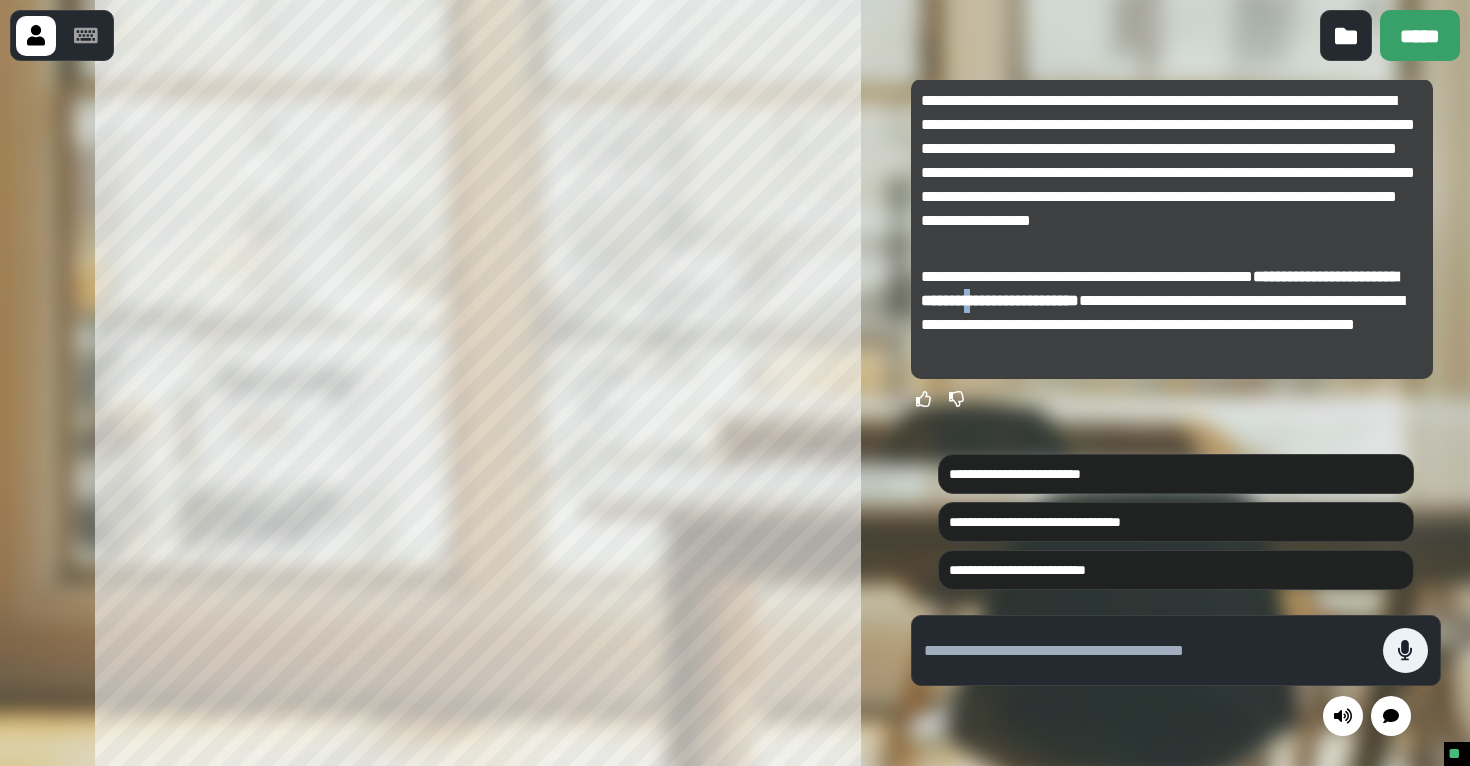 click on "**********" at bounding box center (1159, 288) 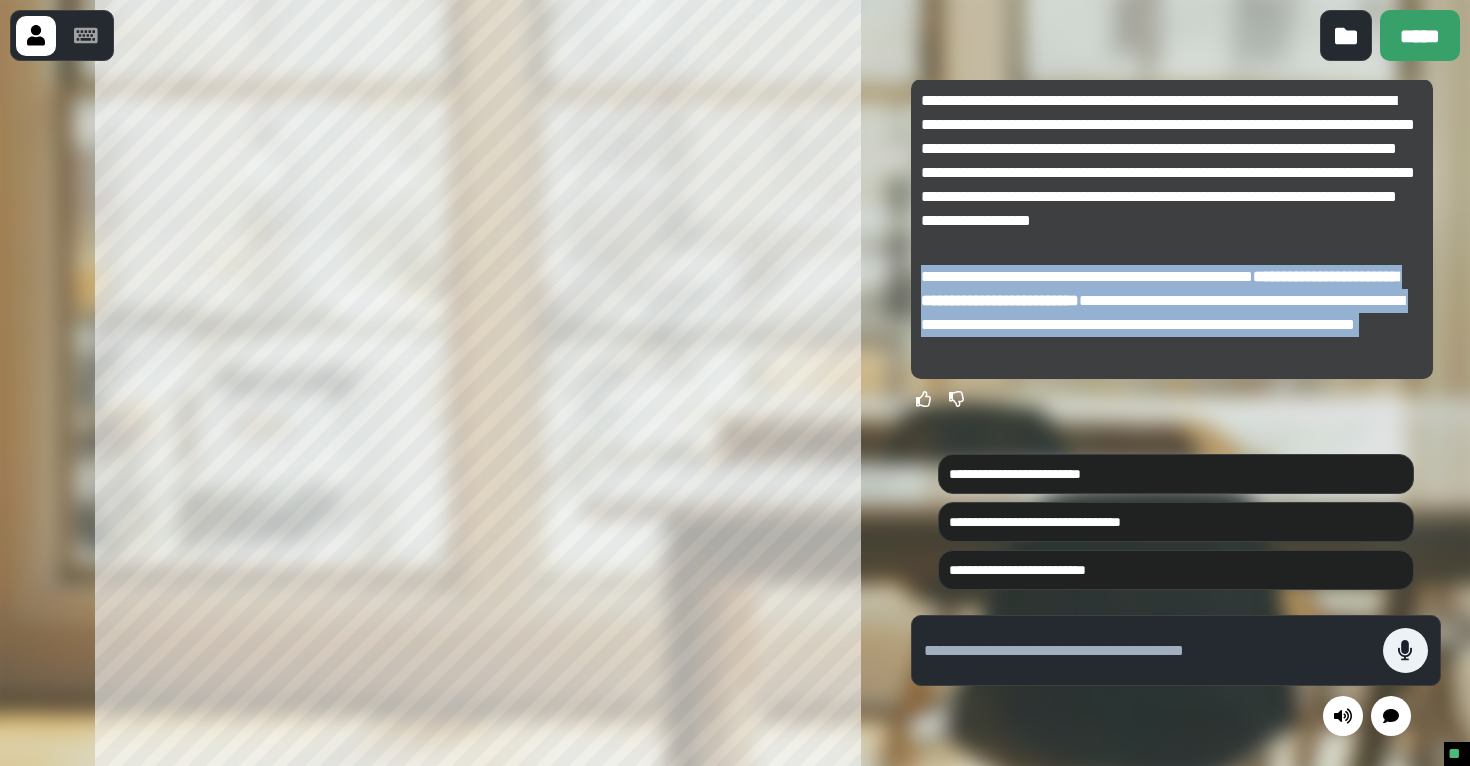 click on "**********" at bounding box center [1159, 288] 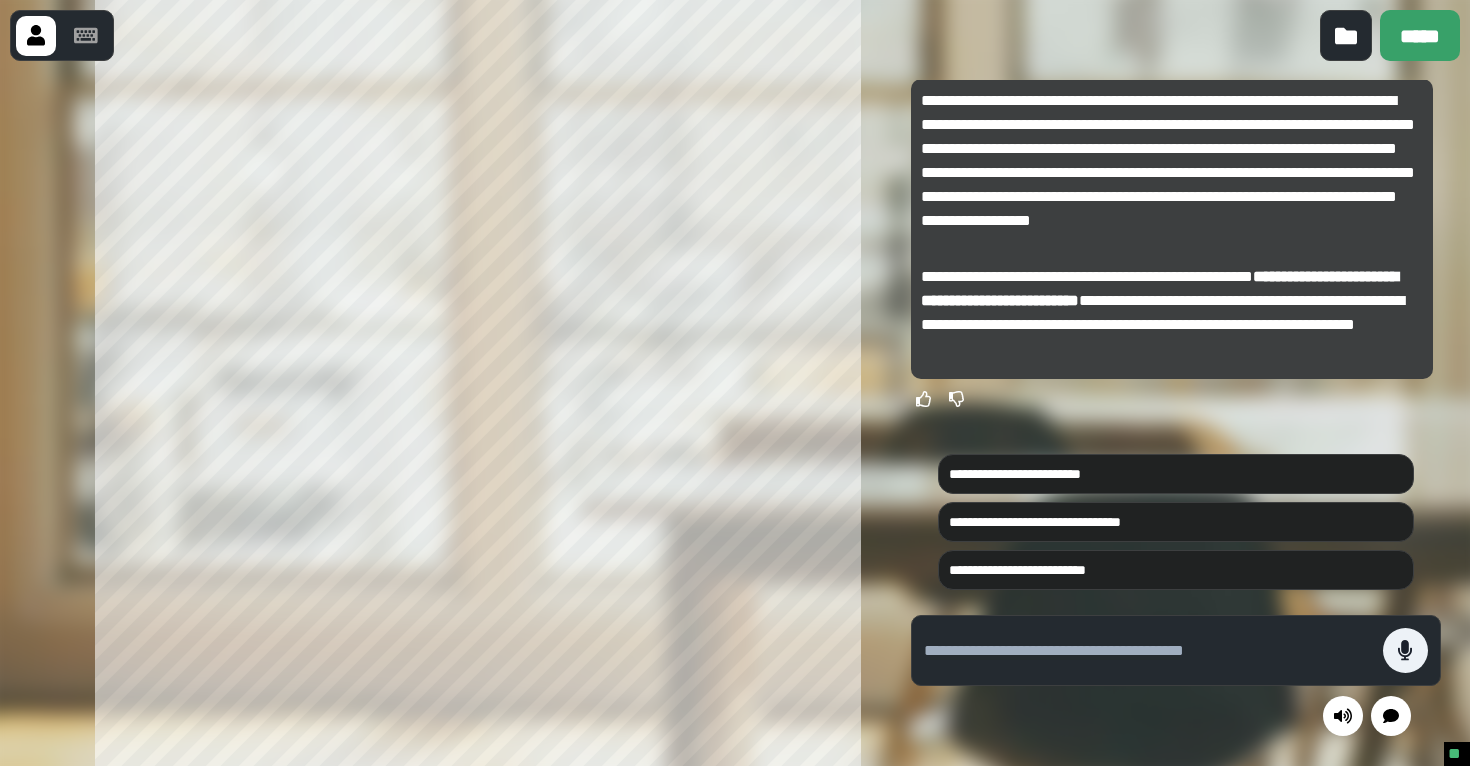 click at bounding box center (1148, 651) 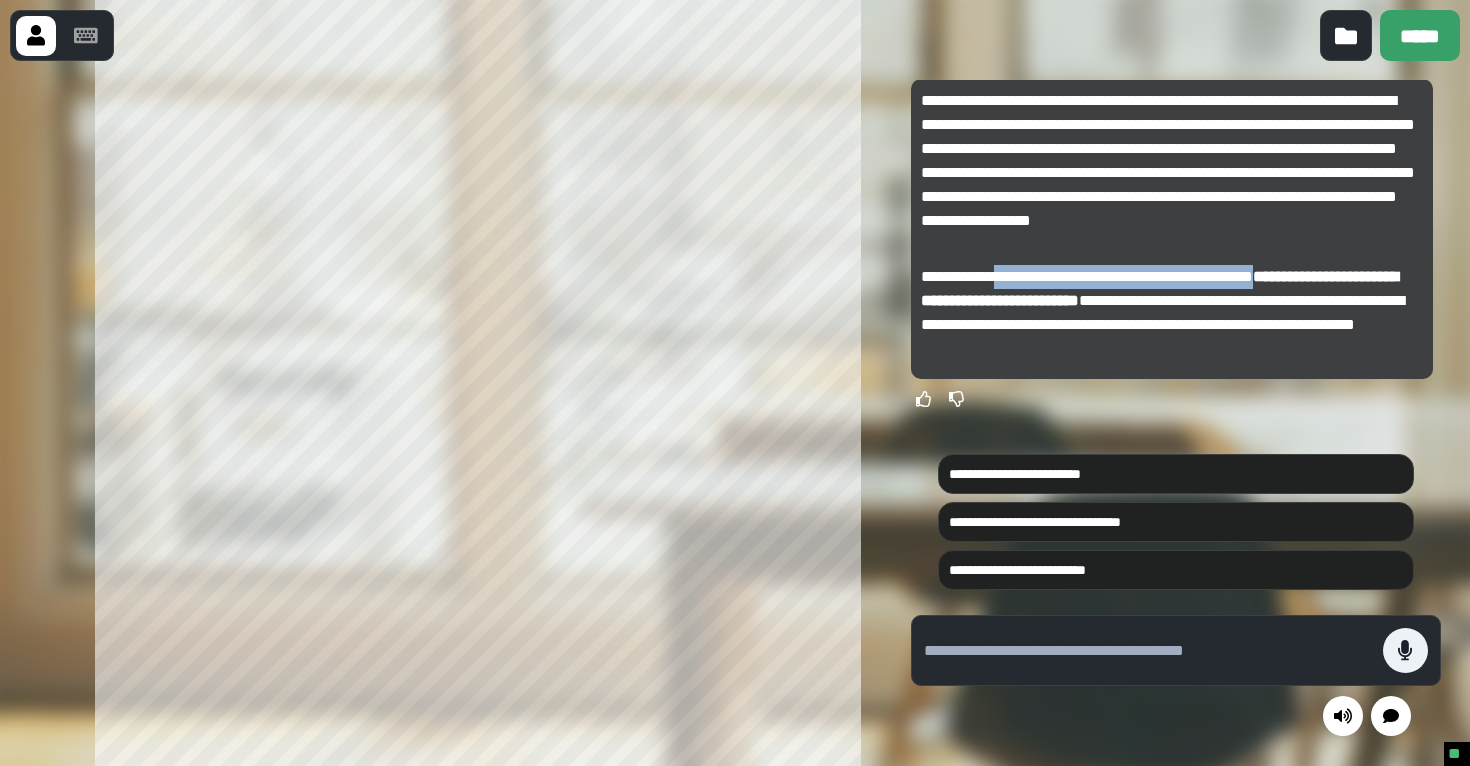 drag, startPoint x: 1006, startPoint y: 274, endPoint x: 1324, endPoint y: 277, distance: 318.01416 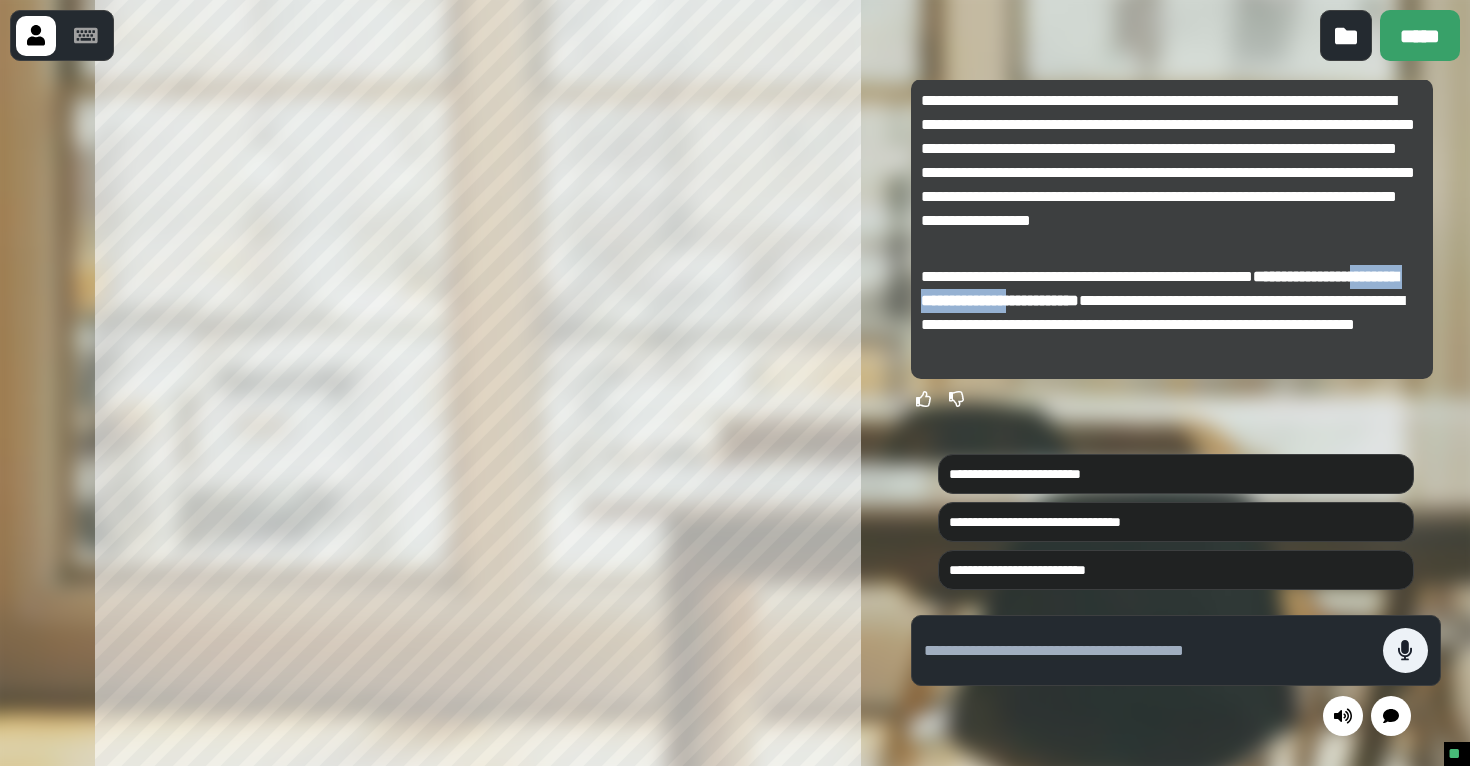 drag, startPoint x: 1111, startPoint y: 295, endPoint x: 1192, endPoint y: 295, distance: 81 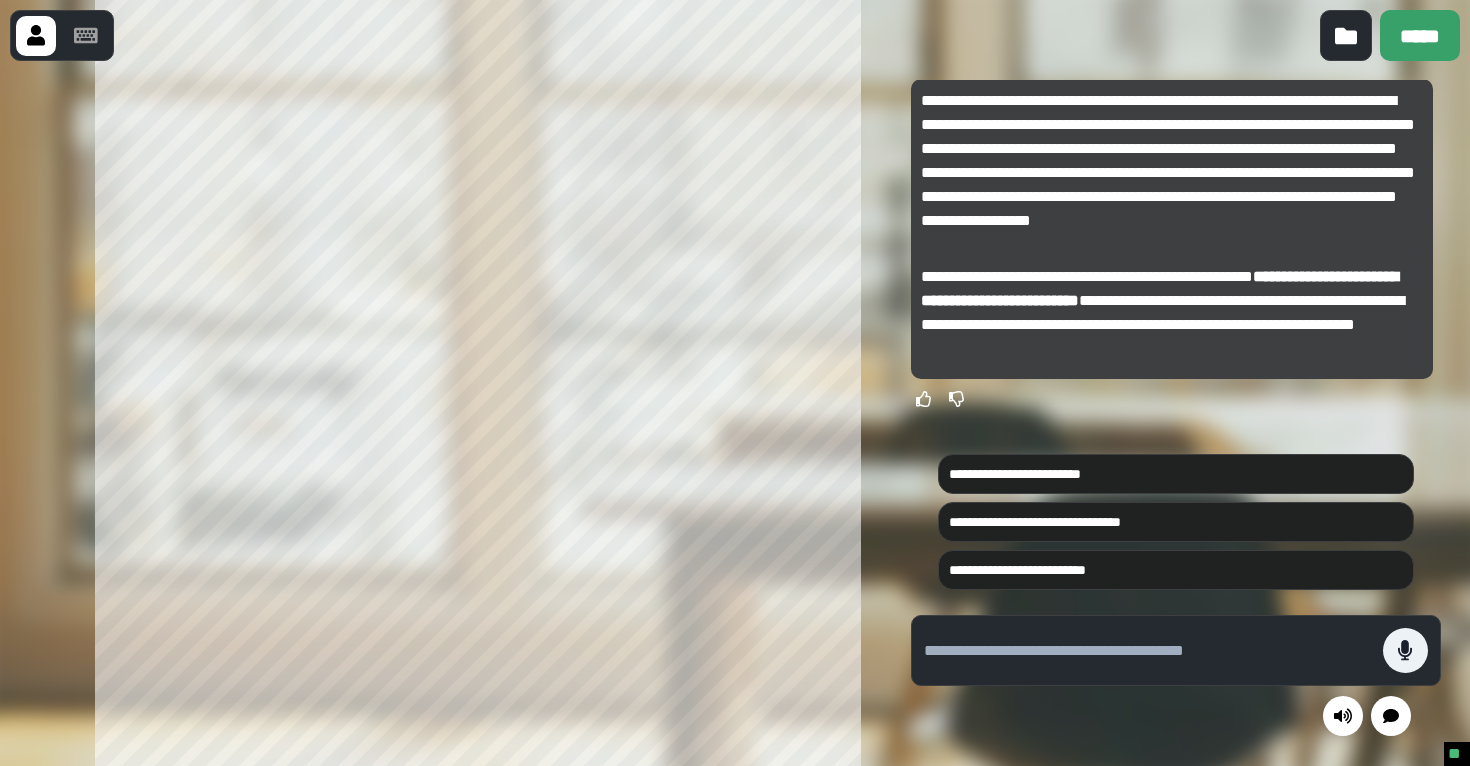 click on "**********" at bounding box center [1159, 288] 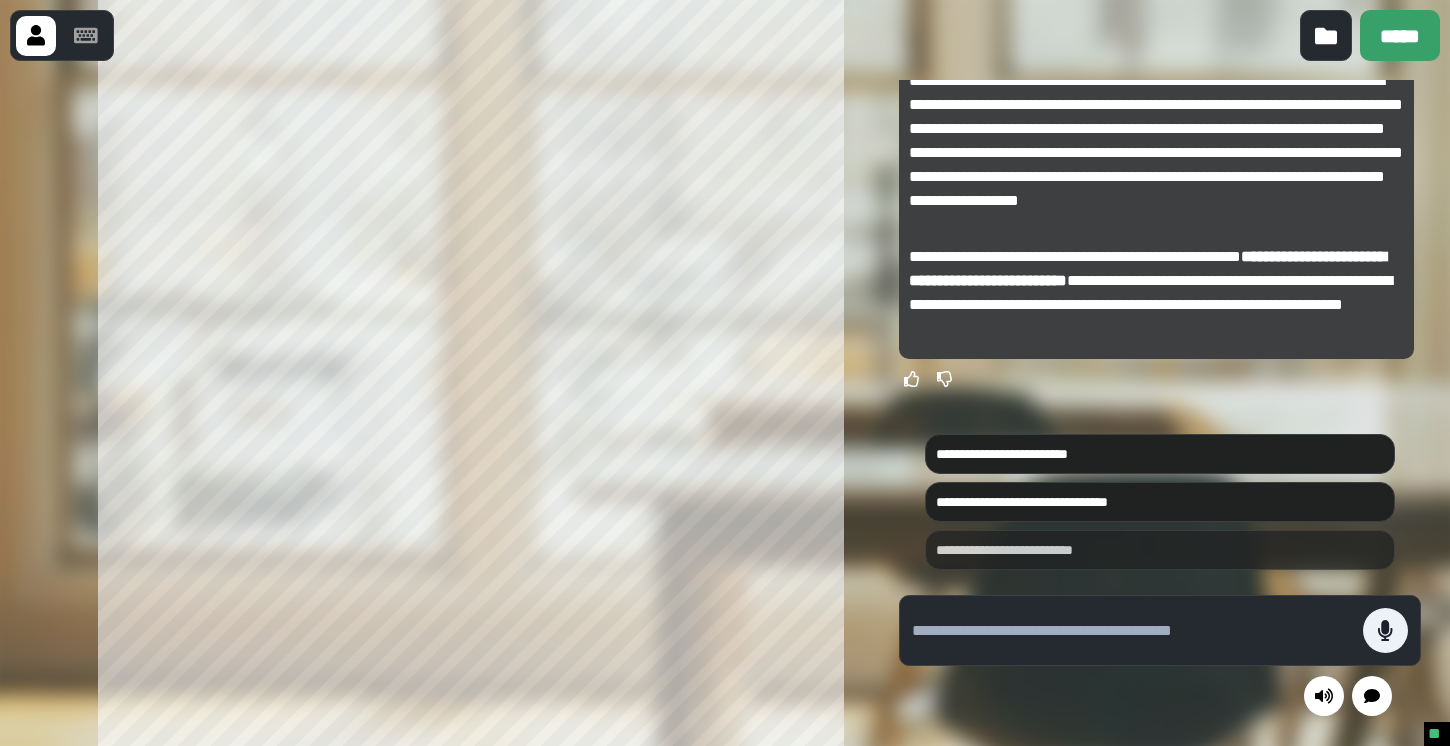 click on "**********" at bounding box center (1160, 550) 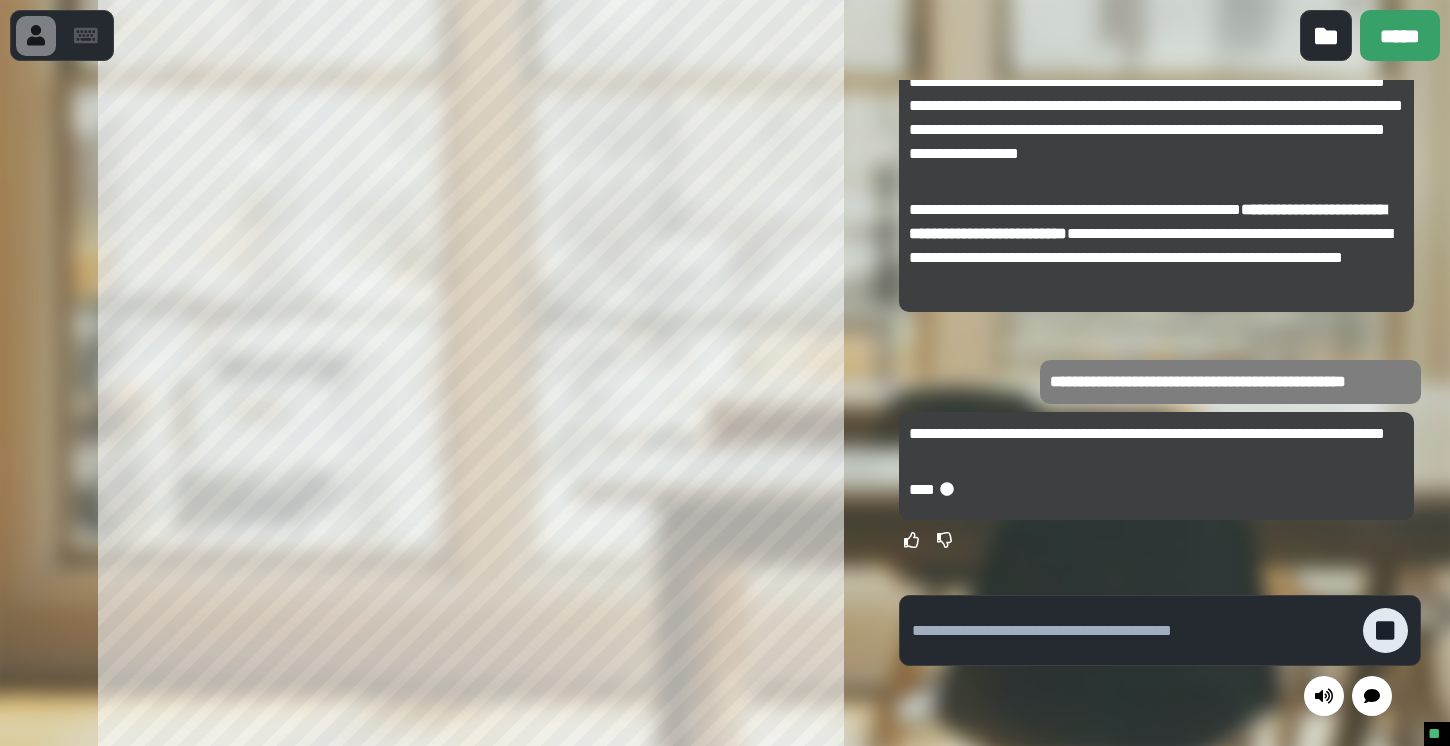 click 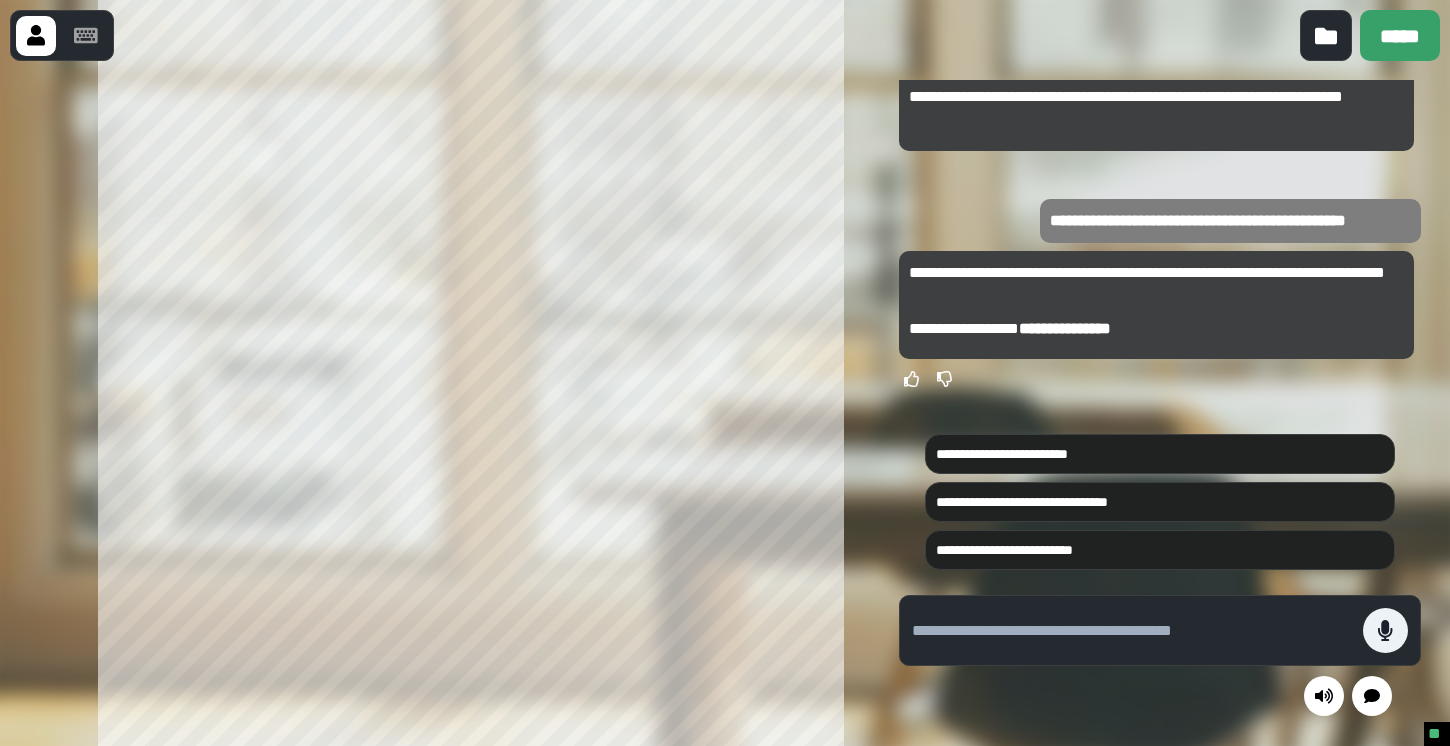 scroll, scrollTop: -97, scrollLeft: 0, axis: vertical 